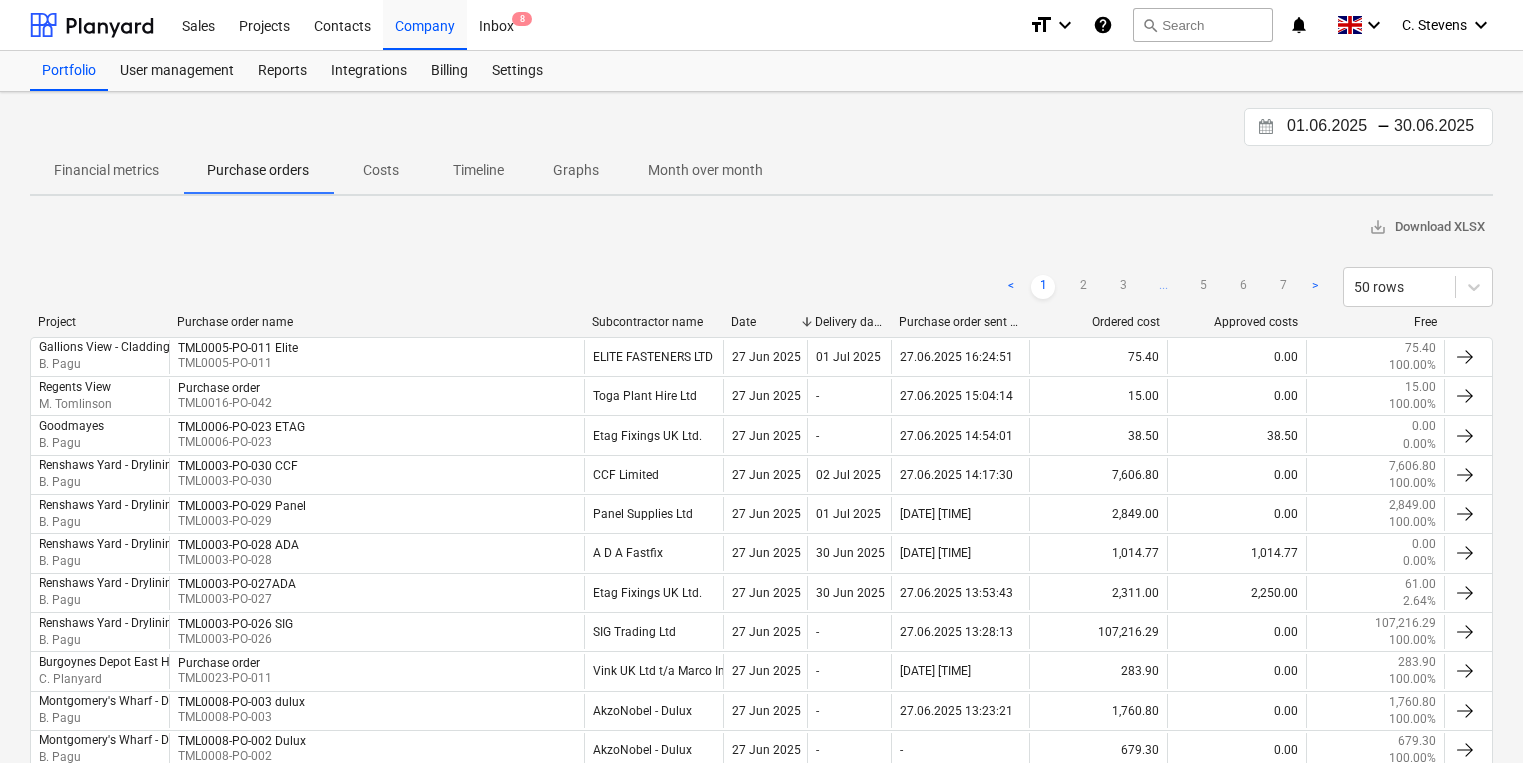 scroll, scrollTop: 0, scrollLeft: 0, axis: both 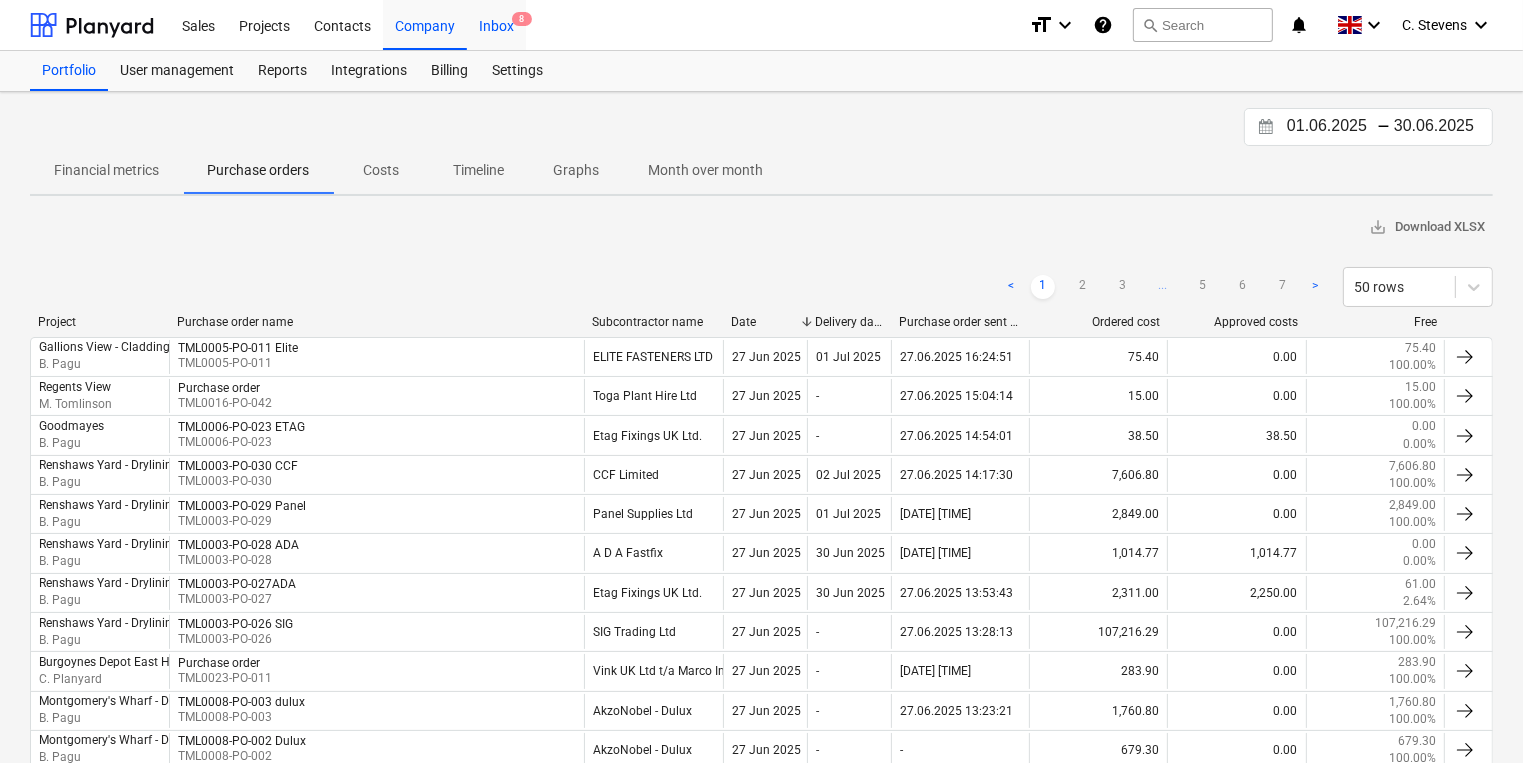 click on "Inbox 8" at bounding box center [496, 24] 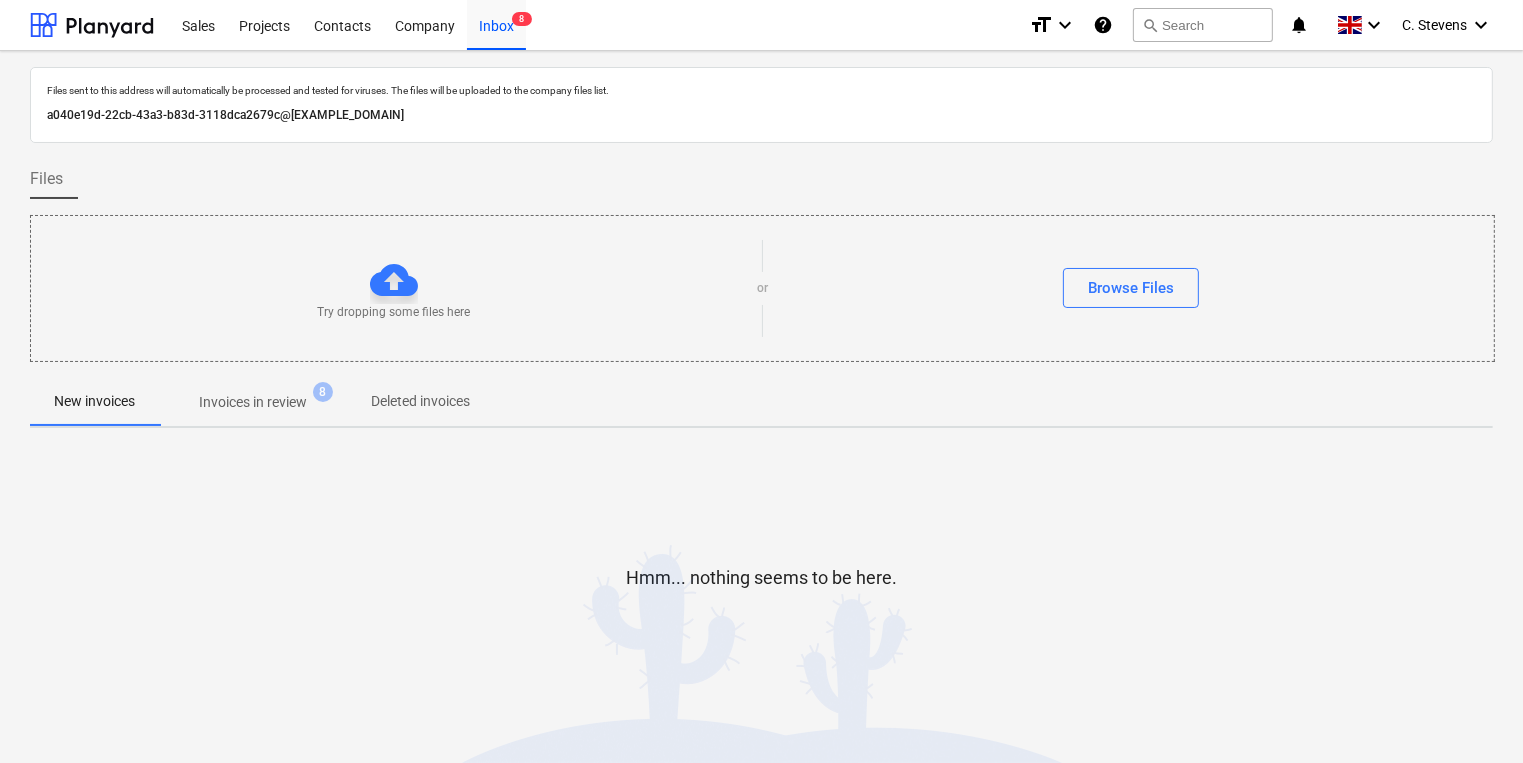 click on "Invoices in review" at bounding box center (253, 402) 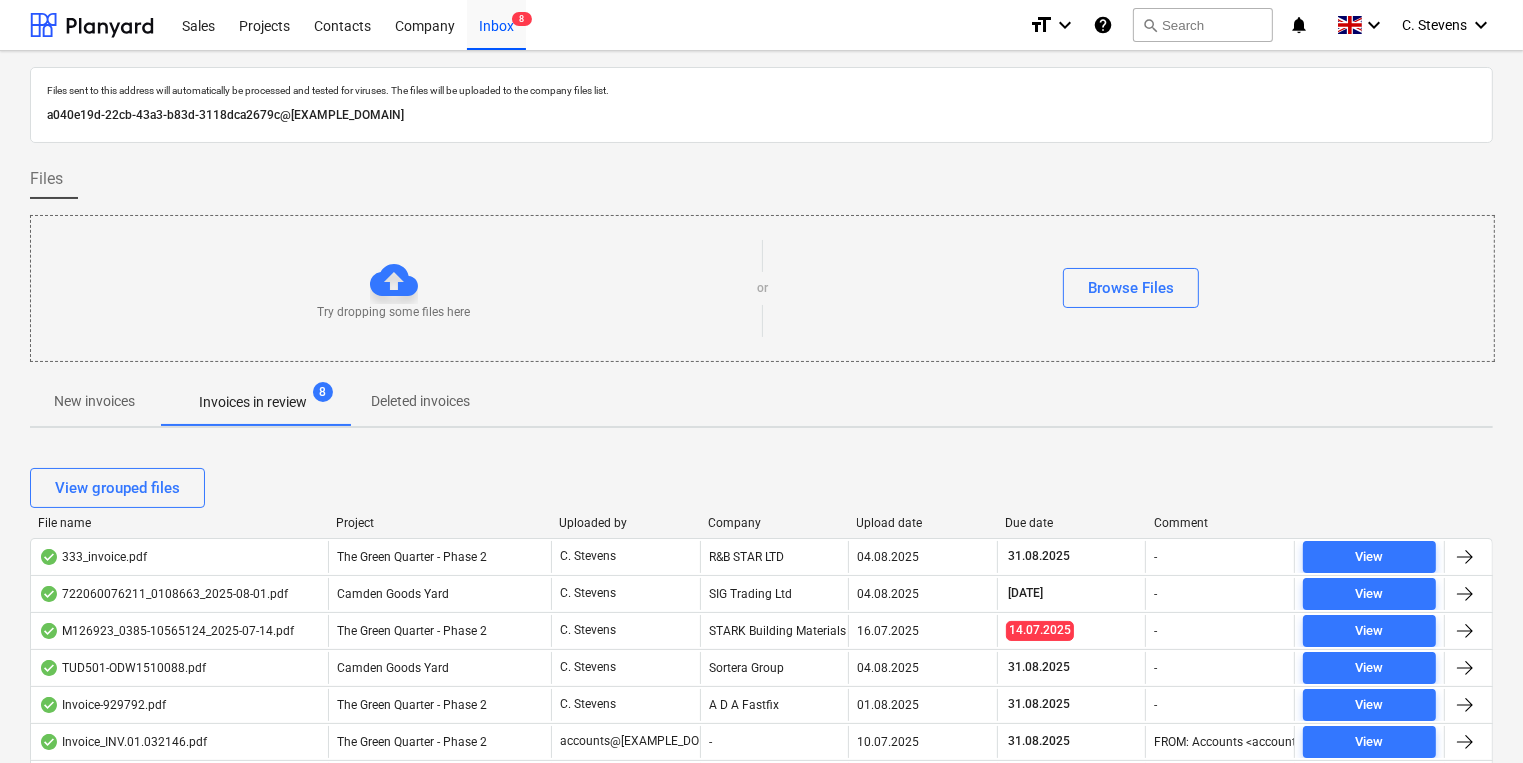 click on "Company" at bounding box center [774, 523] 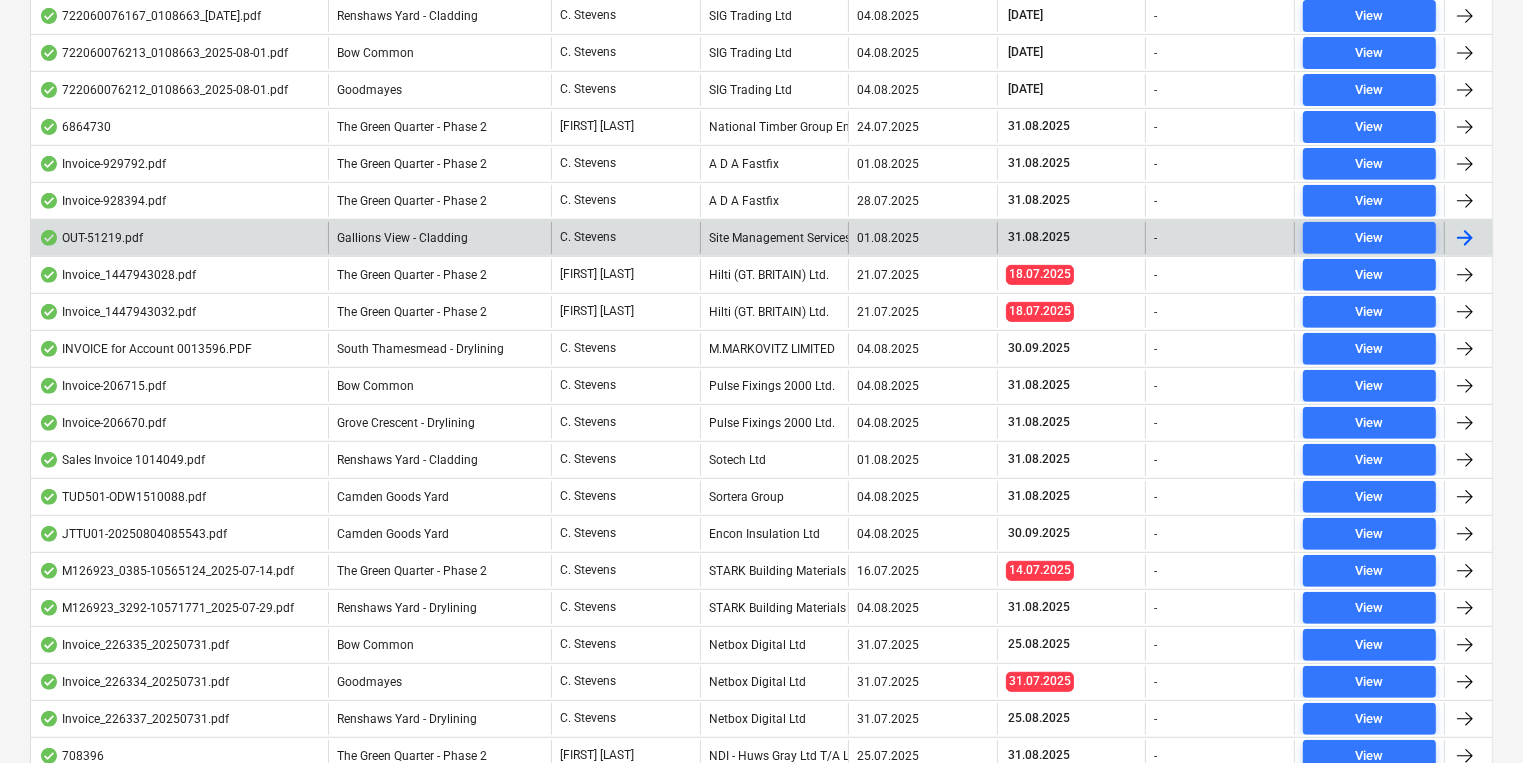 scroll, scrollTop: 1200, scrollLeft: 0, axis: vertical 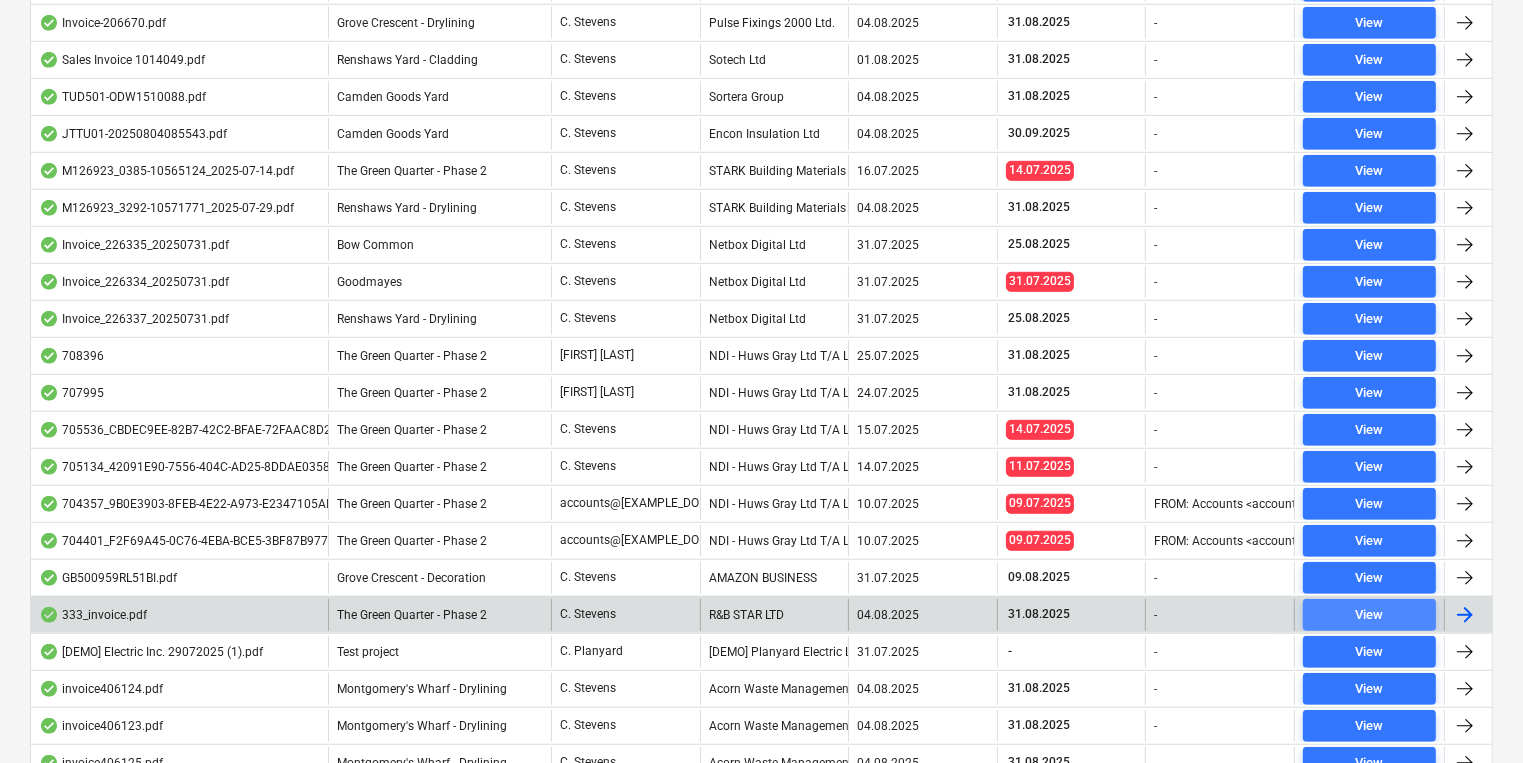 click on "View" at bounding box center [1369, 615] 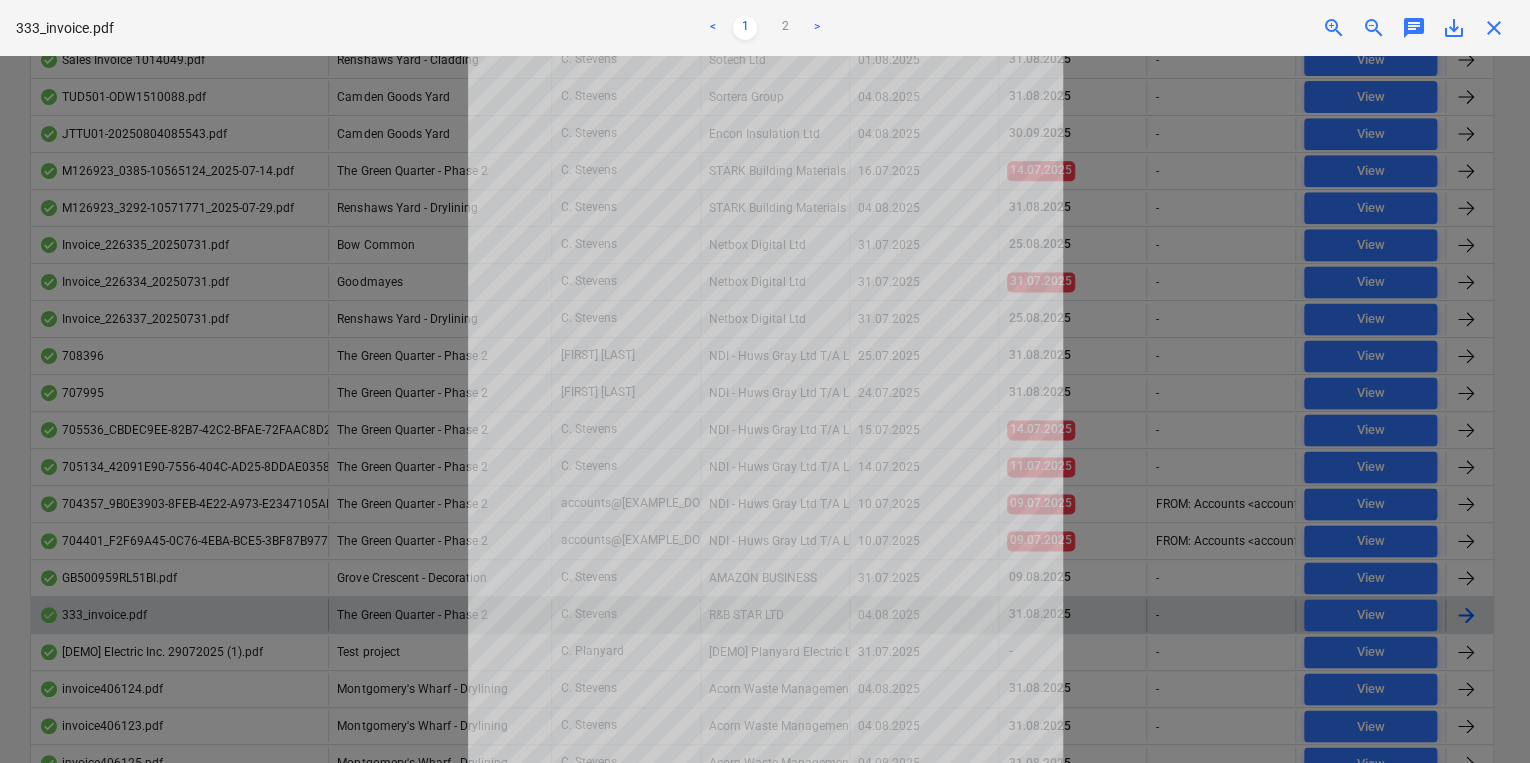 click on "close" at bounding box center [1494, 28] 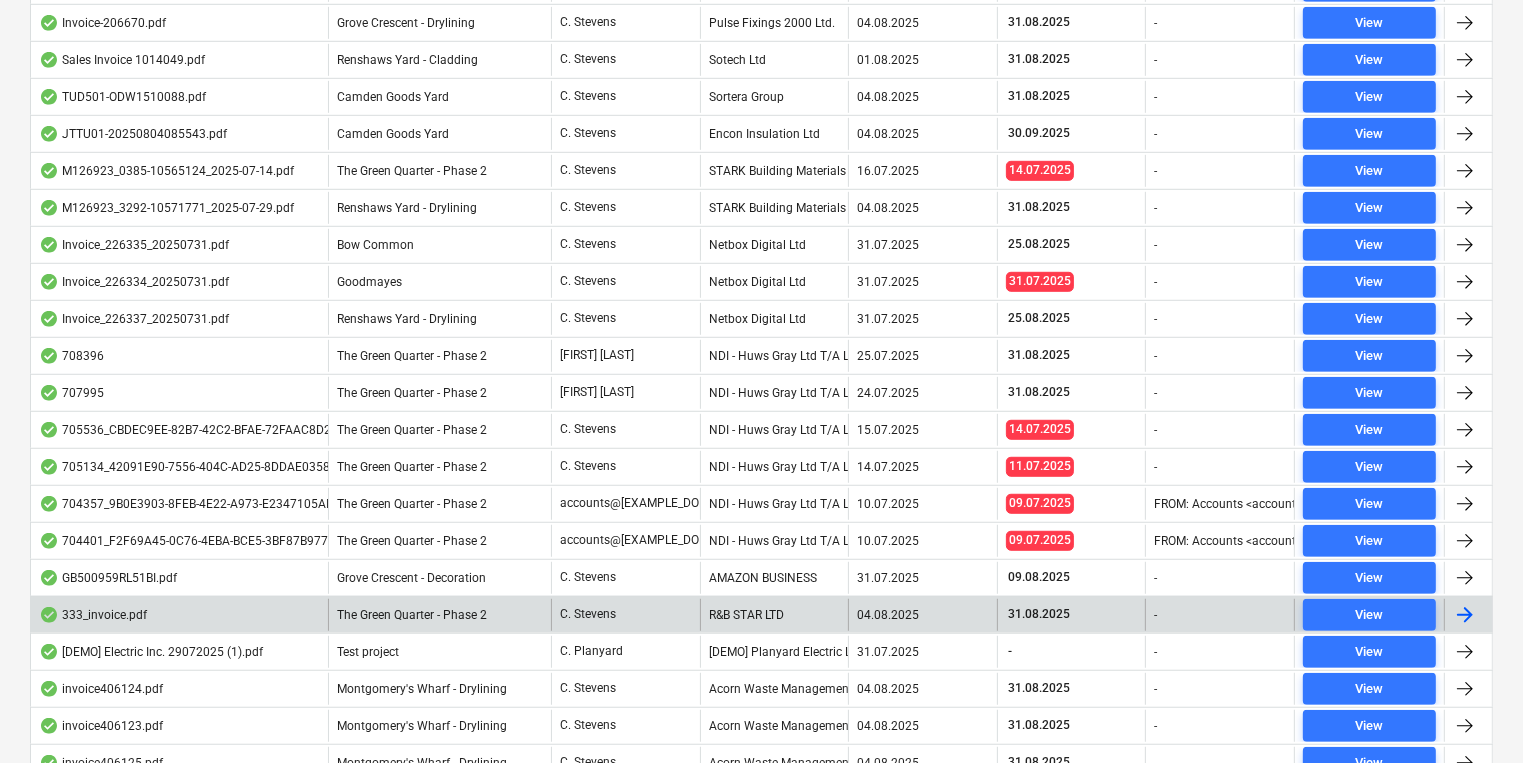 click on "Files sent to this address will automatically be processed and tested for viruses. The files will be uploaded to the company files list. a040e19d-22cb-43a3-b83d-3118dca2679c@[EXAMPLE_DOMAIN] Files Try dropping some files here or Browse Files New invoices Invoices in review 8 Deleted invoices View grouped files File name Project Uploaded by Company Upload date Due date Comment <FILE_NAME> The Green Quarter - Phase 2 accounts@[EXAMPLE_DOMAIN] - [DATE] [DATE] FROM: Accounts <accounts@tudormay.com>
TO: "a040e19d-22cb-43a3-b83d-3118dca2679c@companies.planyard.com"	<a040e19d-22cb-43a3-b83d-3118dca2679c@companies.planyard.com>
SUBJECT: FW: Etag Fixings Limited Invoice - INV.01.032146
IP: [IP_ADDRESS] View <FILE_NAME> The Green Quarter - Phase 2 [FIRST] [LAST] - [DATE] [DATE] - View <FILE_NAME> The Green Quarter - Phase 2 [FIRST] [LAST] Etag Fixings UK Ltd. [DATE] [DATE] - View <FILE_NAME> The Green Quarter - Phase 2" at bounding box center (761, -92) 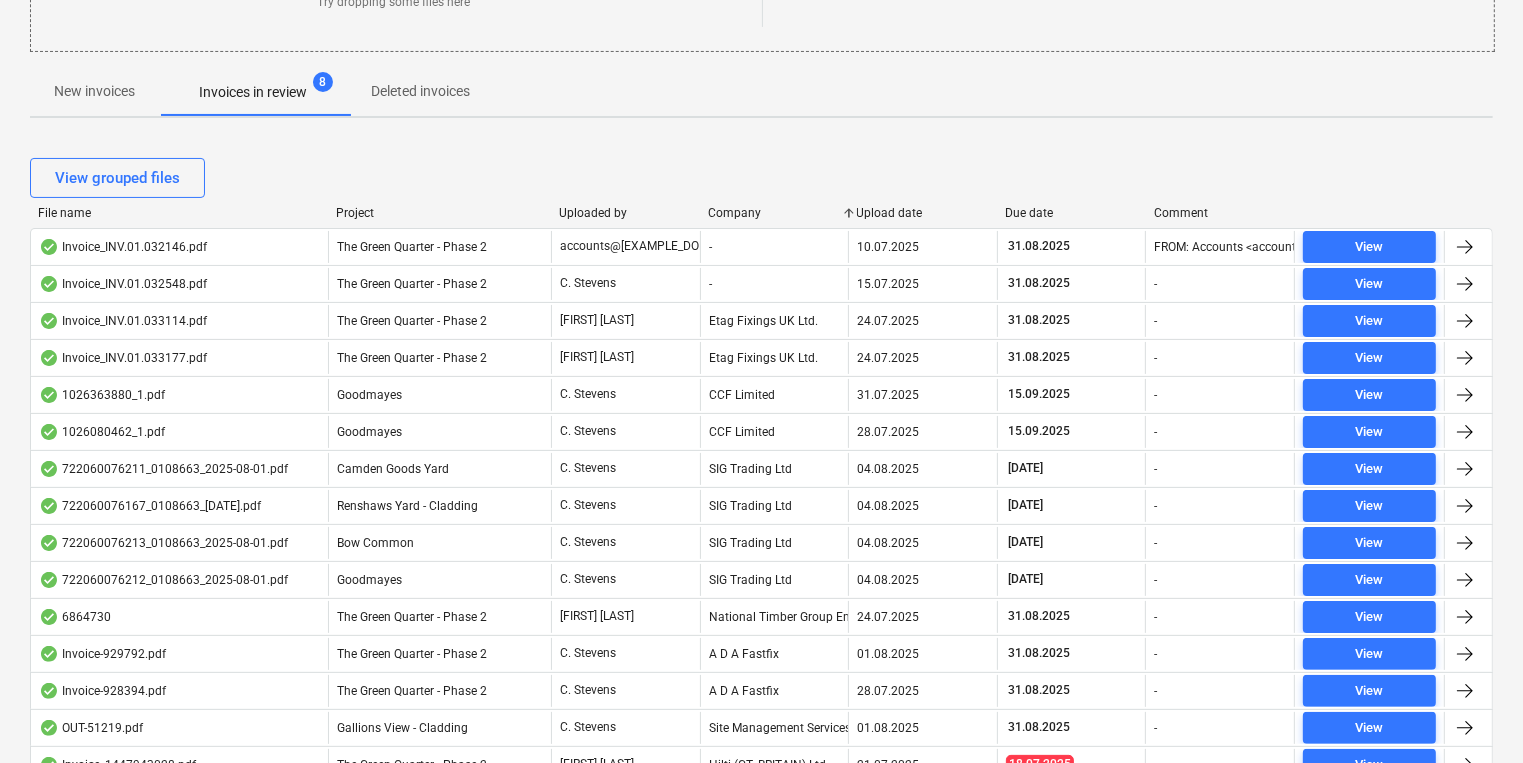 scroll, scrollTop: 0, scrollLeft: 0, axis: both 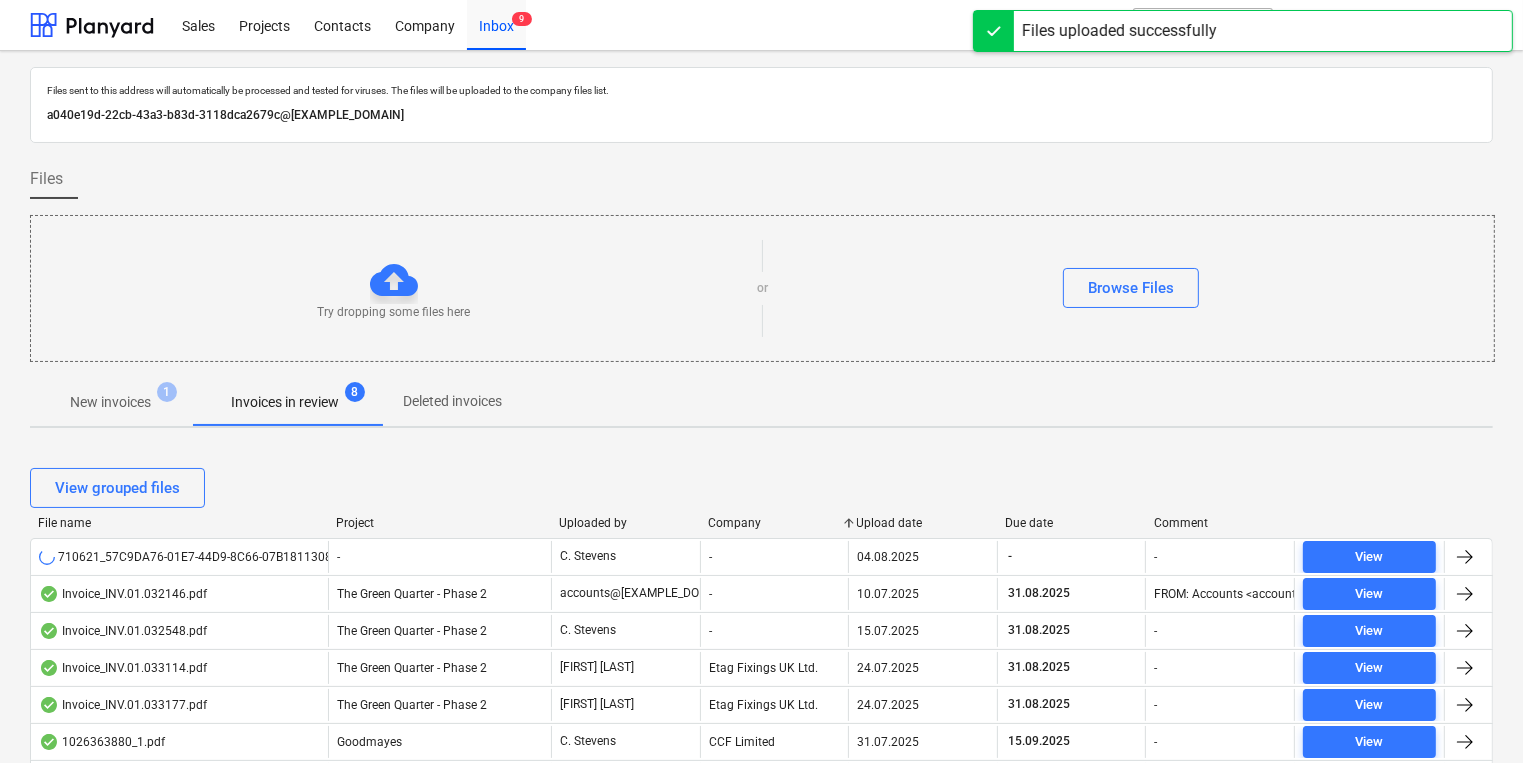 click on "New invoices" at bounding box center (110, 402) 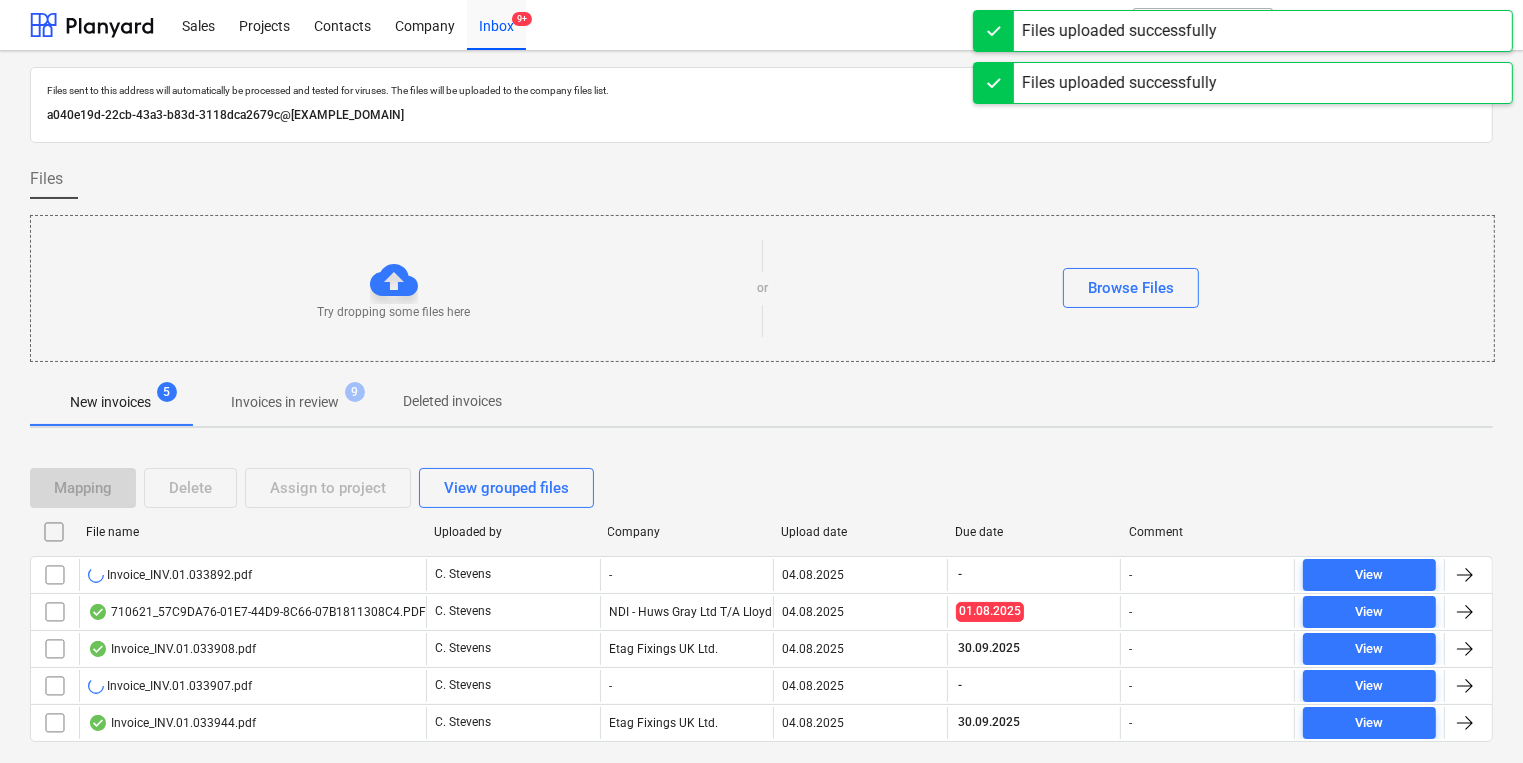 type 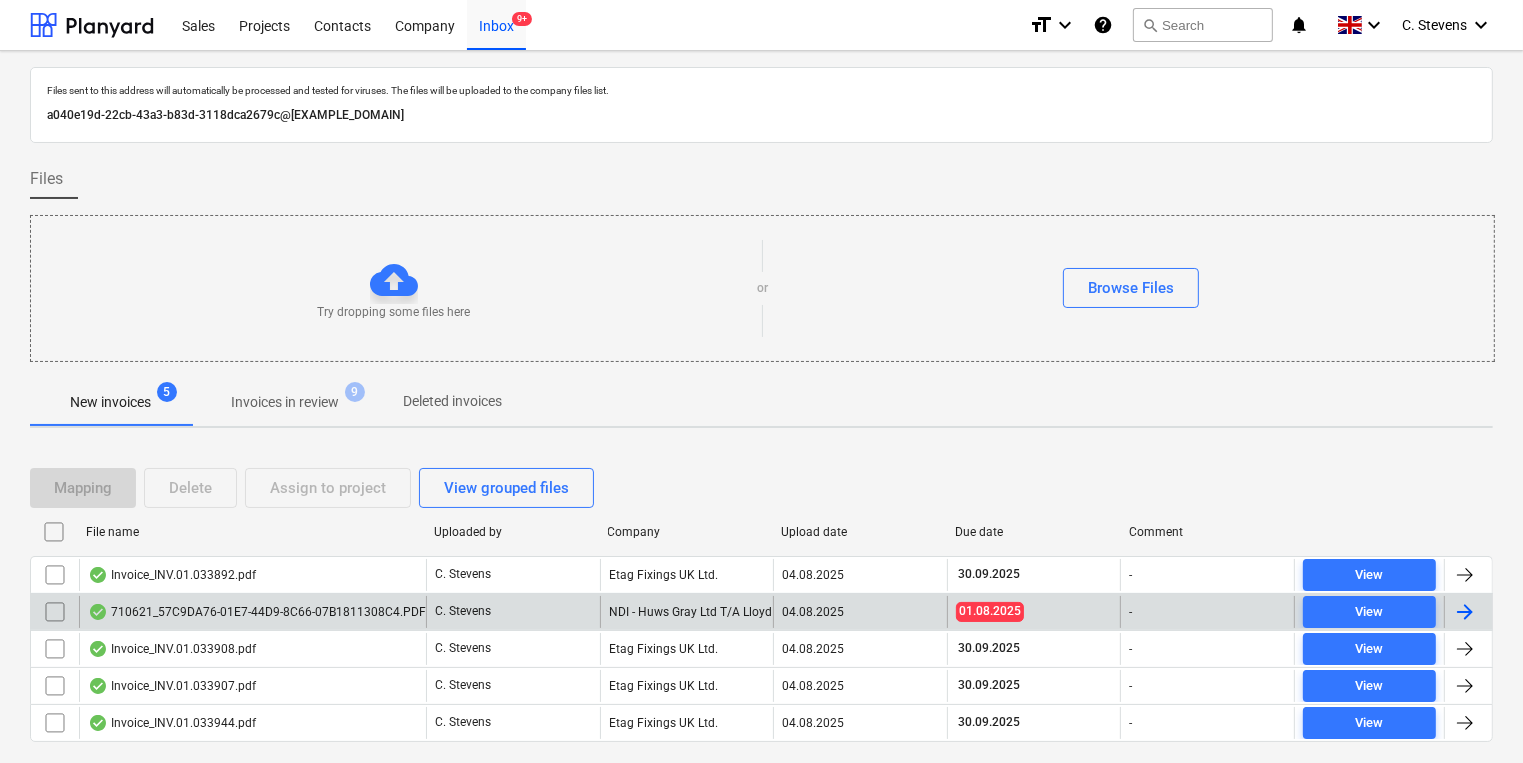 click on "710621_57C9DA76-01E7-44D9-8C66-07B1811308C4.PDF" at bounding box center [257, 612] 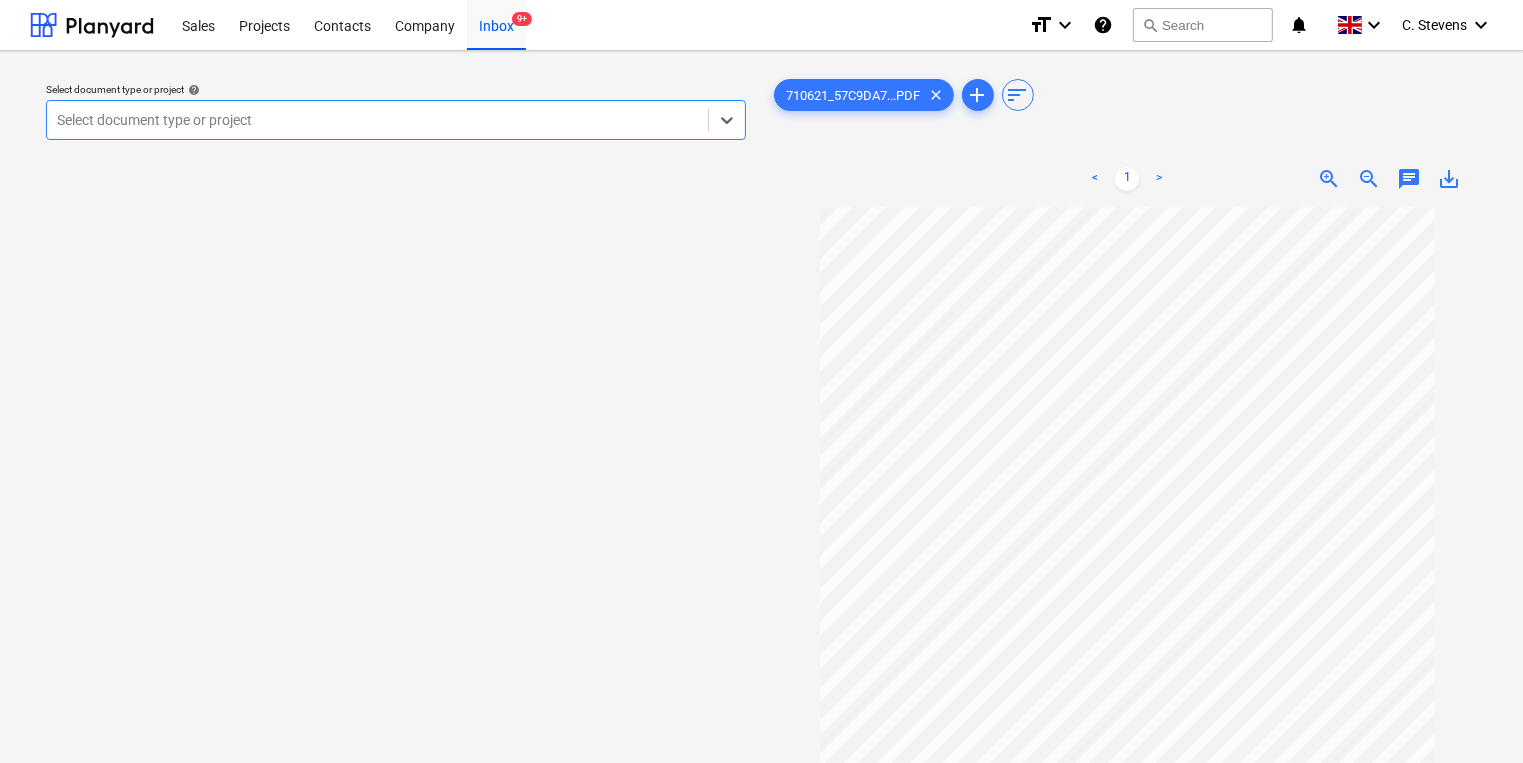 click at bounding box center (377, 120) 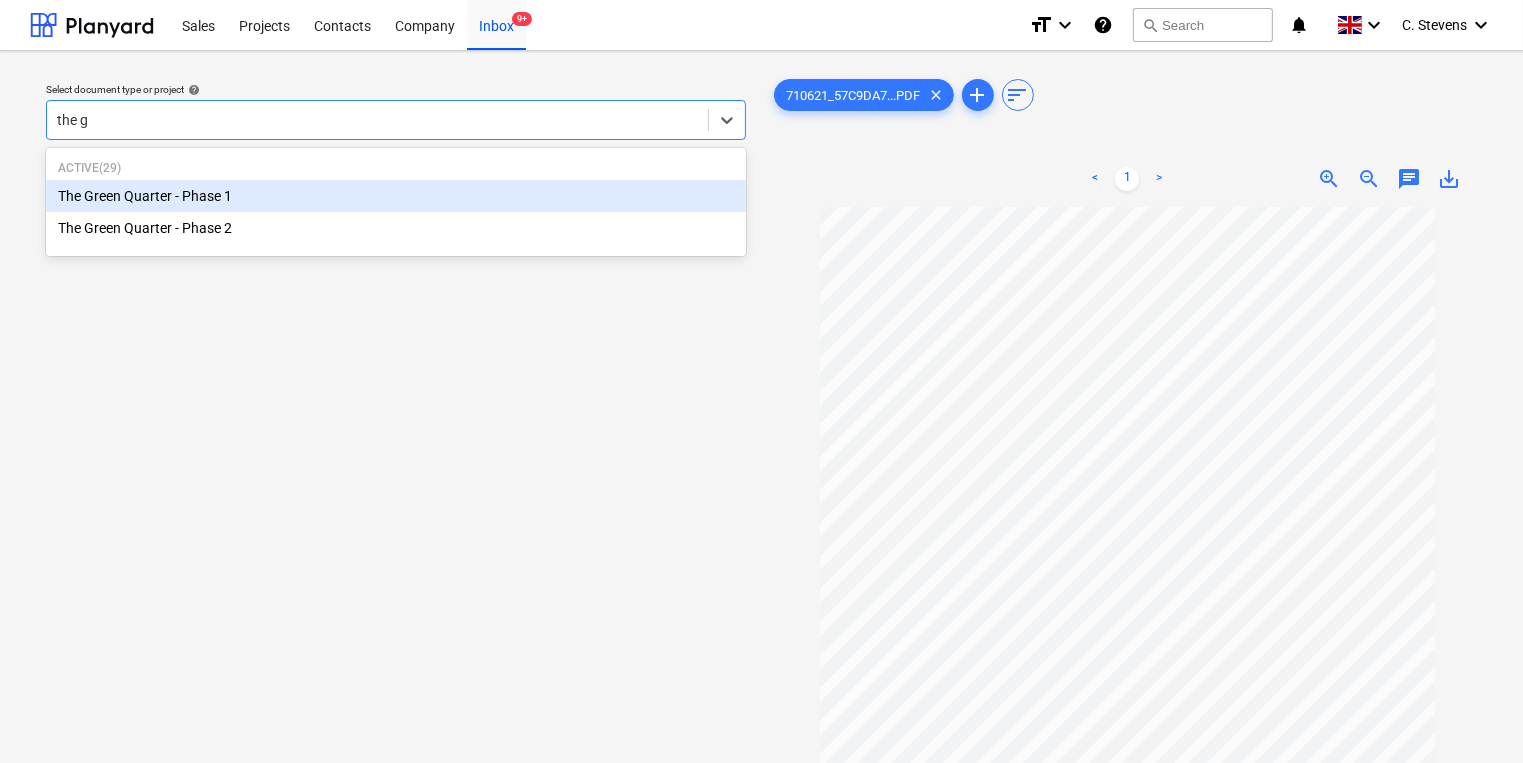 type on "the gr" 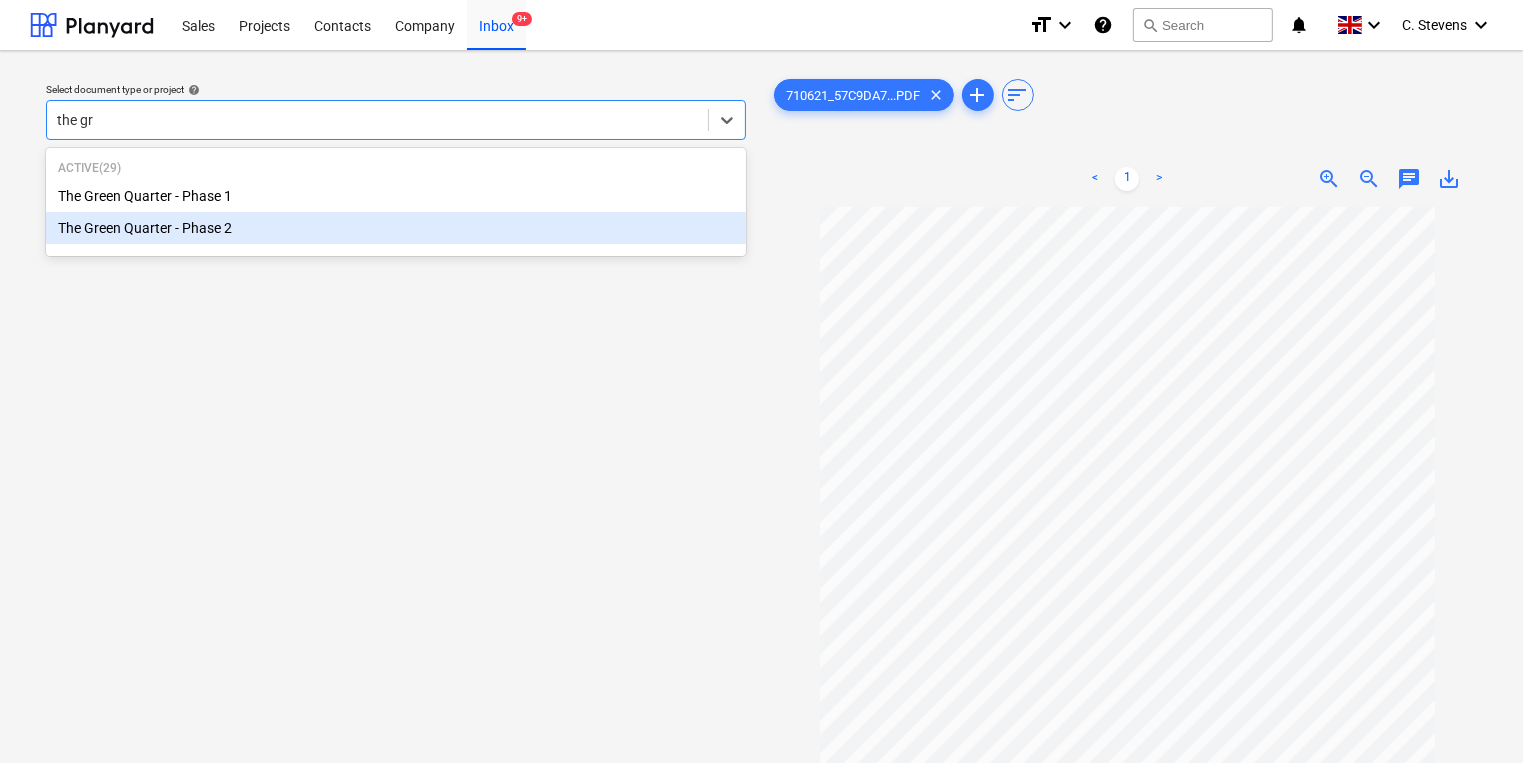 type 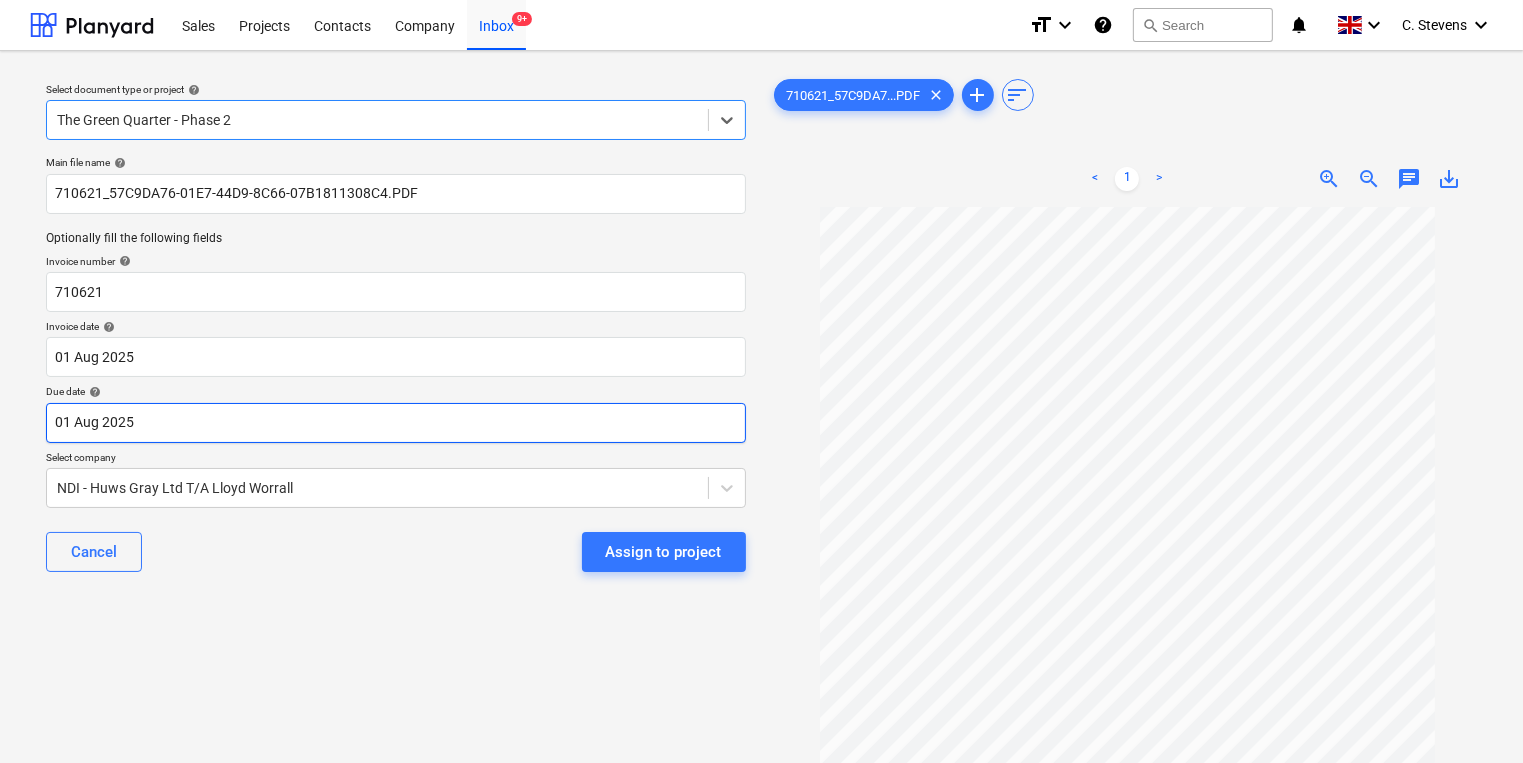 scroll, scrollTop: 158, scrollLeft: 0, axis: vertical 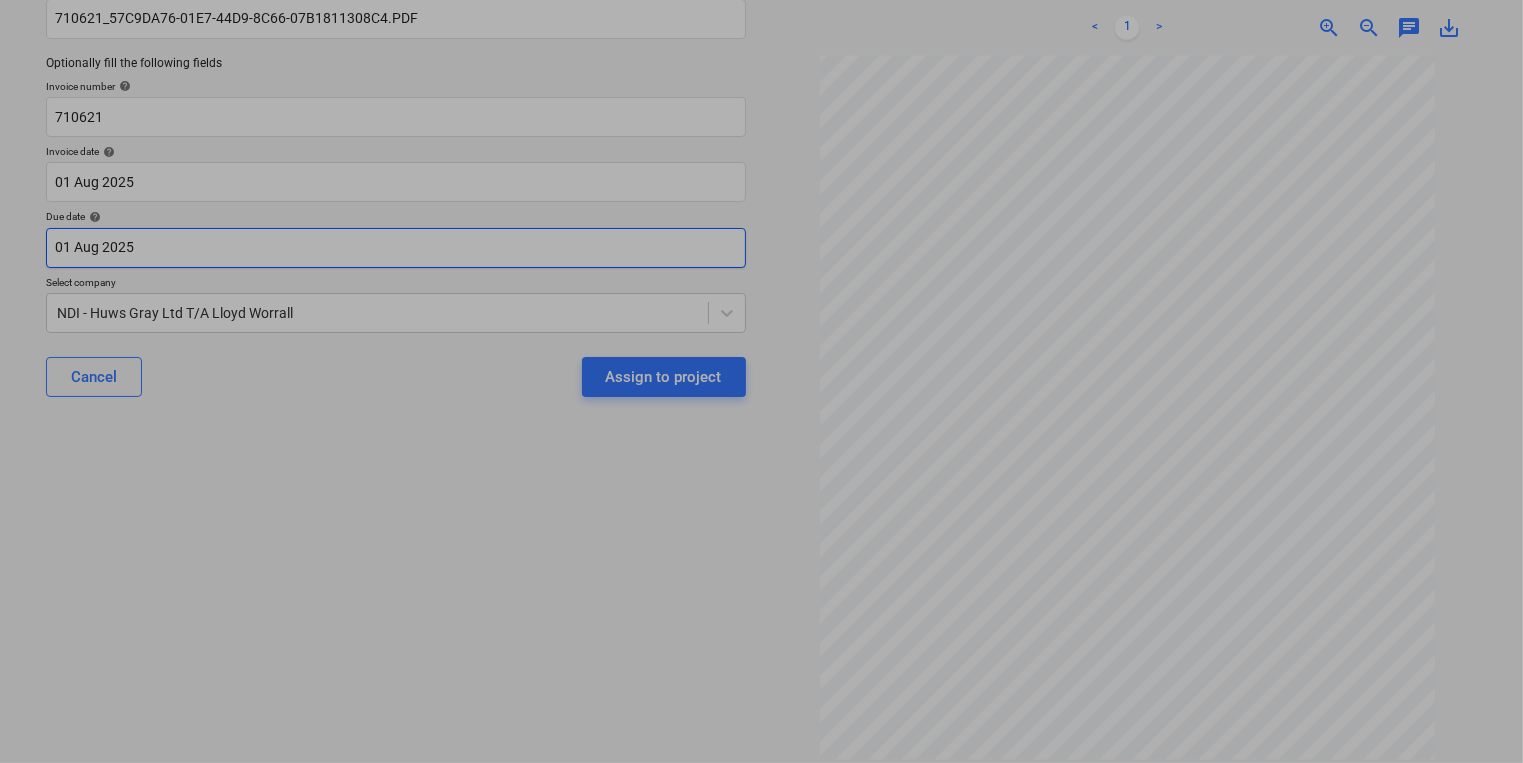 click on "Sales Projects Contacts Company Inbox 9+ format_size keyboard_arrow_down help search Search notifications 0 keyboard_arrow_down [FIRST] [LAST] keyboard_arrow_down Select document type or project help The Green Quarter - Phase 2 Main file name help 710621_57C9DA76-01E7-44D9-8C66-07B1811308C4.PDF Optionally fill the following fields Invoice number help 710621 Invoice date help 01 Aug 2025 01.08.2025 Press the down arrow key to interact with the calendar and
select a date. Press the question mark key to get the keyboard shortcuts for changing dates. Due date help 01 Aug 2025 01.08.2025 Press the down arrow key to interact with the calendar and
select a date. Press the question mark key to get the keyboard shortcuts for changing dates. Select company NDI - Huws Gray Ltd T/A Lloyd Worrall   Cancel Assign to project 710621_57C9DA7...PDF clear add sort < 1 > zoom_in zoom_out chat 0 save_alt
Su Mo Tu We Th Fr Sa Su Mo Tu We Th Fr Sa July 2025 1 2 3 4 5 6 7 8 9 10 11 12 13 14 15 16 17 18 19 20 21 22" at bounding box center [761, 206] 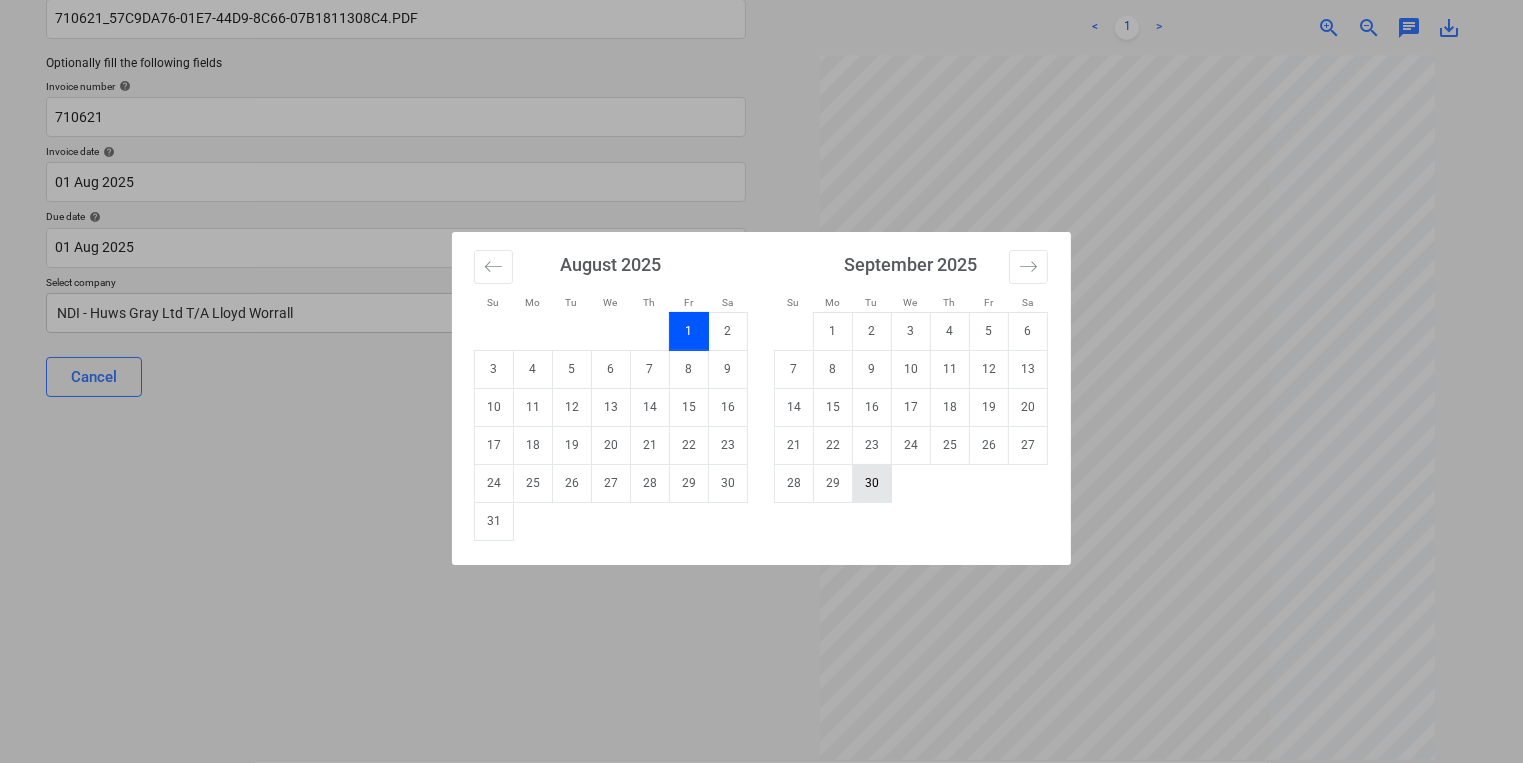 click on "30" at bounding box center [872, 483] 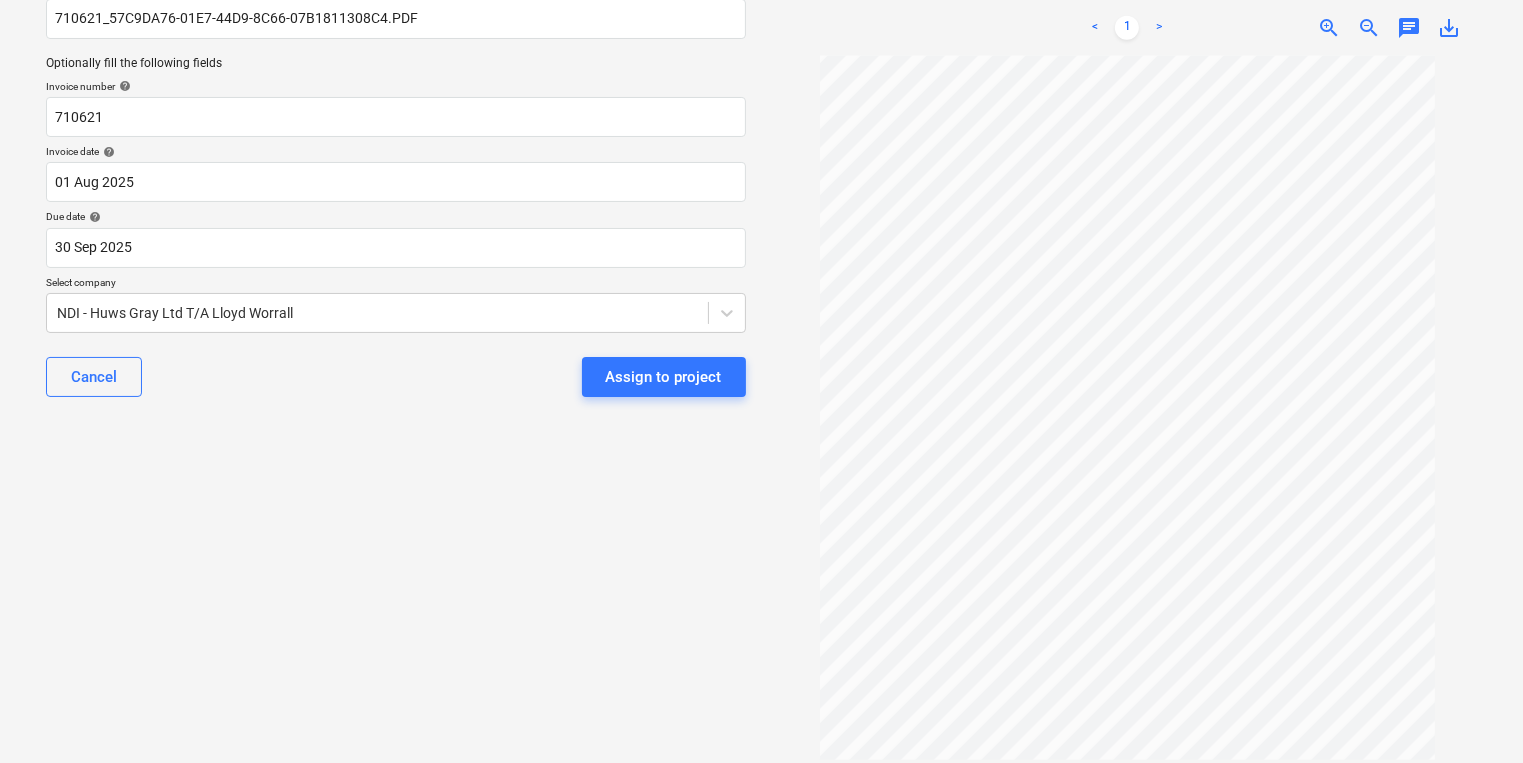 scroll, scrollTop: 0, scrollLeft: 0, axis: both 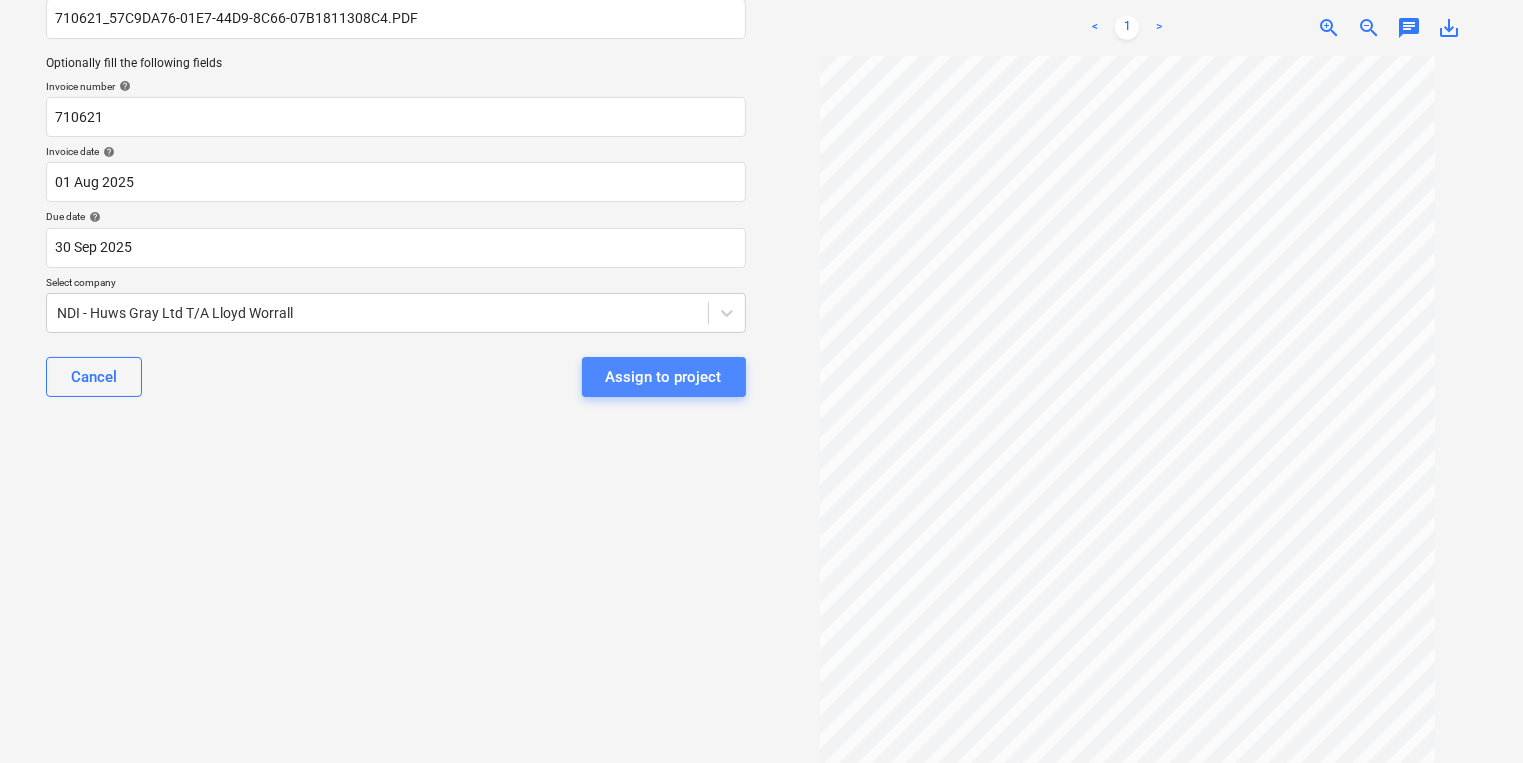 click on "Assign to project" at bounding box center [664, 377] 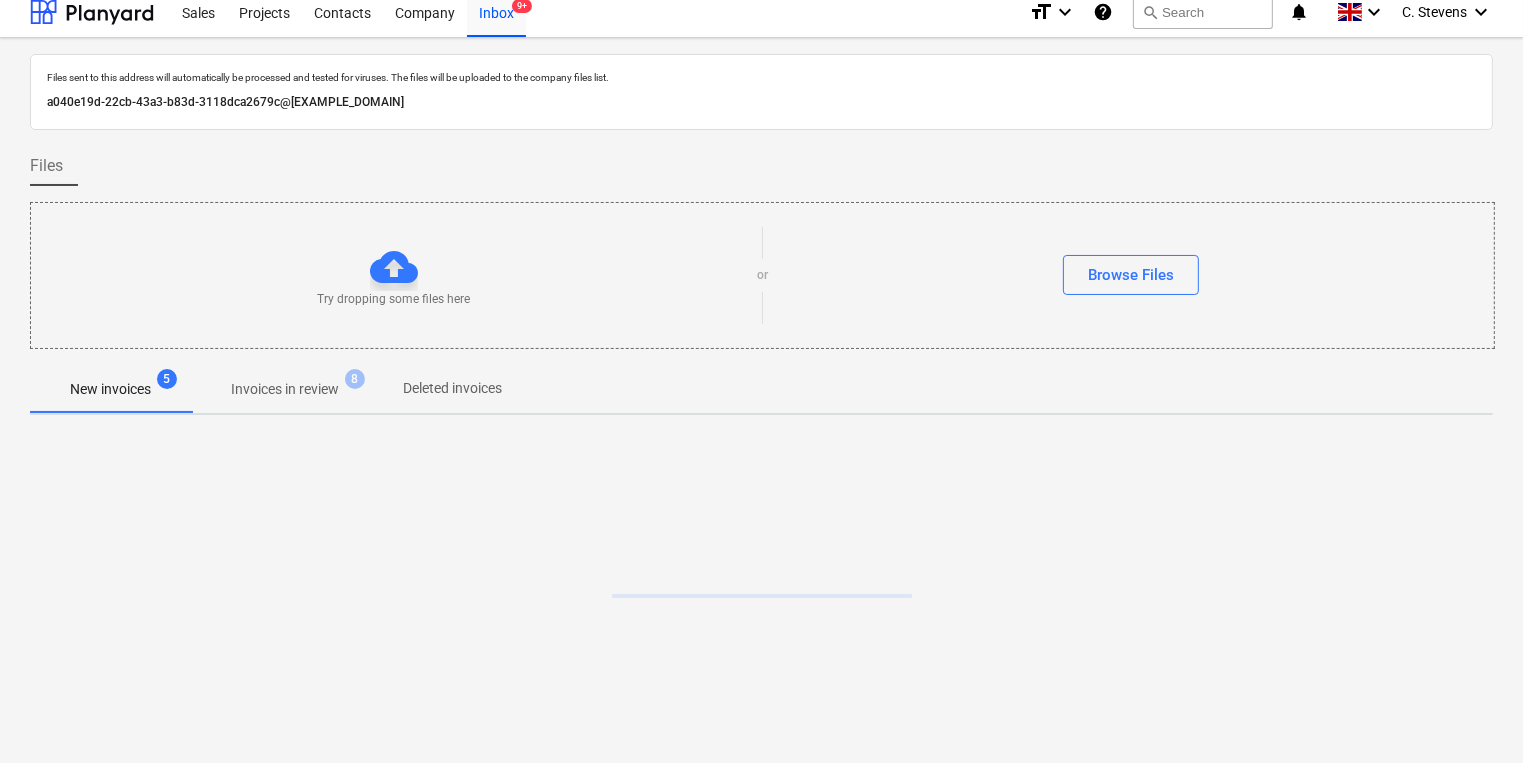 scroll, scrollTop: 11, scrollLeft: 0, axis: vertical 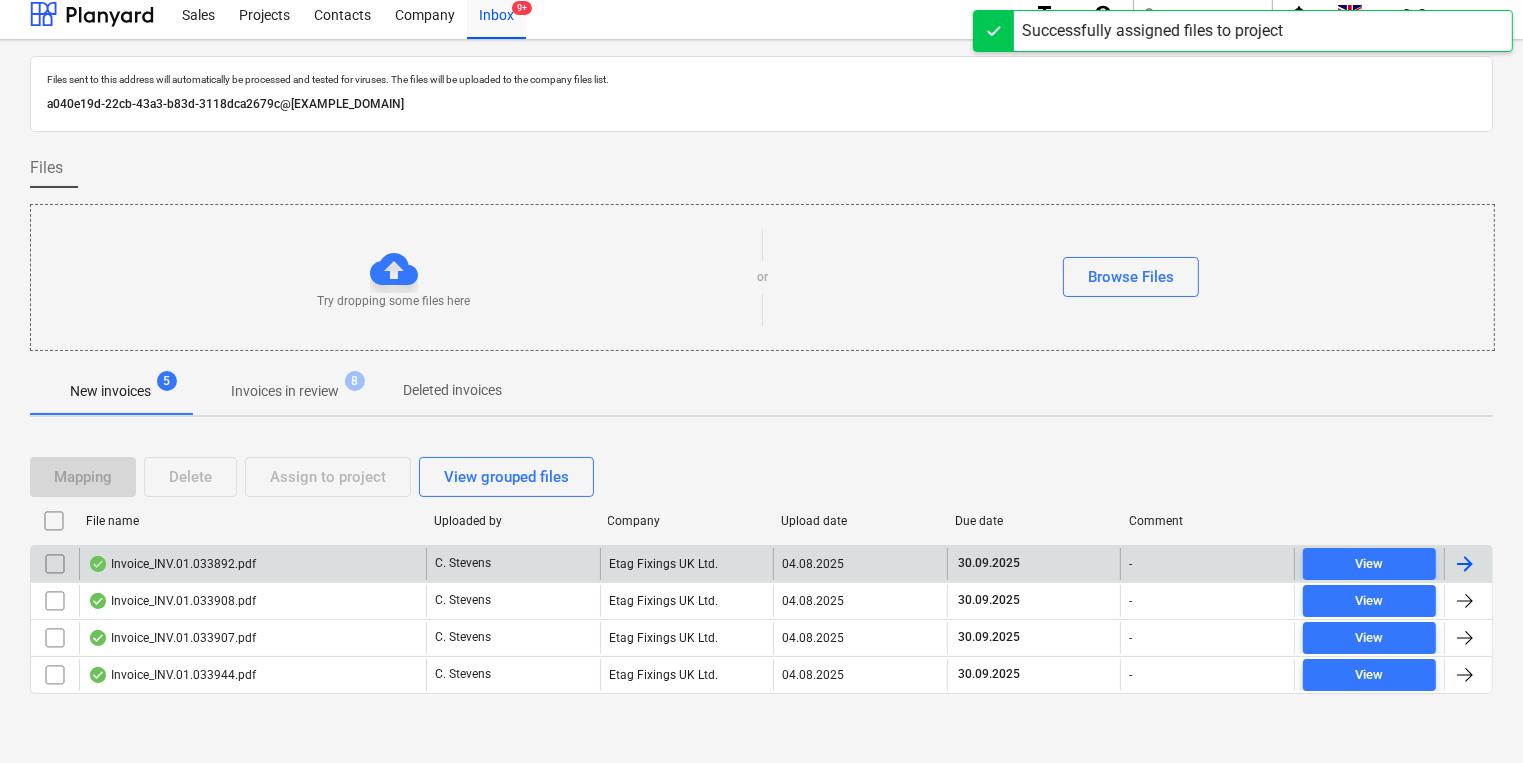 click on "Invoice_INV.01.033892.pdf" at bounding box center (172, 564) 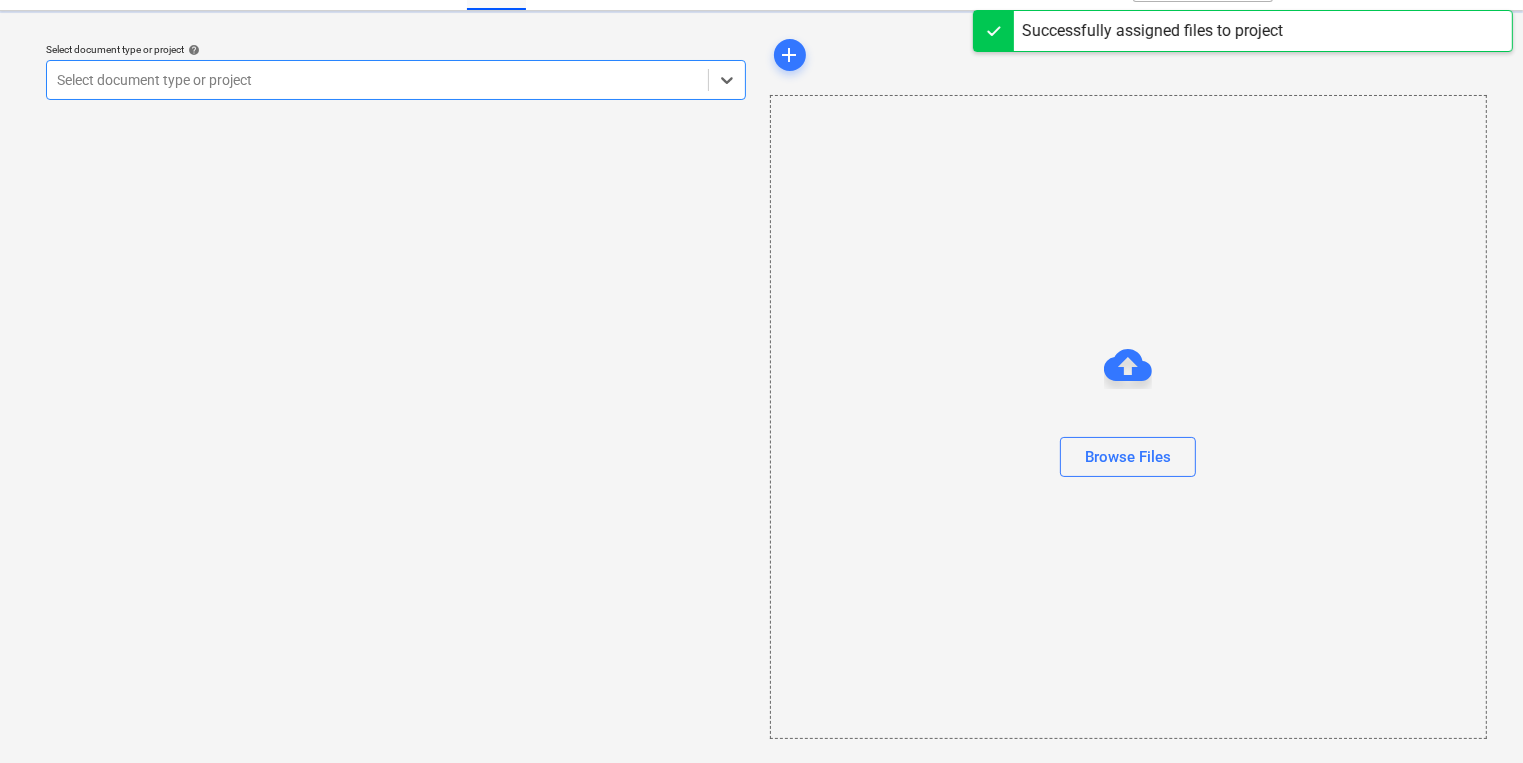 scroll, scrollTop: 0, scrollLeft: 0, axis: both 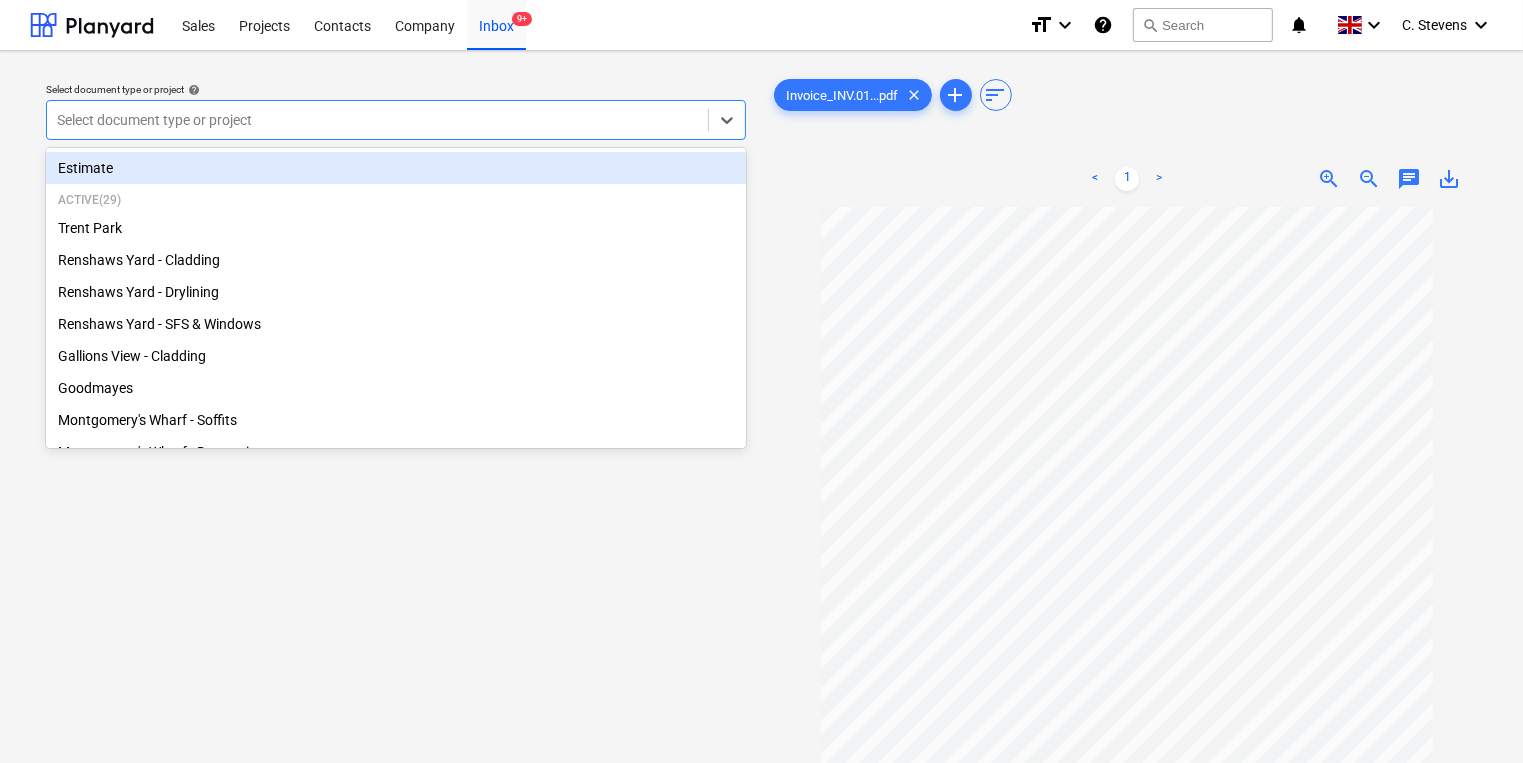click at bounding box center (377, 120) 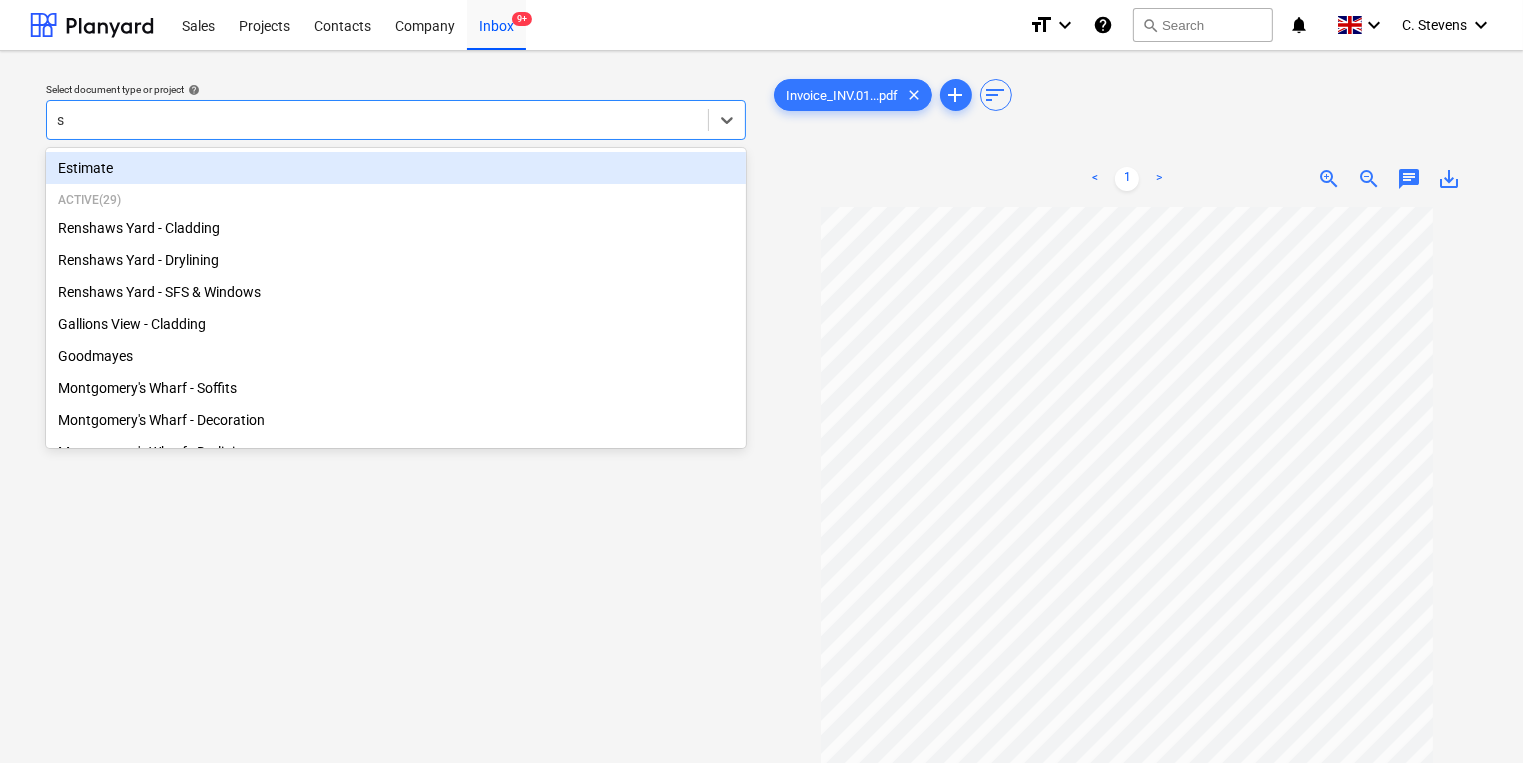 type on "so" 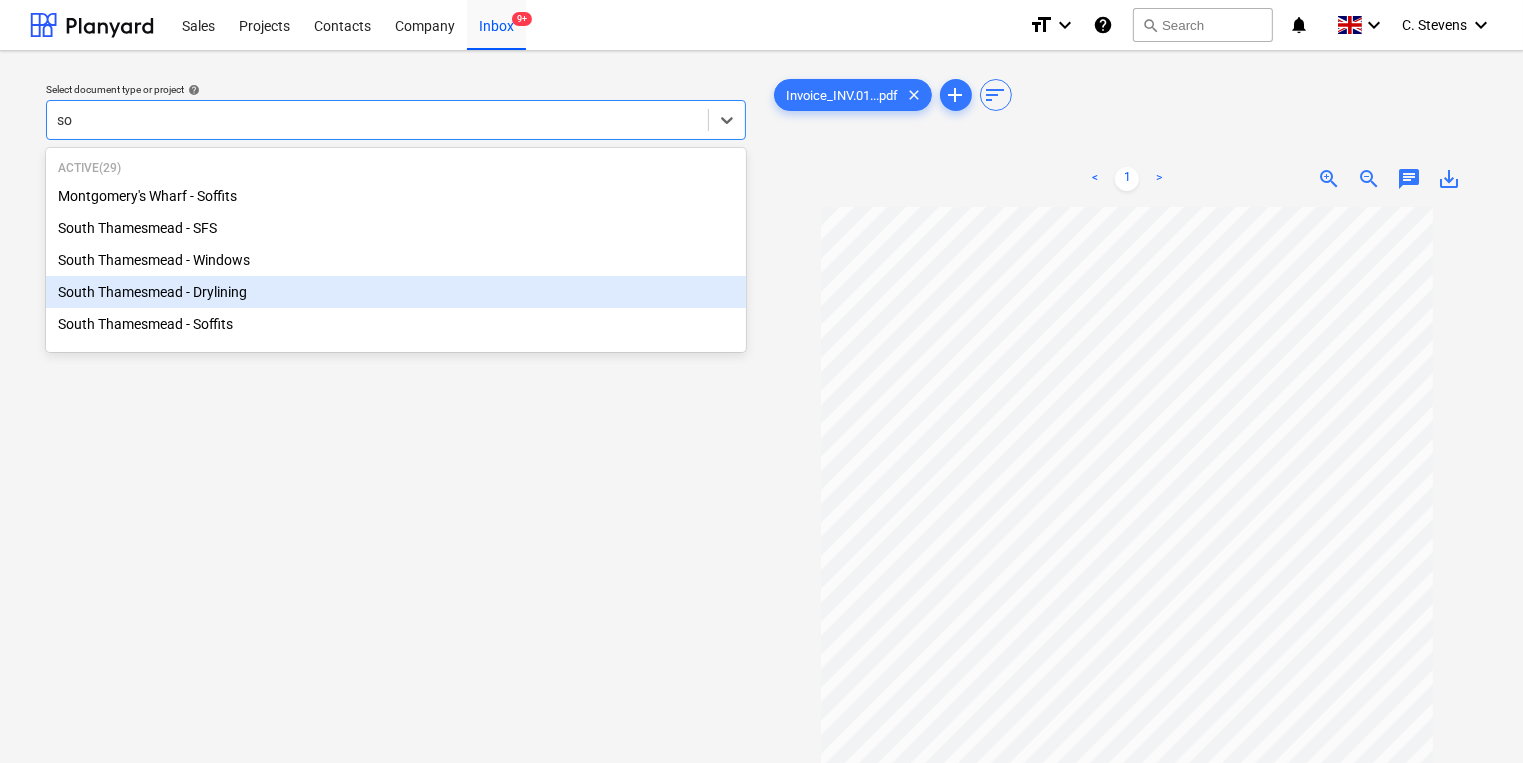 type 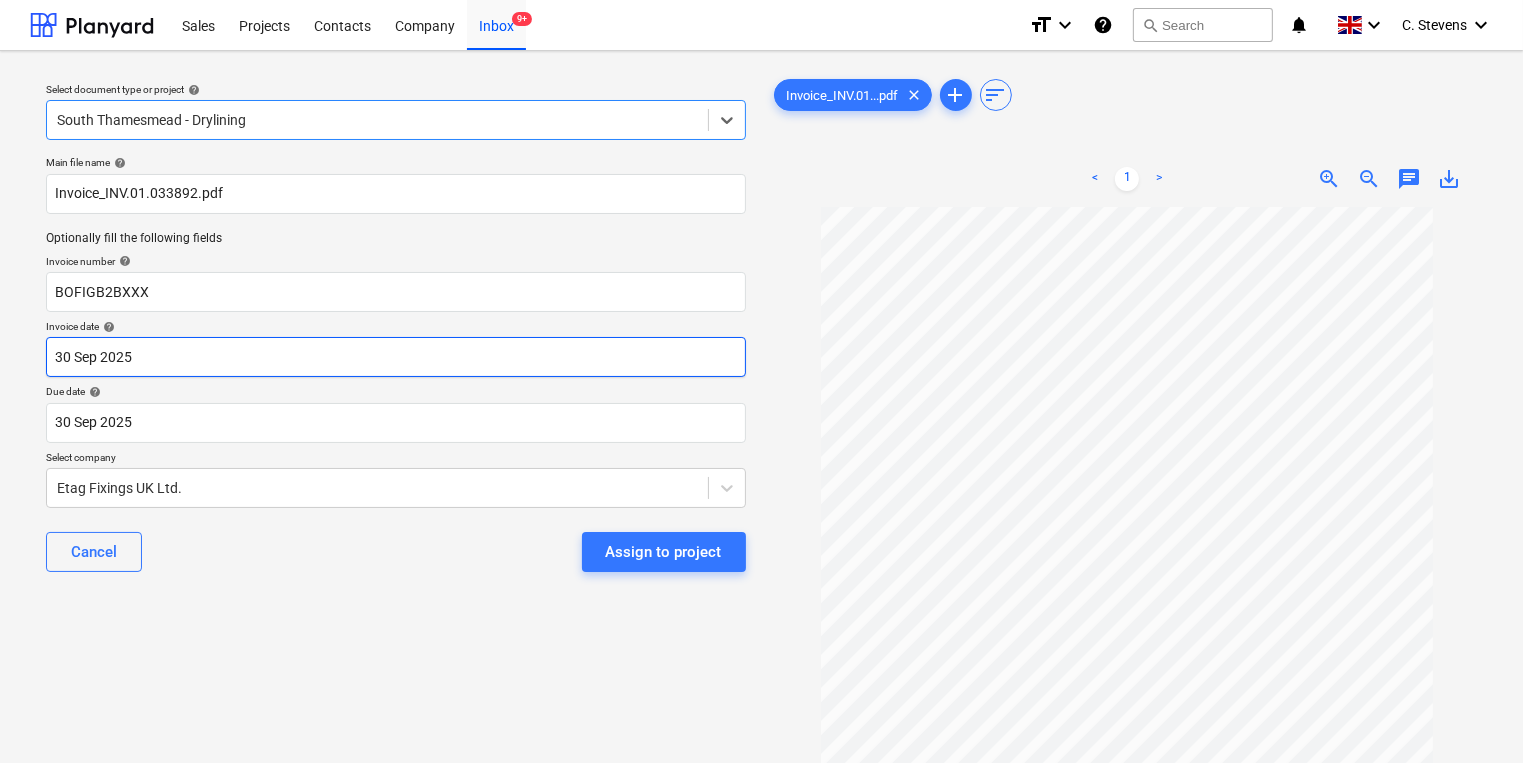 click on "Sales Projects Contacts Company Inbox 9+ format_size keyboard_arrow_down help search Search notifications 0 keyboard_arrow_down [FIRST] [LAST] keyboard_arrow_down Select document type or project help option South Thamesmead - Drylining, selected.   Select is focused ,type to refine list, press Down to open the menu,  South Thamesmead - Drylining Main file name help Invoice_INV.01.033892.pdf Optionally fill the following fields Invoice number help BOFIGB2BXXX Invoice date help 30 Sep 2025 30.09.2025 Press the down arrow key to interact with the calendar and
select a date. Press the question mark key to get the keyboard shortcuts for changing dates. Due date help 30 Sep 2025 30.09.2025 Press the down arrow key to interact with the calendar and
select a date. Press the question mark key to get the keyboard shortcuts for changing dates. Select company Etag Fixings UK Ltd.   Cancel Assign to project Invoice_INV.01...pdf clear add sort < 1 > zoom_in zoom_out chat 0 save_alt" at bounding box center (761, 381) 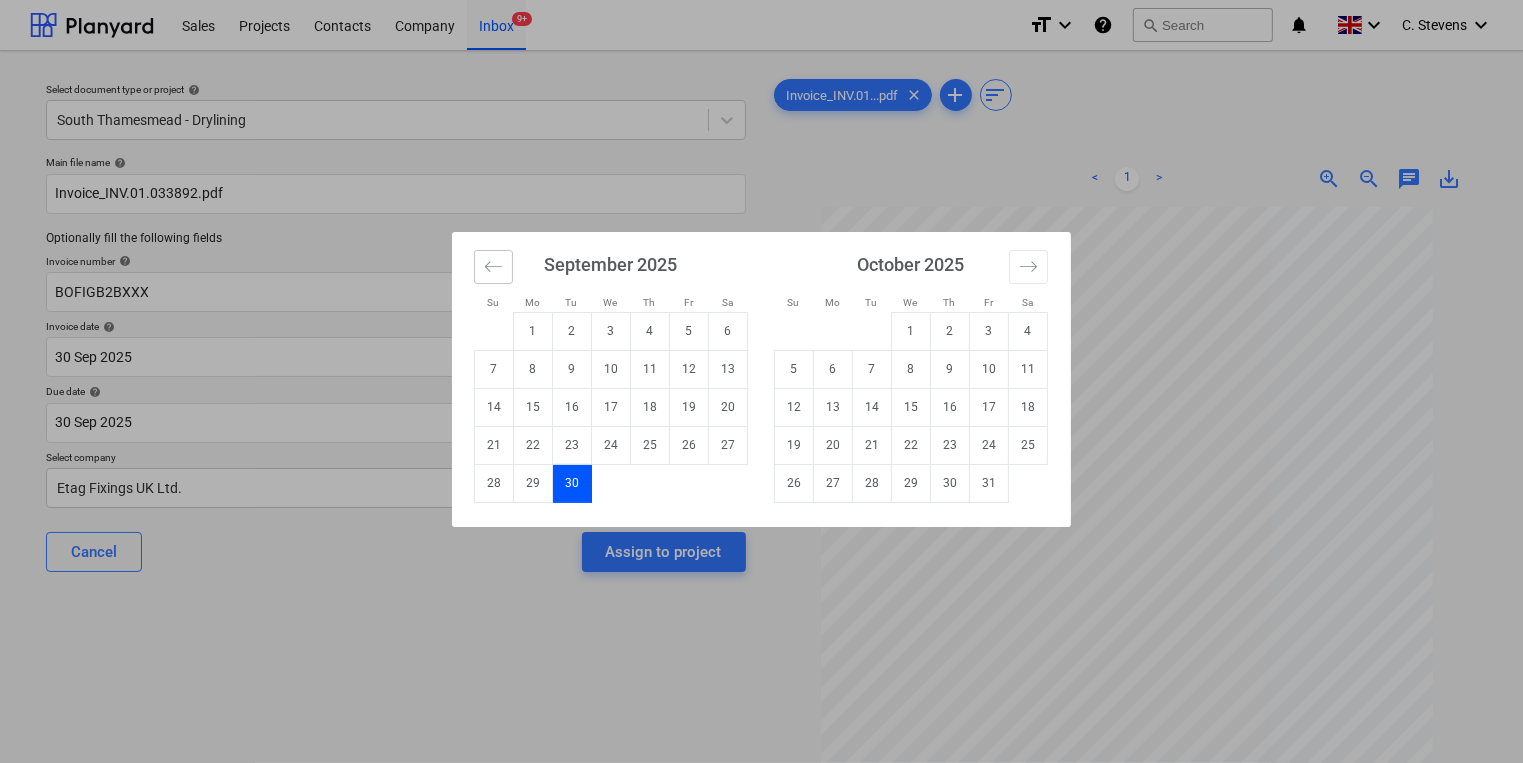 click 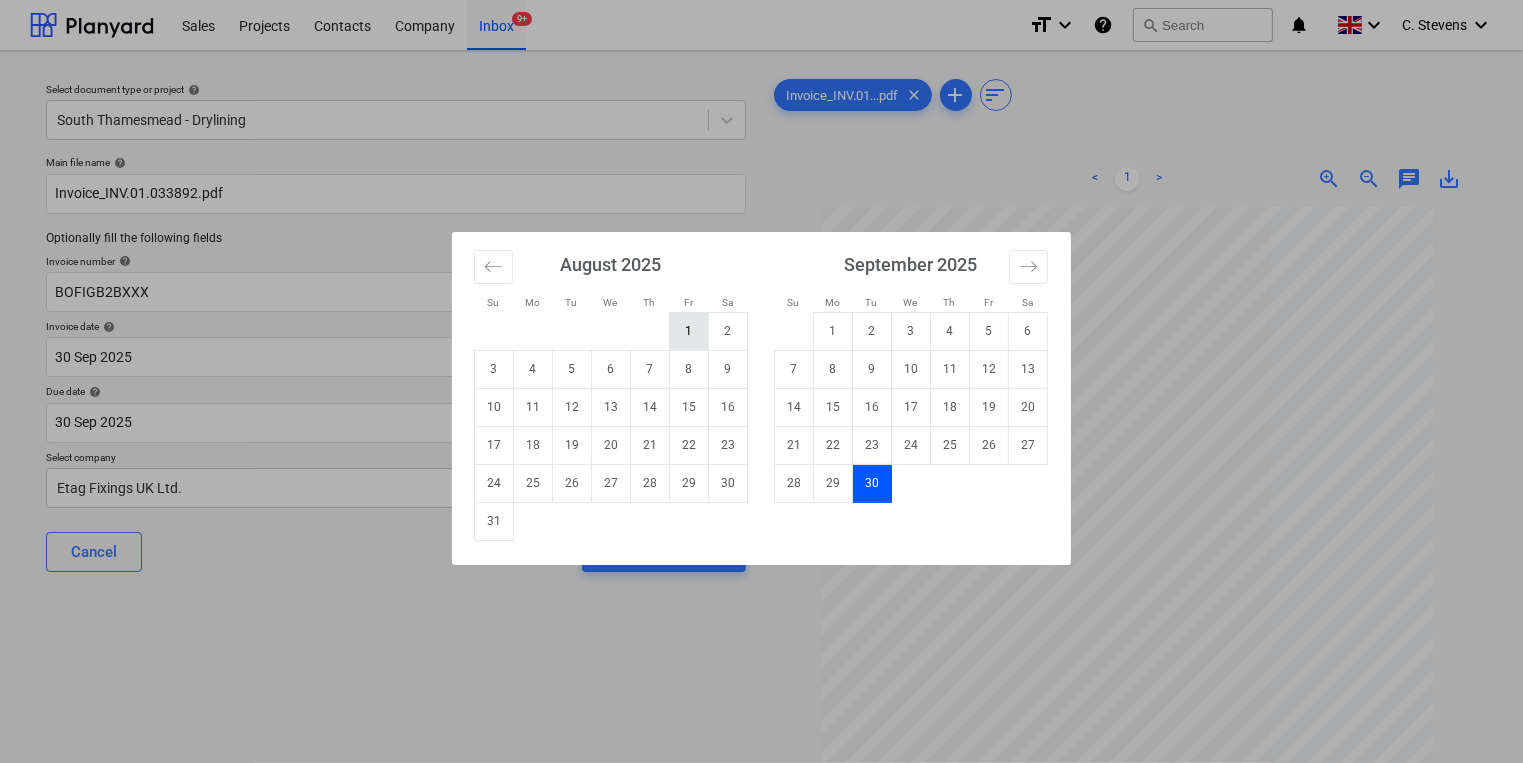 click on "1" at bounding box center [689, 331] 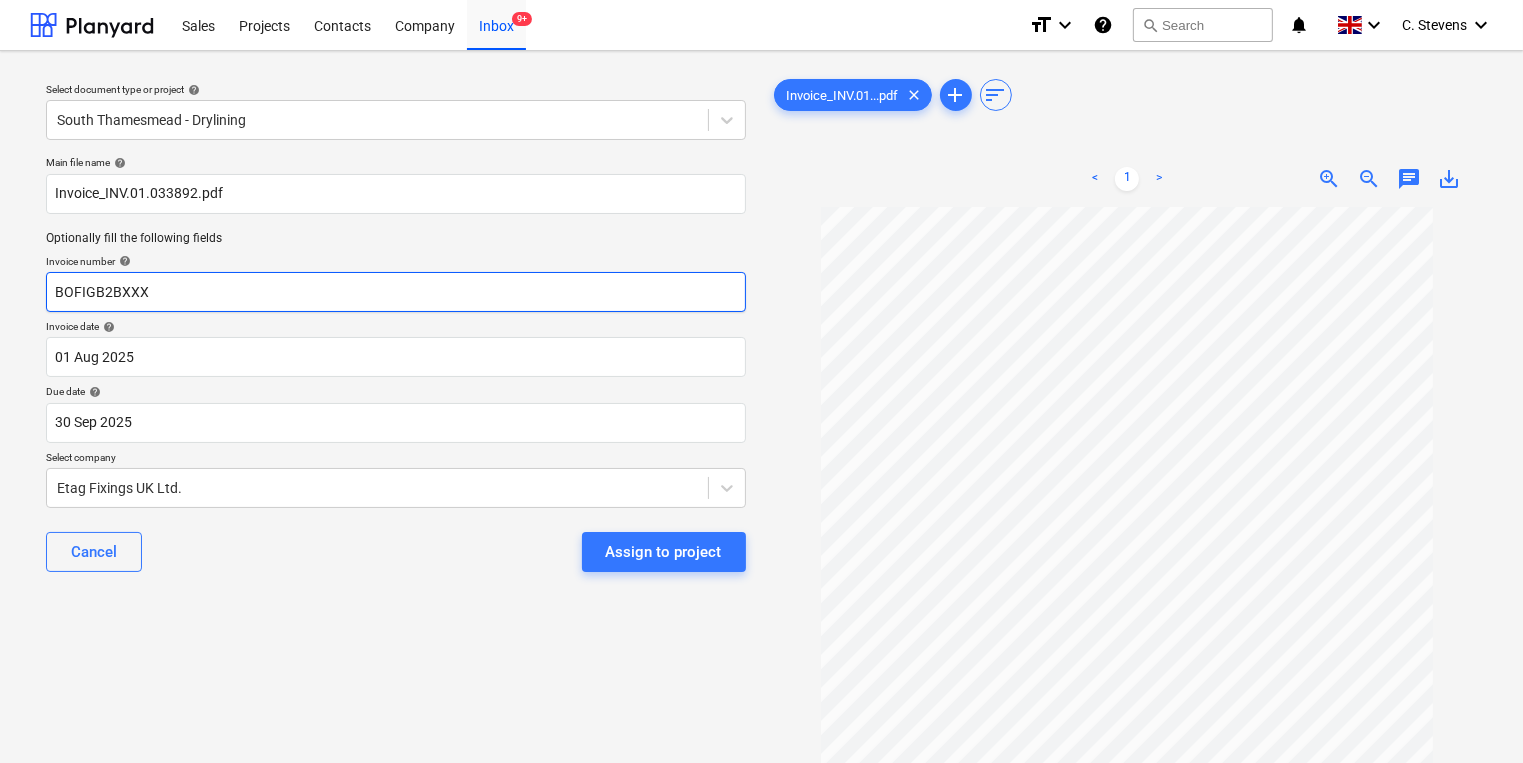 click on "BOFIGB2BXXX" at bounding box center (396, 292) 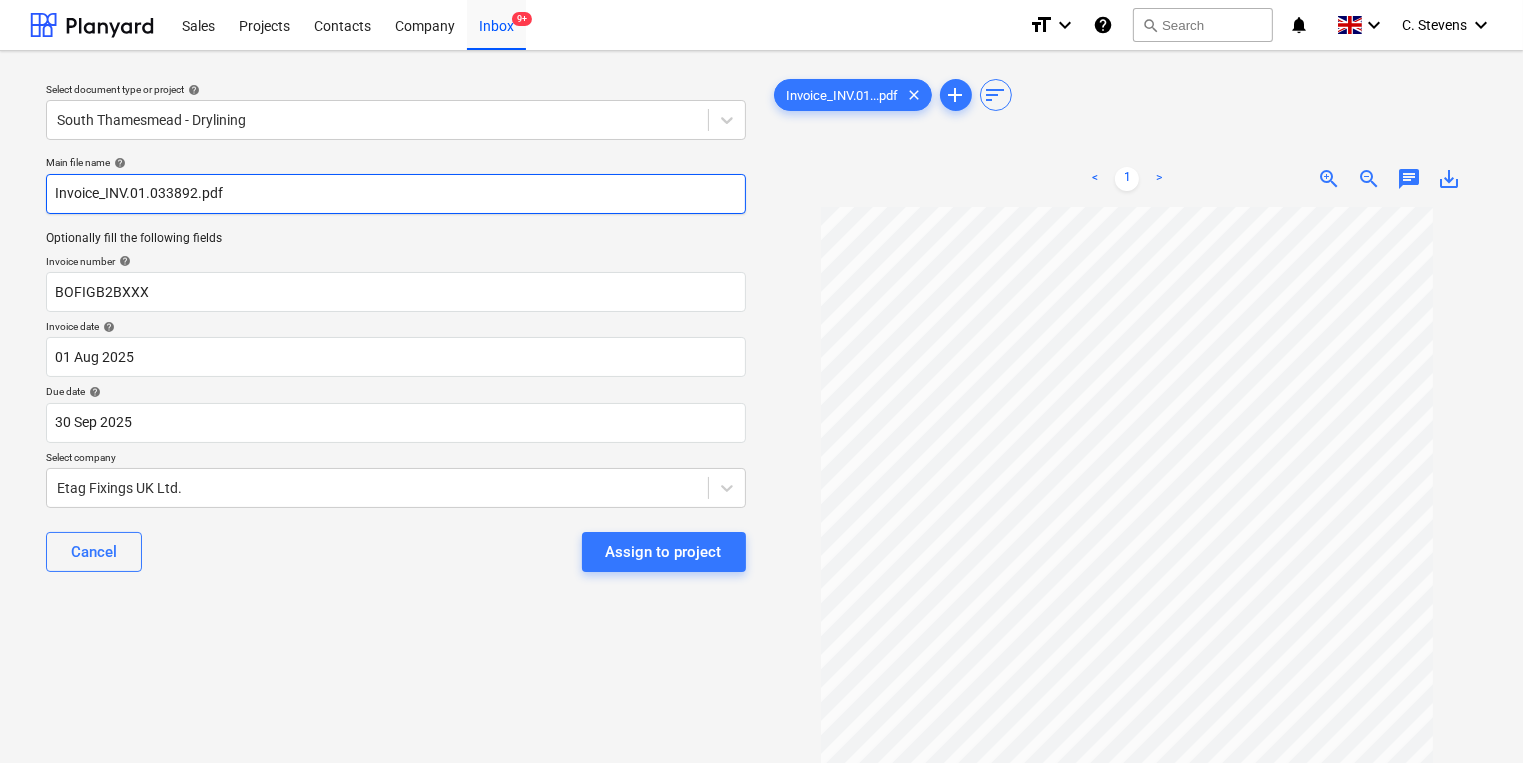drag, startPoint x: 107, startPoint y: 198, endPoint x: 197, endPoint y: 192, distance: 90.199776 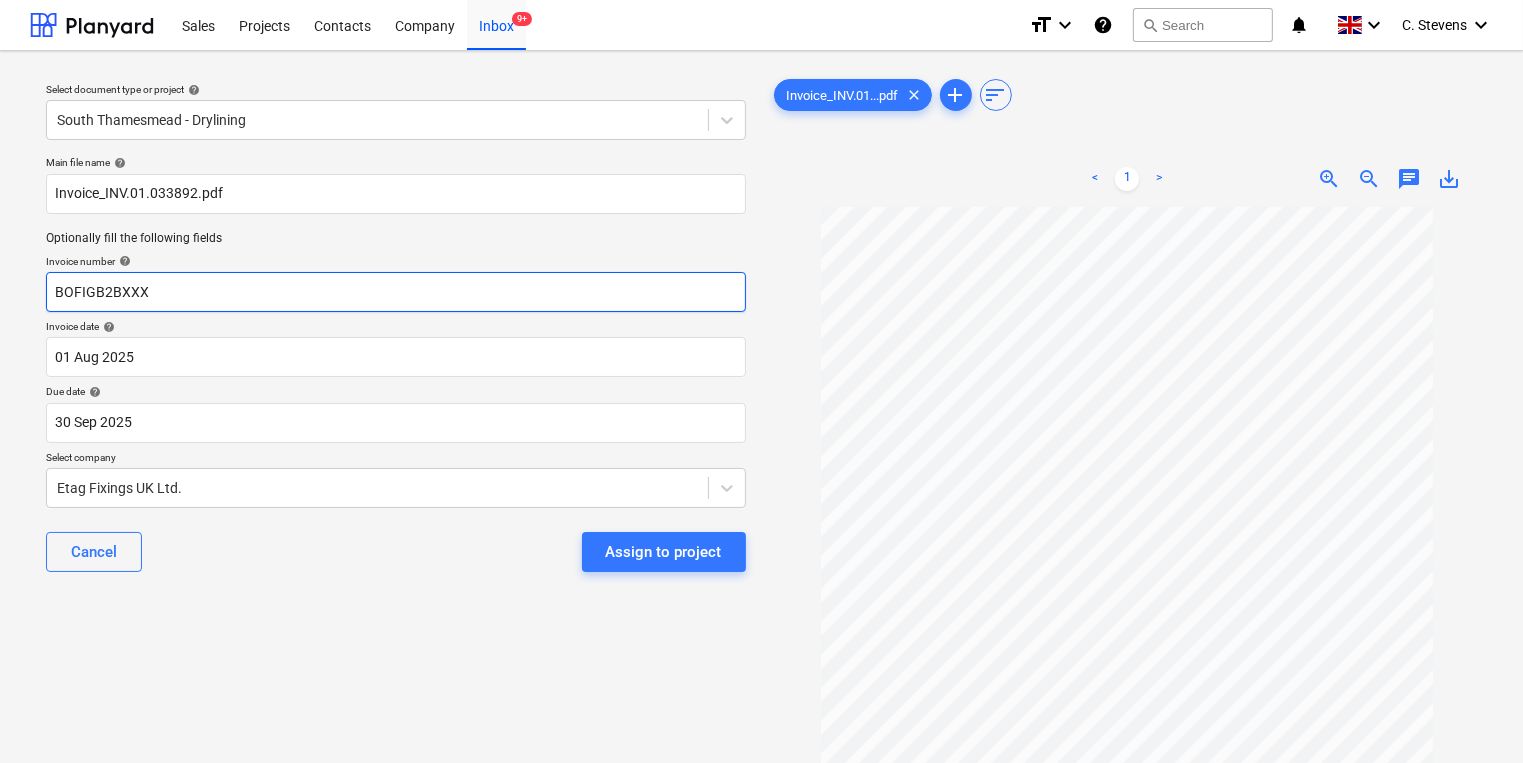 drag, startPoint x: 107, startPoint y: 288, endPoint x: 25, endPoint y: 283, distance: 82.1523 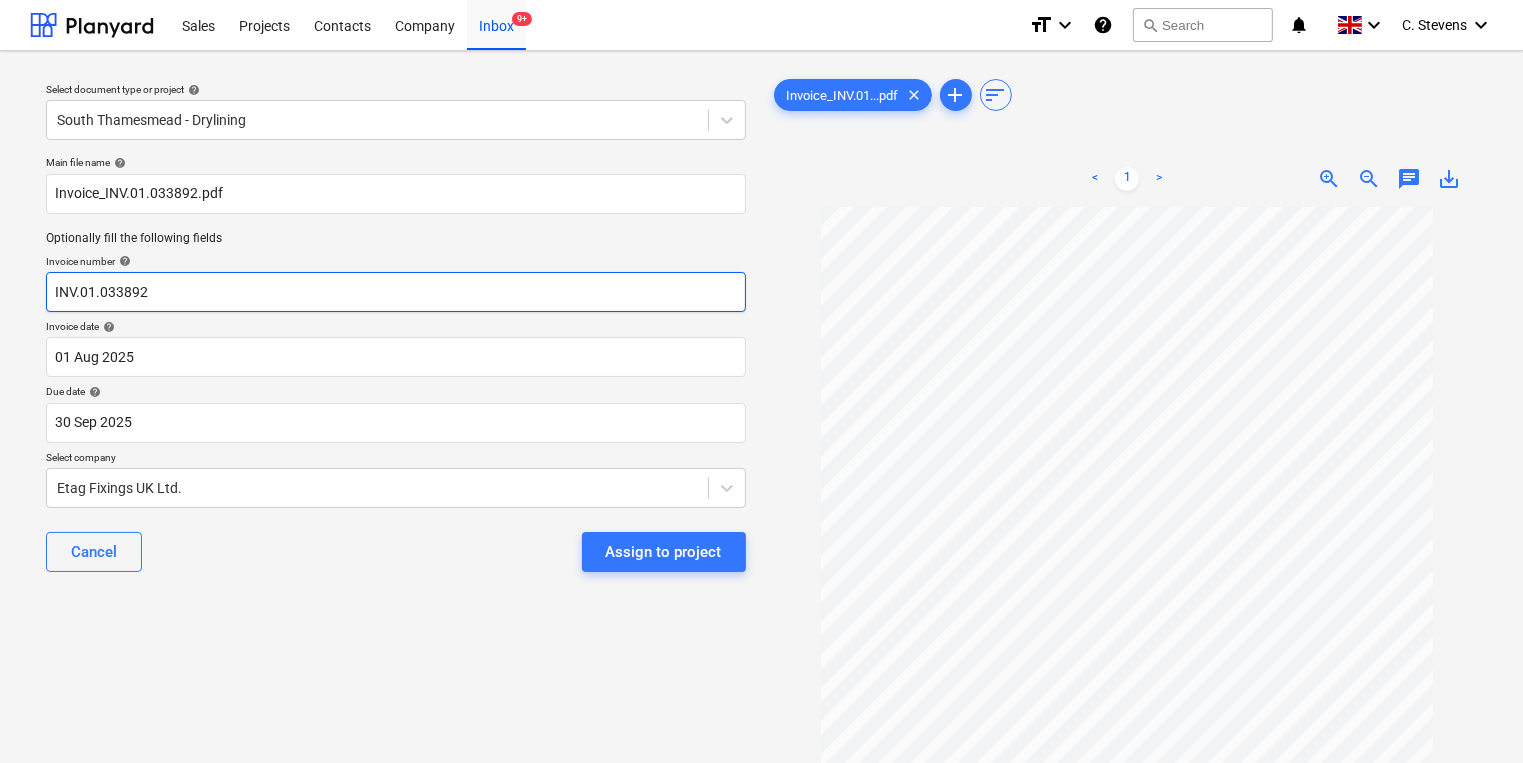 click on "INV.01.033892" at bounding box center [396, 292] 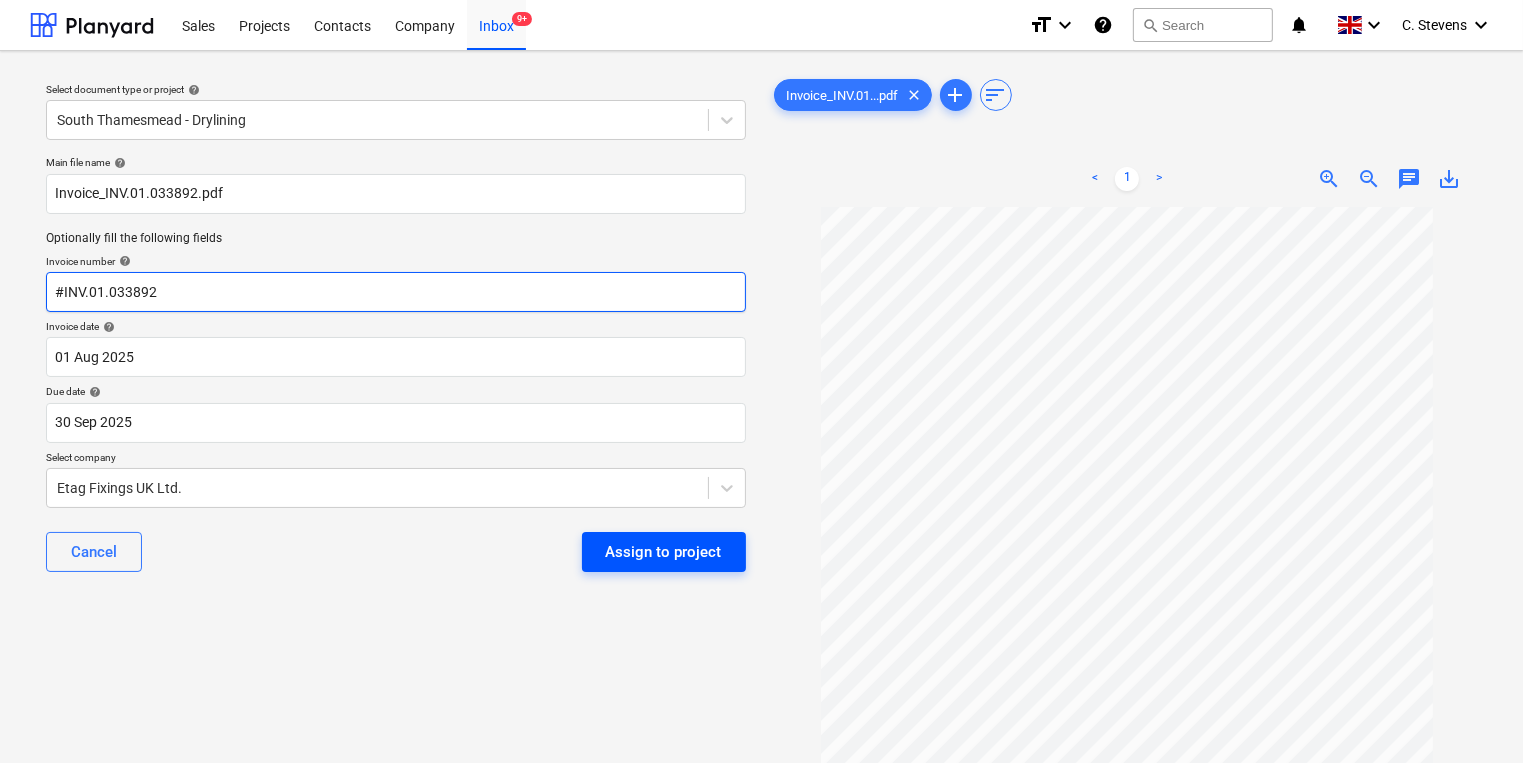 type on "#INV.01.033892" 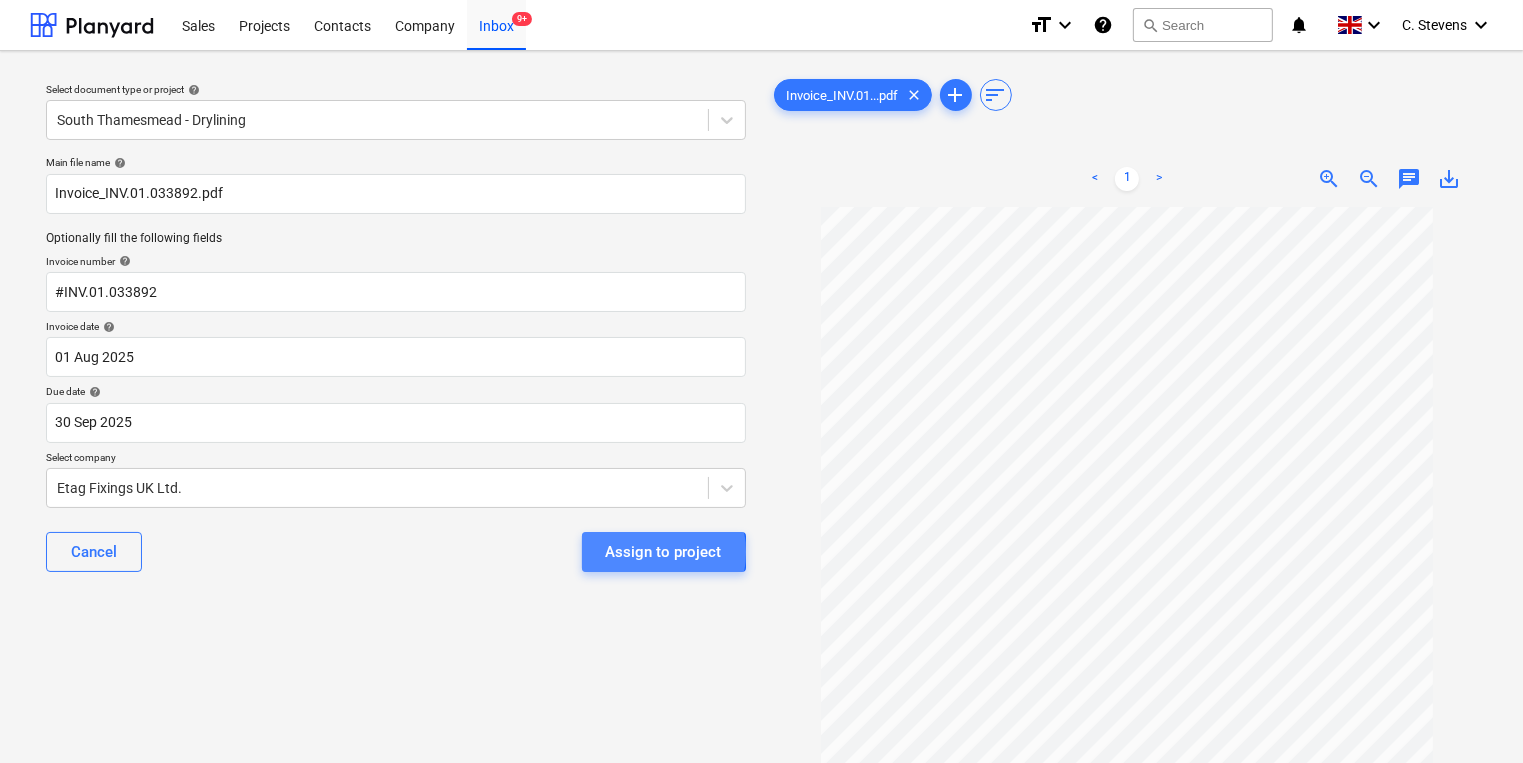 click on "Assign to project" at bounding box center [664, 552] 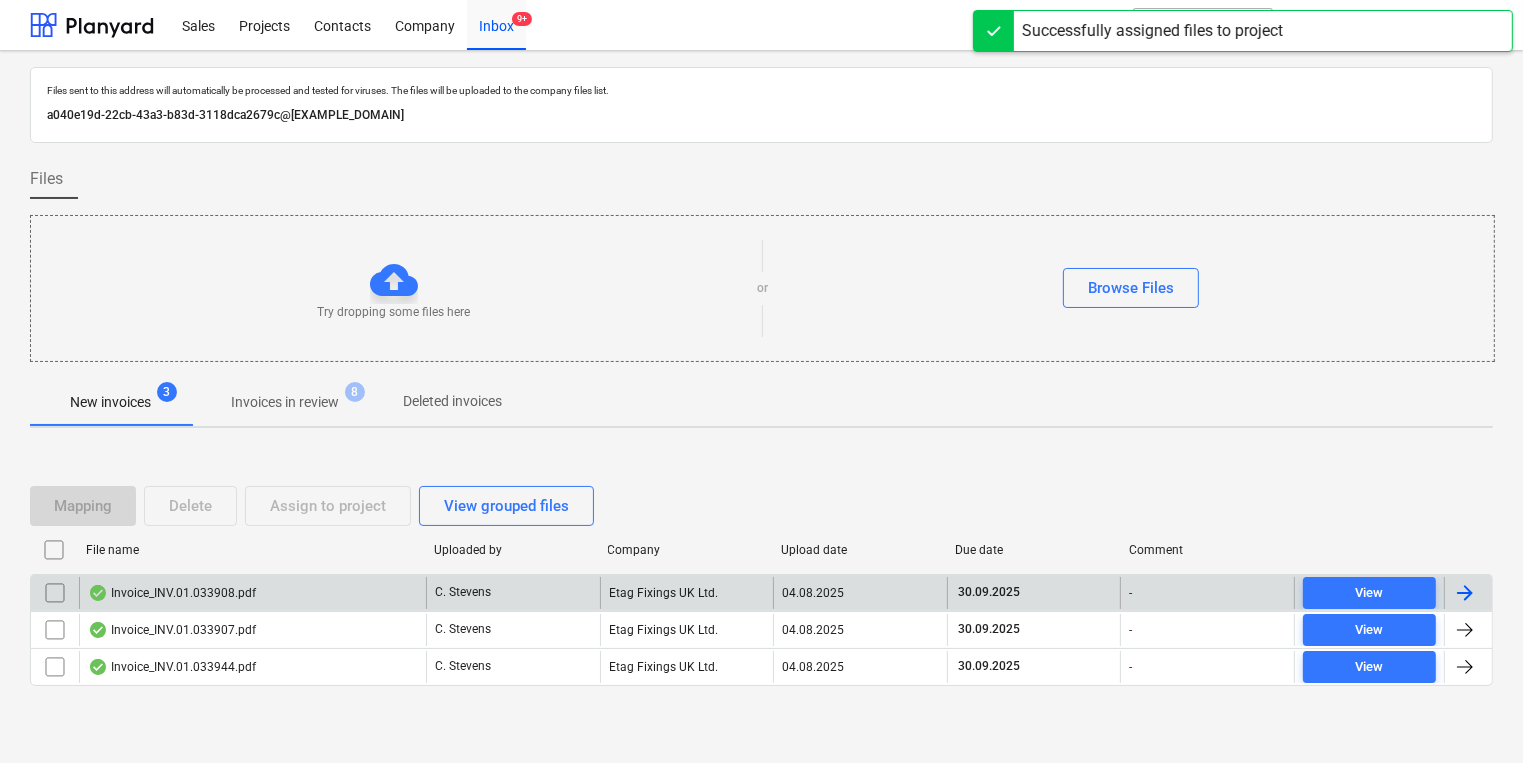 click on "Invoice_INV.01.033908.pdf" at bounding box center (252, 593) 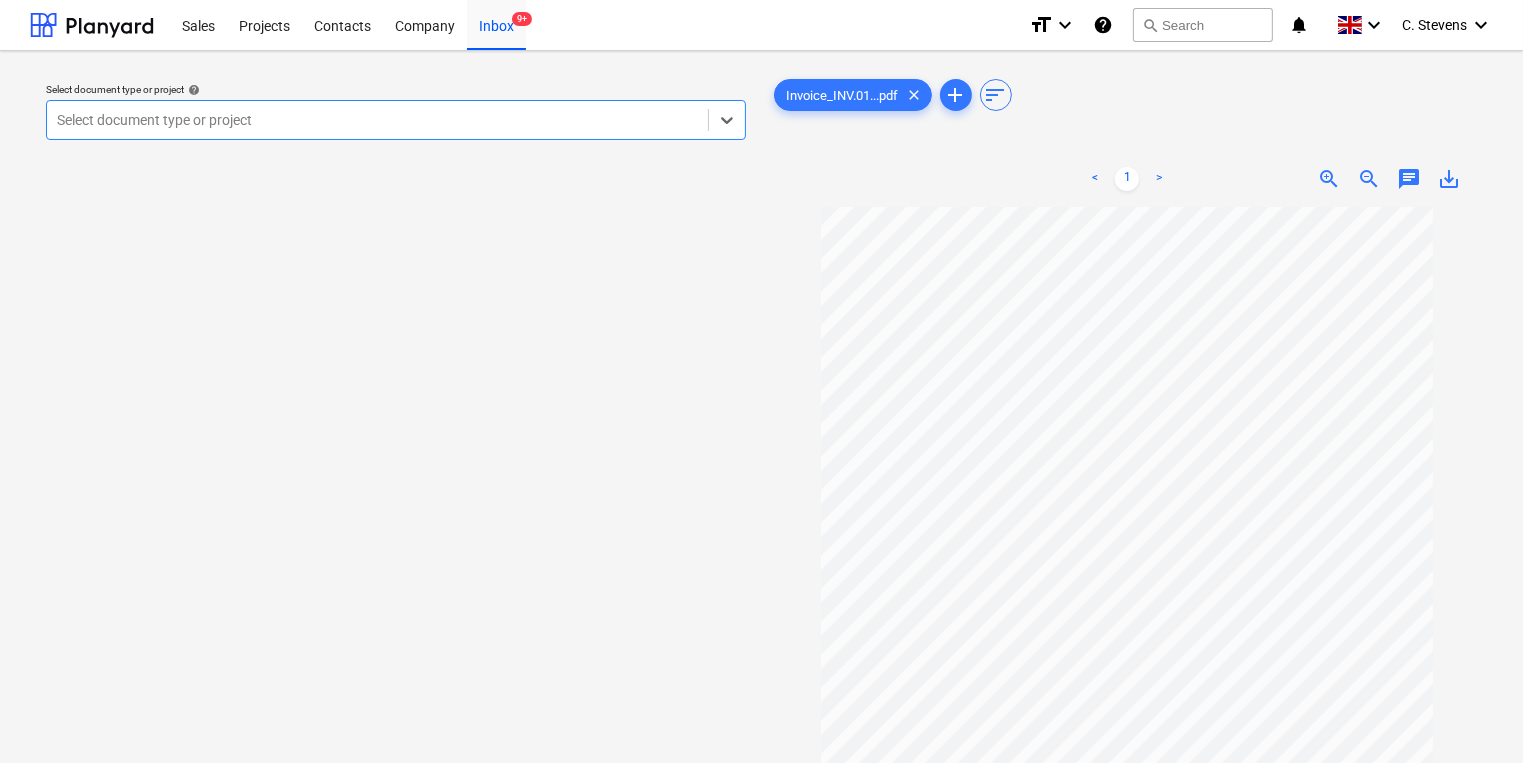 click on "Select document type or project" at bounding box center (377, 120) 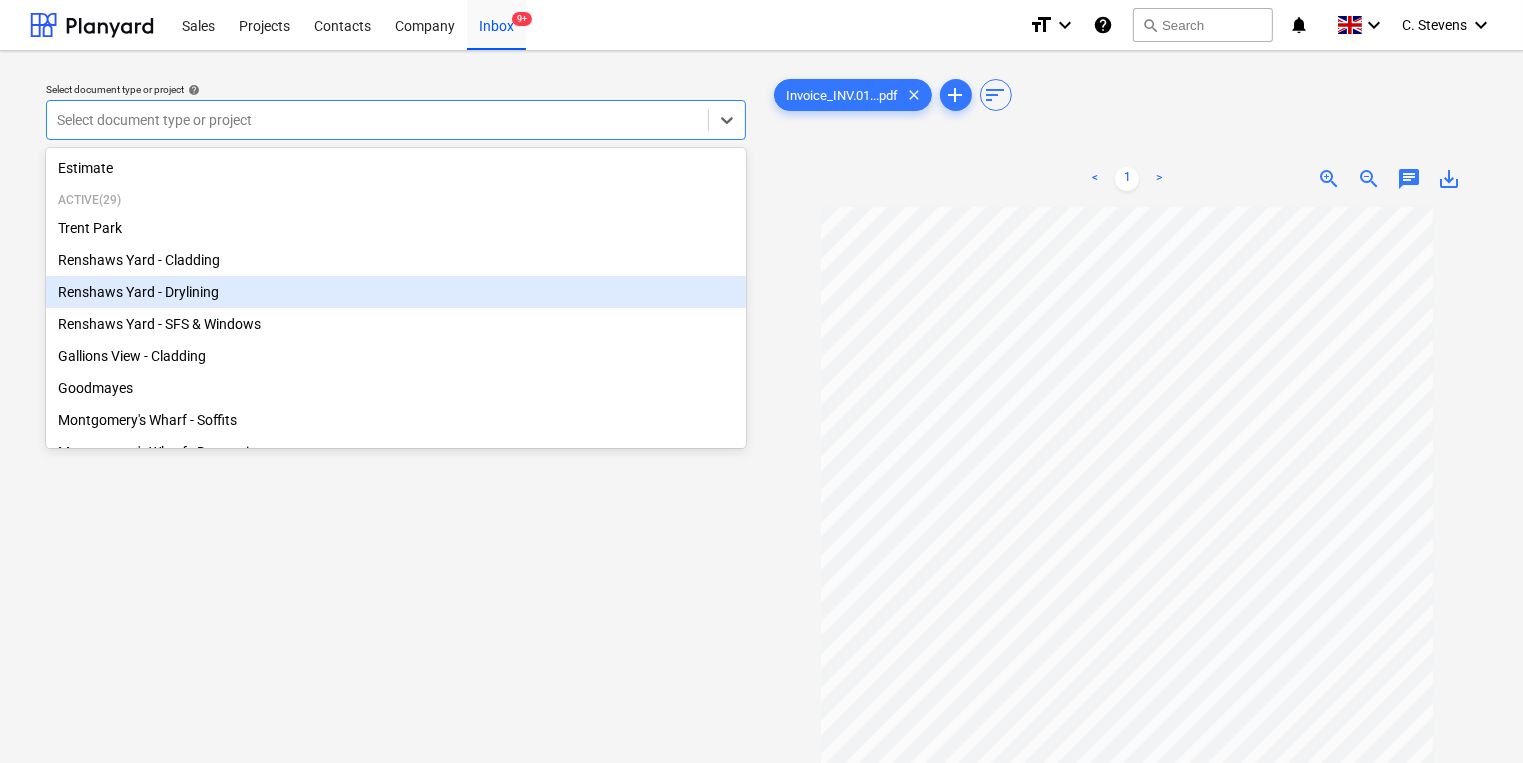 click on "Renshaws Yard -  Drylining" at bounding box center [396, 292] 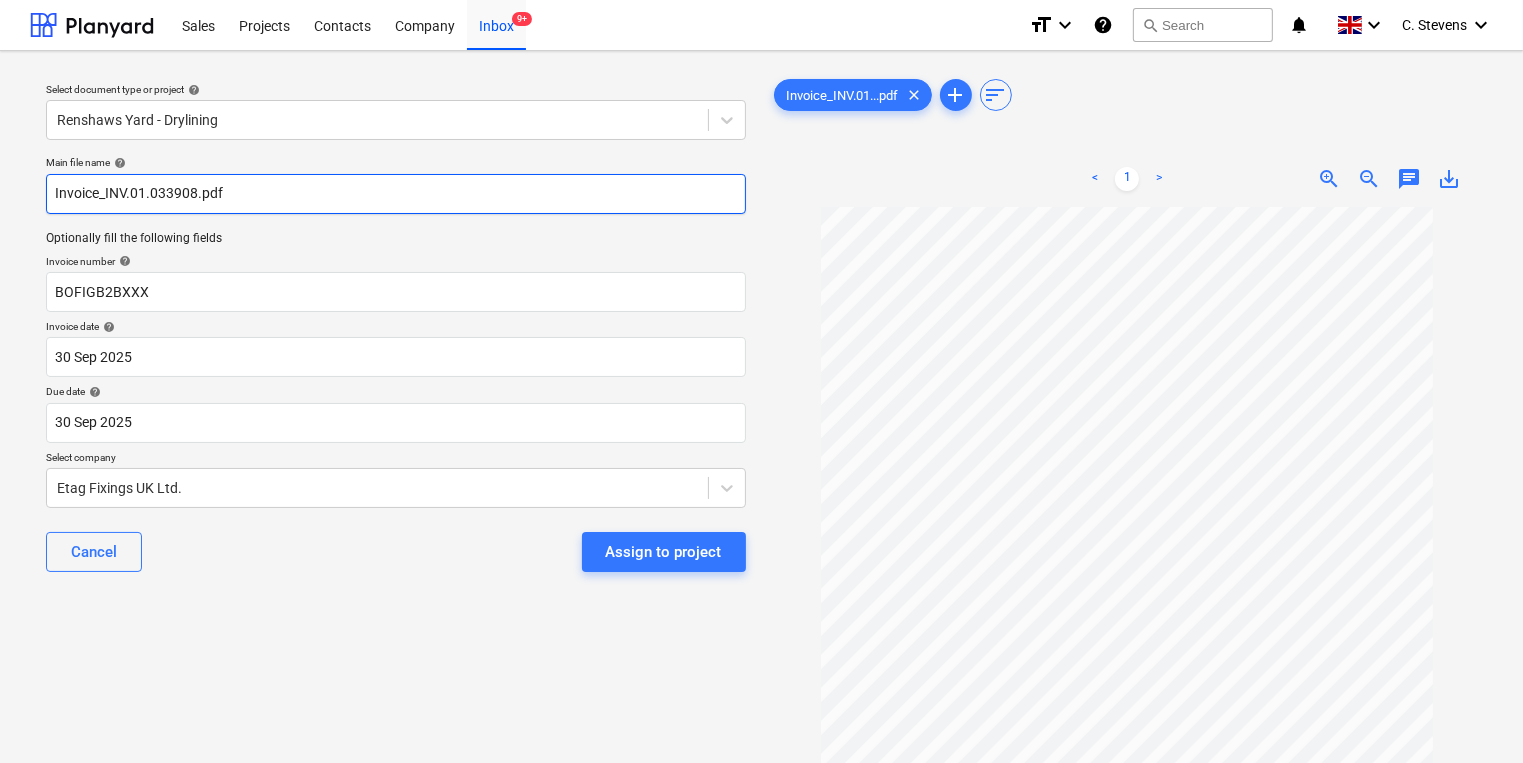 drag, startPoint x: 197, startPoint y: 198, endPoint x: 106, endPoint y: 196, distance: 91.02197 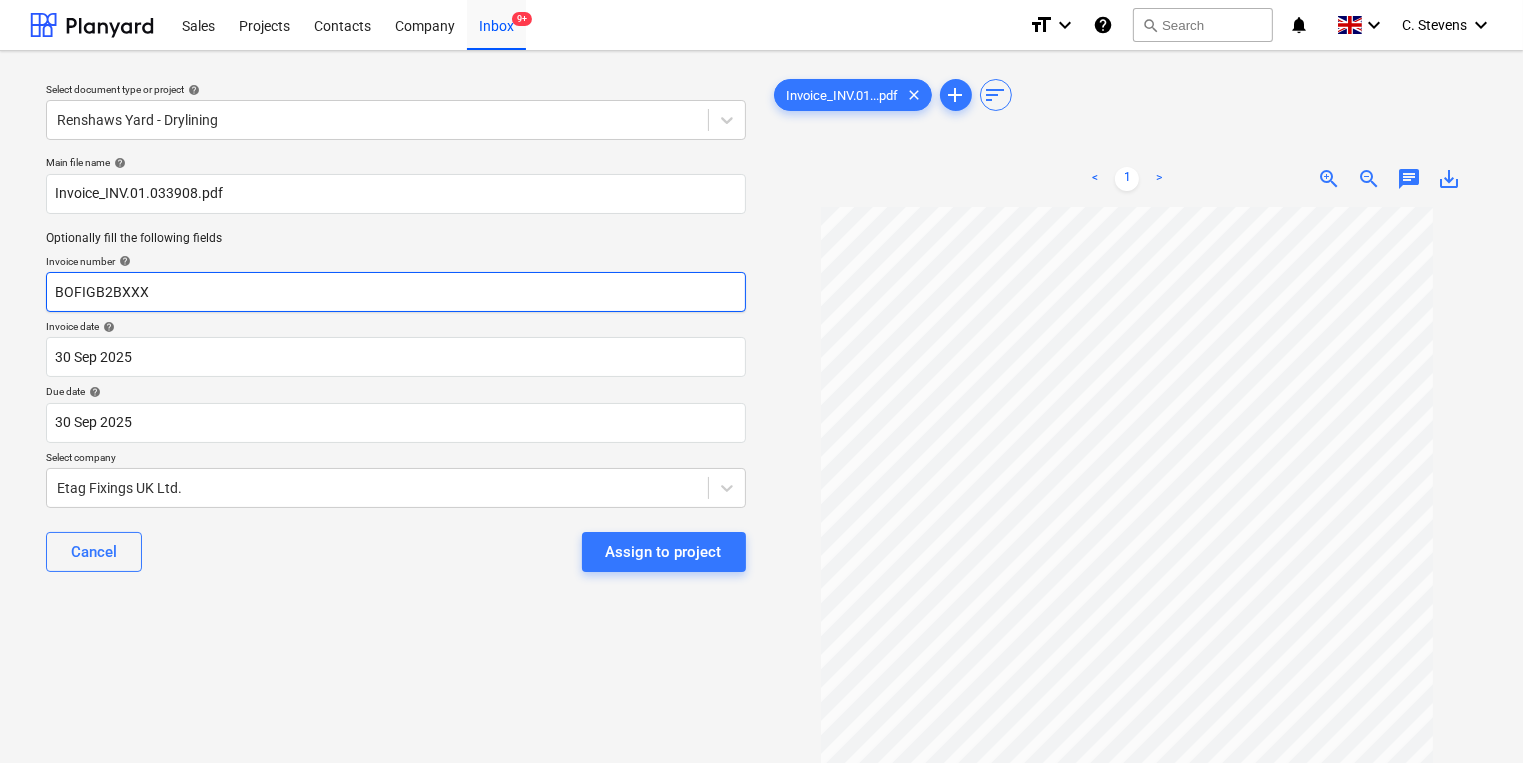 drag, startPoint x: 143, startPoint y: 293, endPoint x: 10, endPoint y: 293, distance: 133 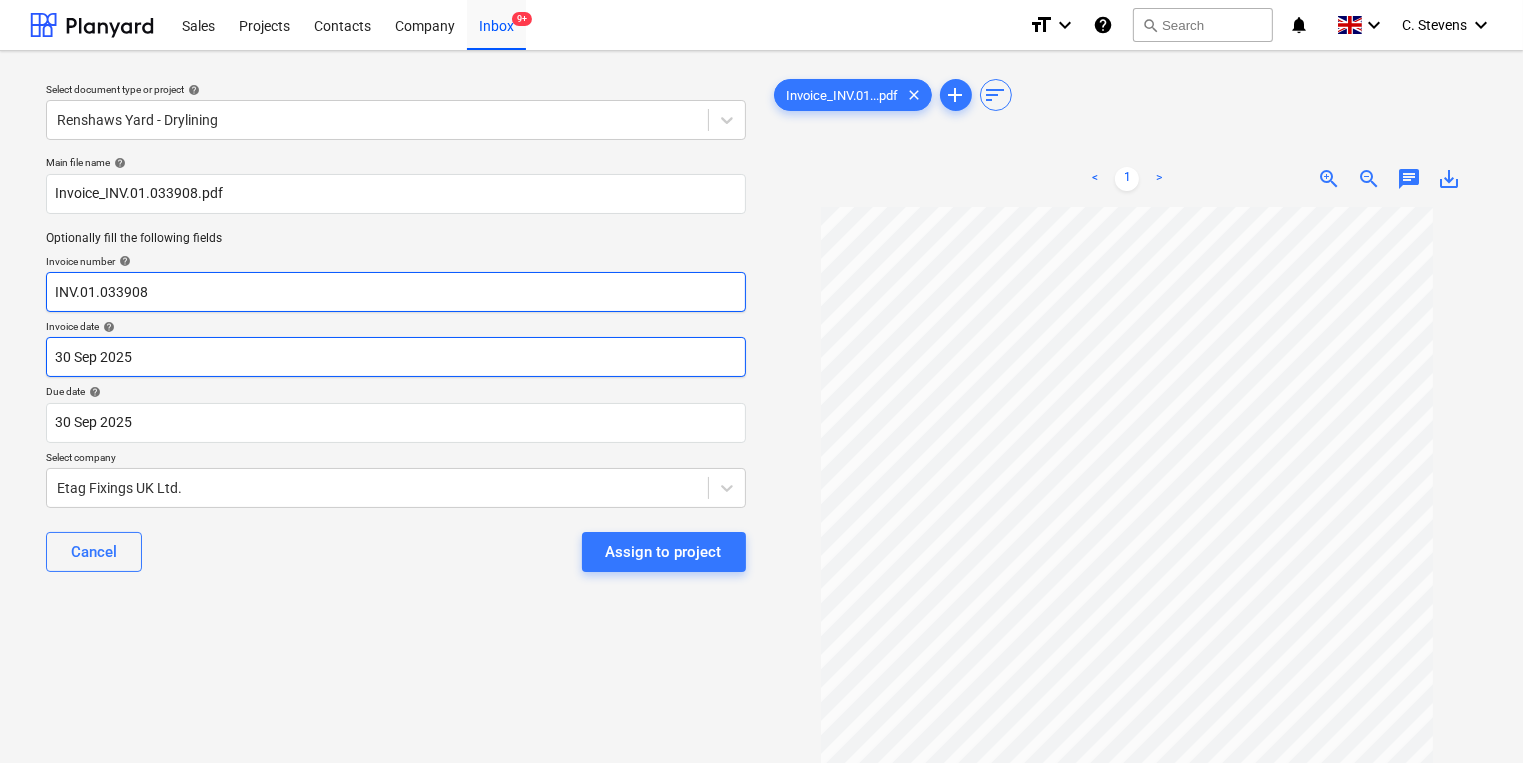 type on "INV.01.033908" 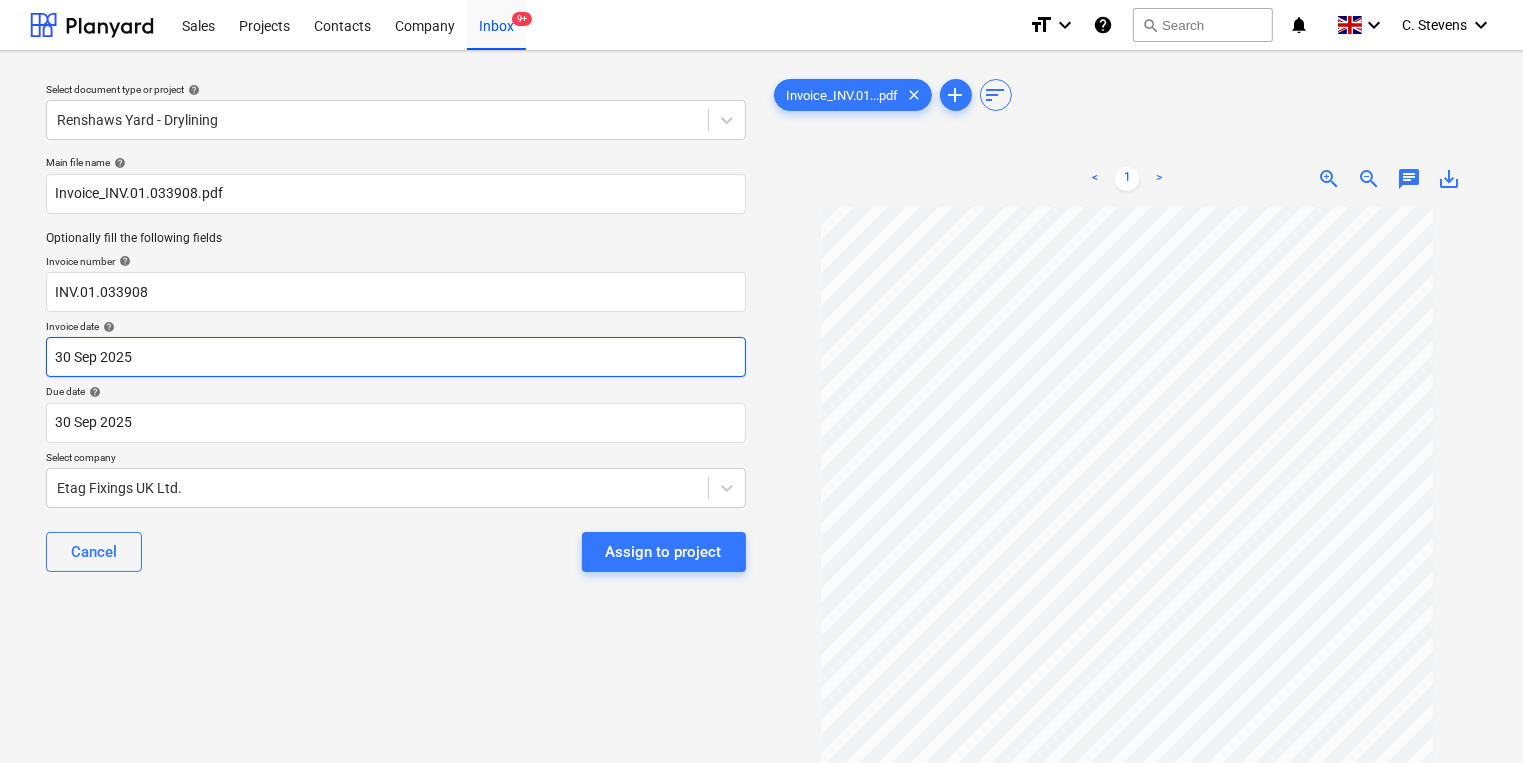 click on "Sales Projects Contacts Company Inbox 9+ format_size keyboard_arrow_down help search Search notifications 0 keyboard_arrow_down [FIRST] [LAST] keyboard_arrow_down Select document type or project help Renshaws Yard - Drylining Main file name help Invoice_INV.01.033908.pdf Optionally fill the following fields Invoice number help INV.01.033908 Invoice date help 30 Sep 2025 30.09.2025 Press the down arrow key to interact with the calendar and
select a date. Press the question mark key to get the keyboard shortcuts for changing dates. Due date help 30 Sep 2025 30.09.2025 Press the down arrow key to interact with the calendar and
select a date. Press the question mark key to get the keyboard shortcuts for changing dates. Select company Etag Fixings UK Ltd.   Cancel Assign to project Invoice_INV.01...pdf clear add sort < 1 > zoom_in zoom_out chat 0 save_alt" at bounding box center (761, 381) 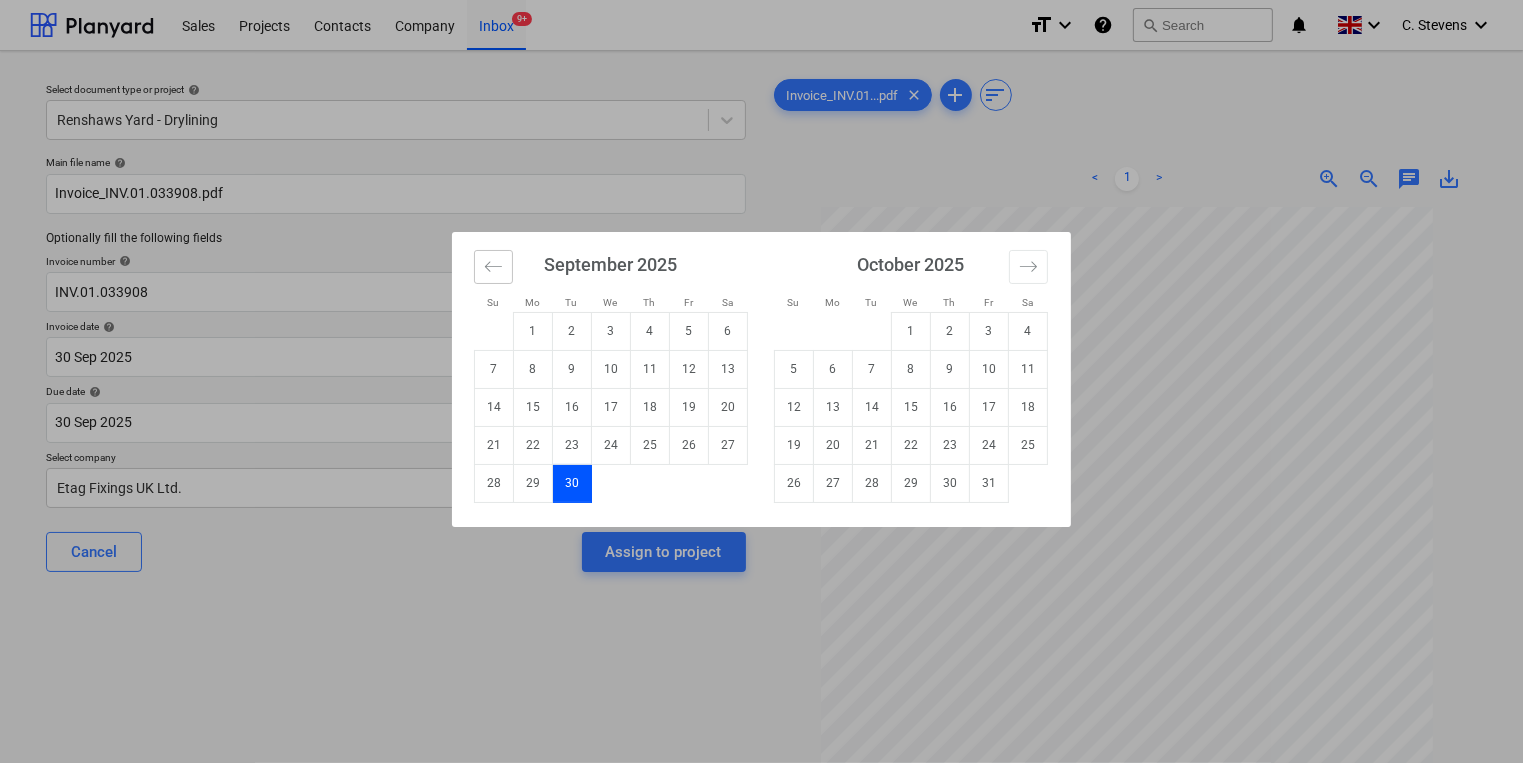 click 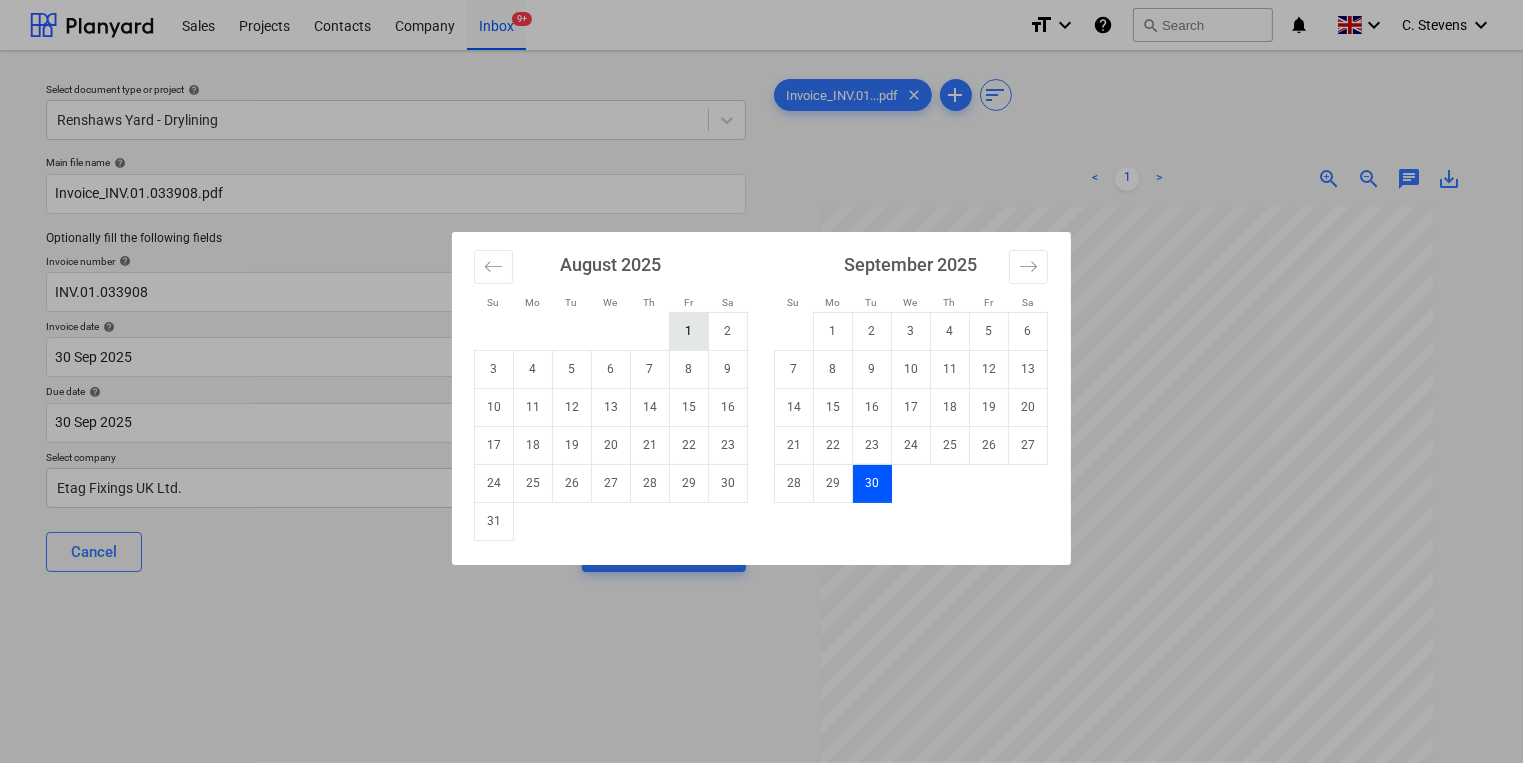 click on "1" at bounding box center [689, 331] 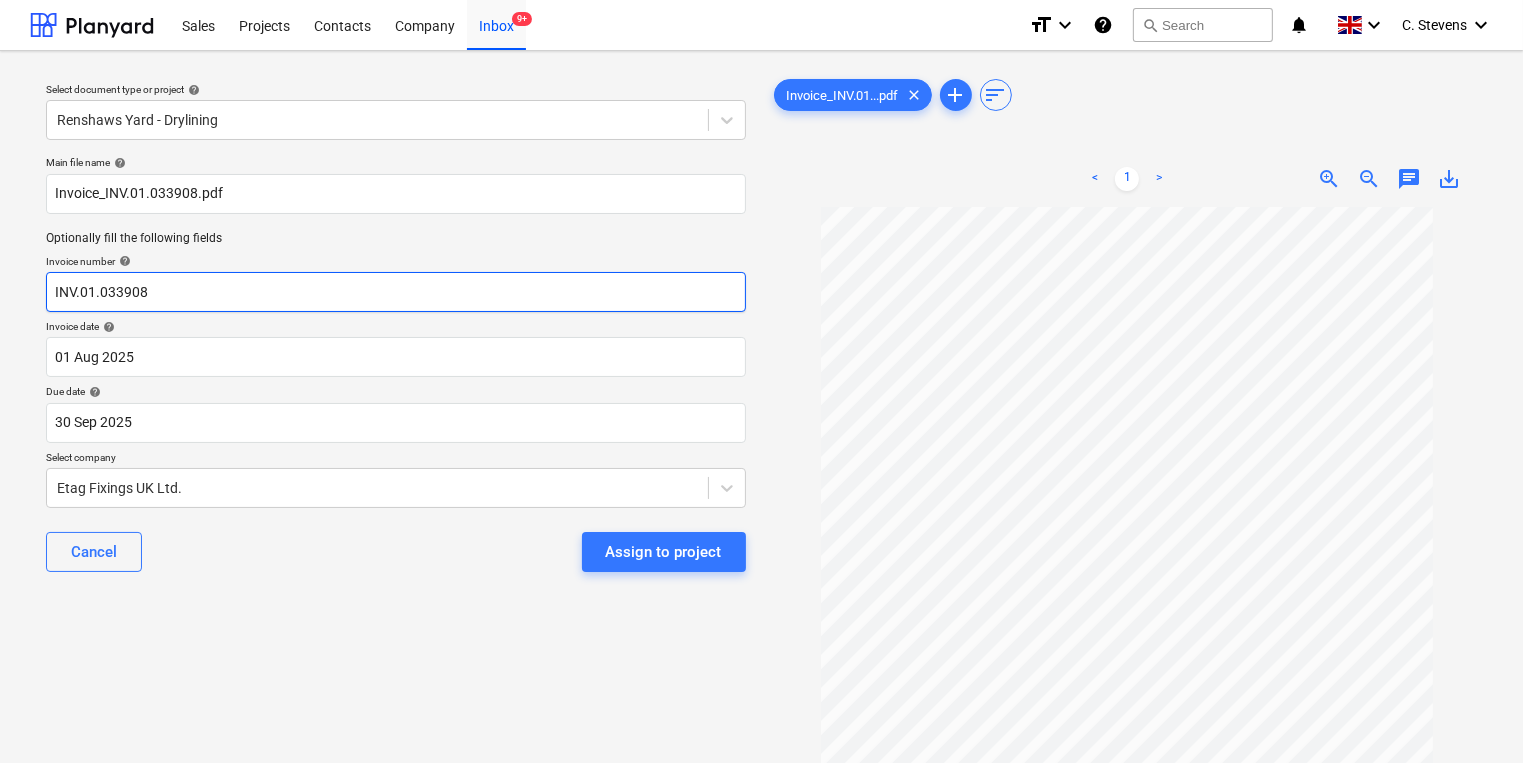 click on "INV.01.033908" at bounding box center [396, 292] 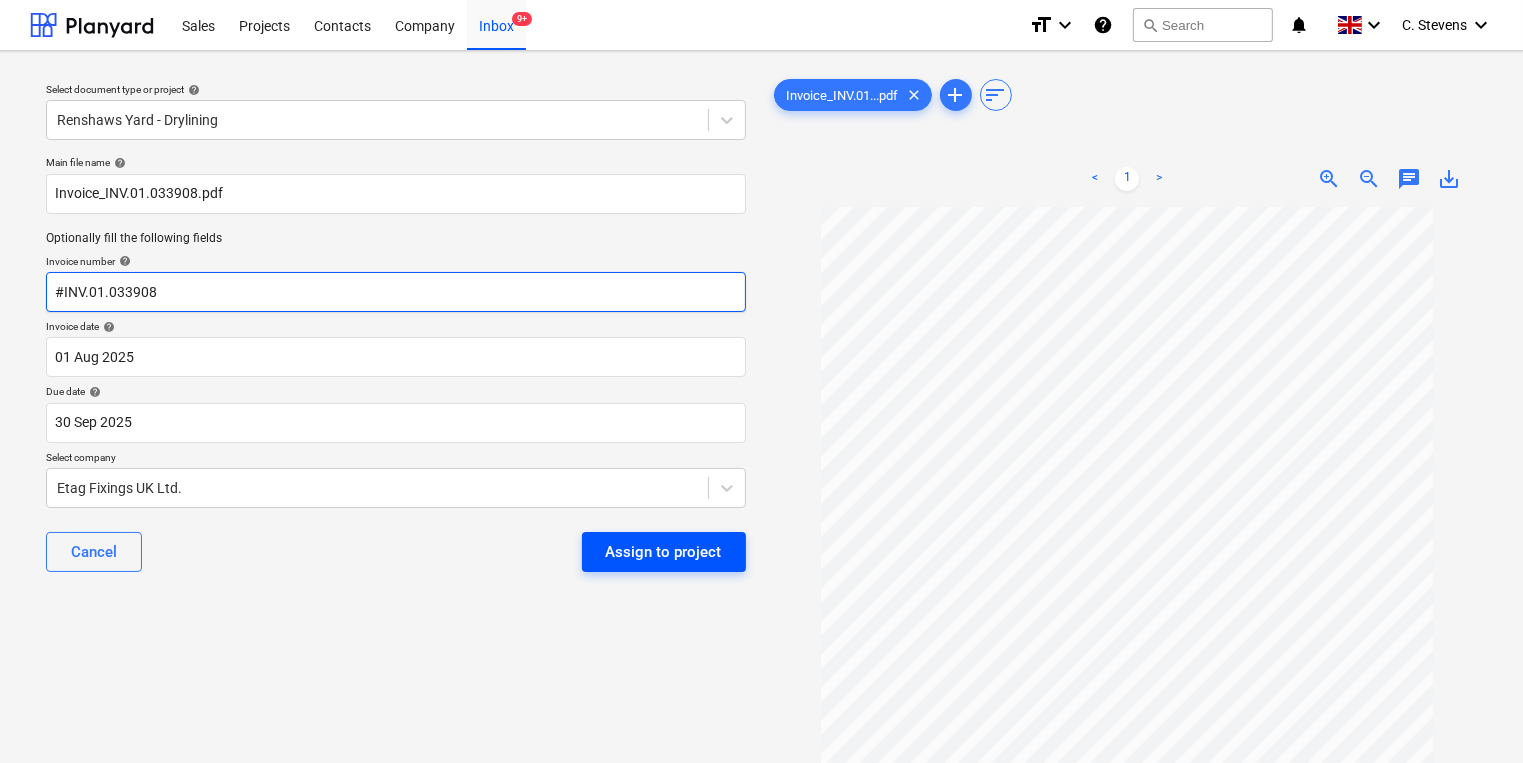 type on "#INV.01.033908" 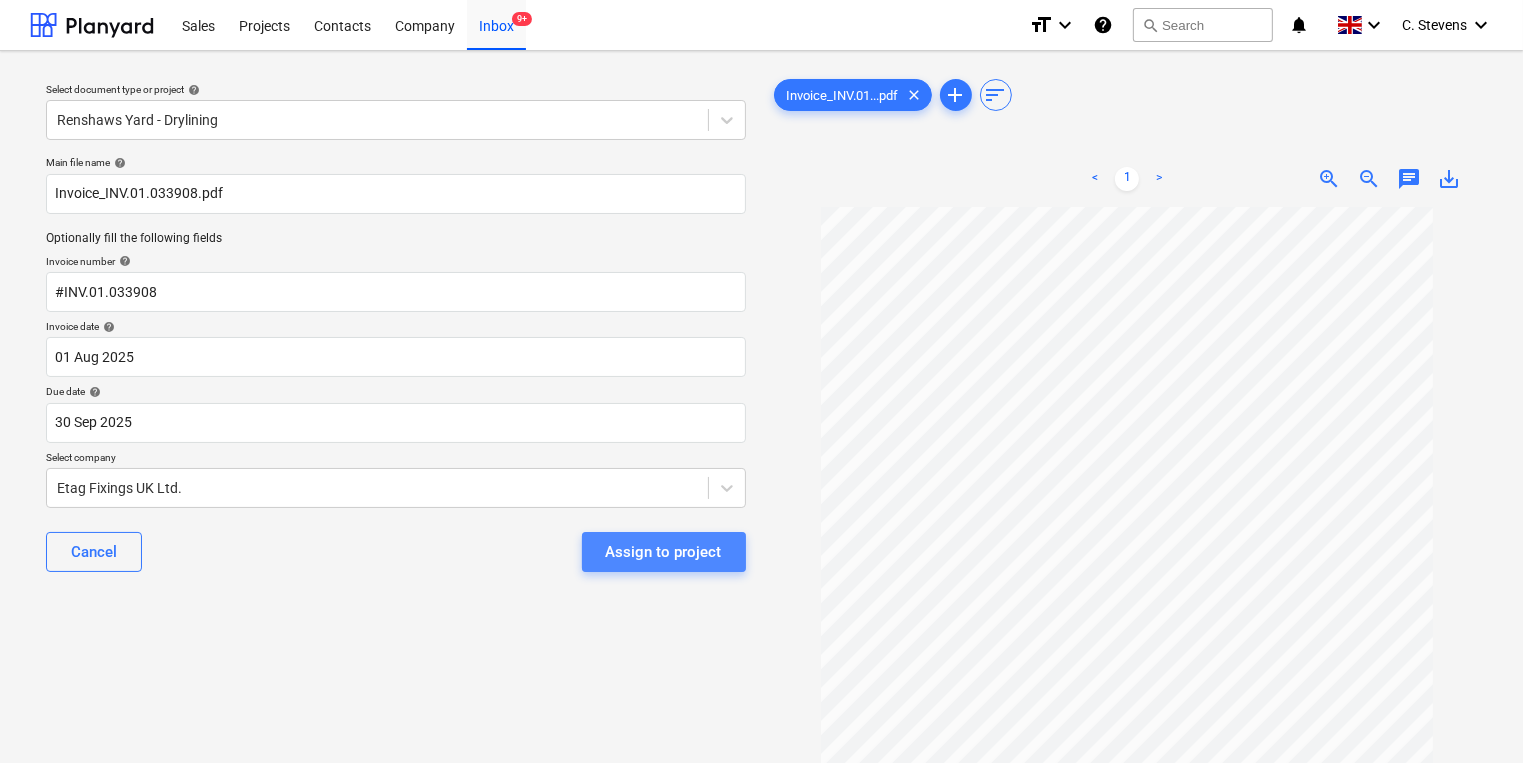 click on "Assign to project" at bounding box center (664, 552) 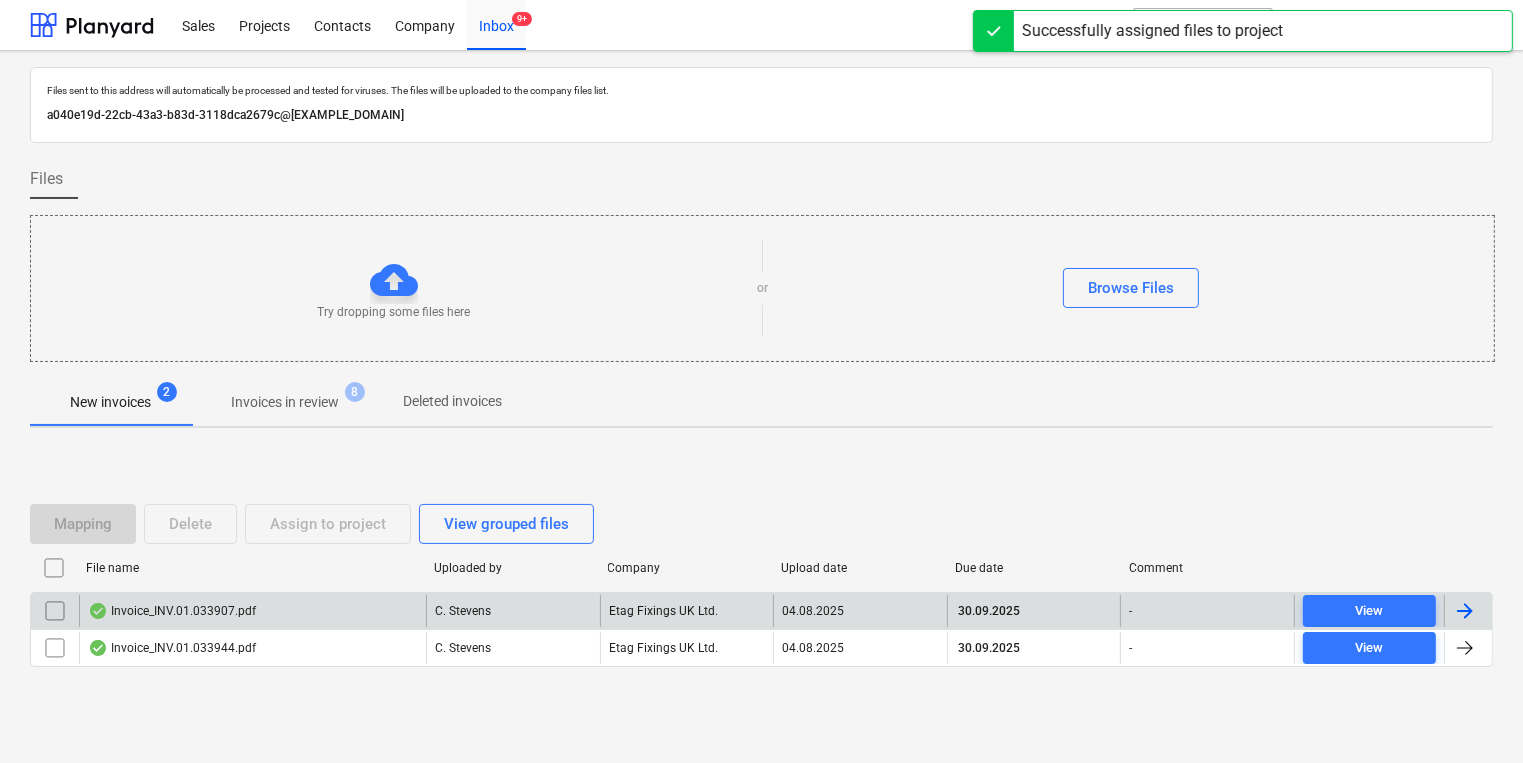 click on "Invoice_INV.01.033907.pdf" at bounding box center [172, 611] 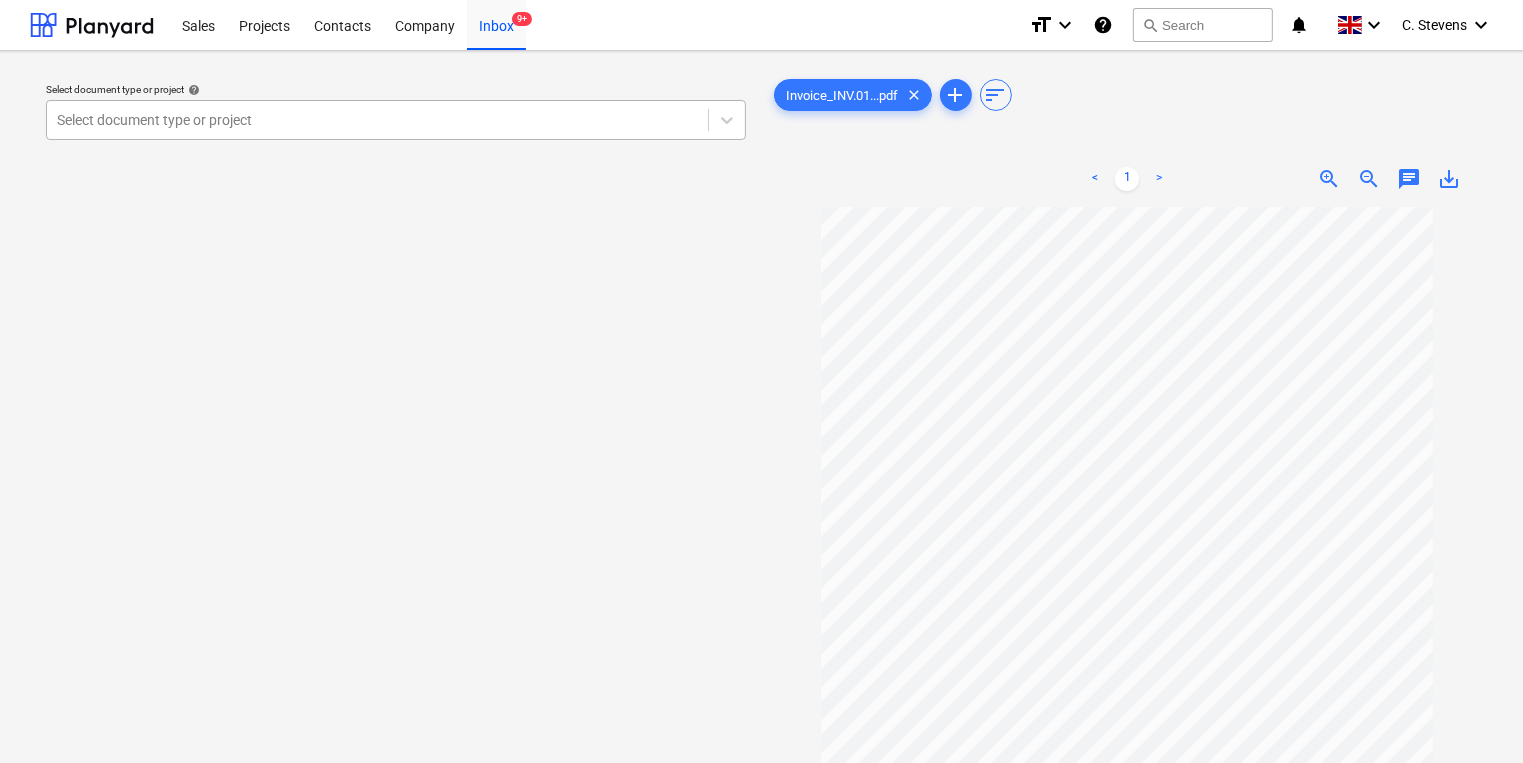 click at bounding box center (377, 120) 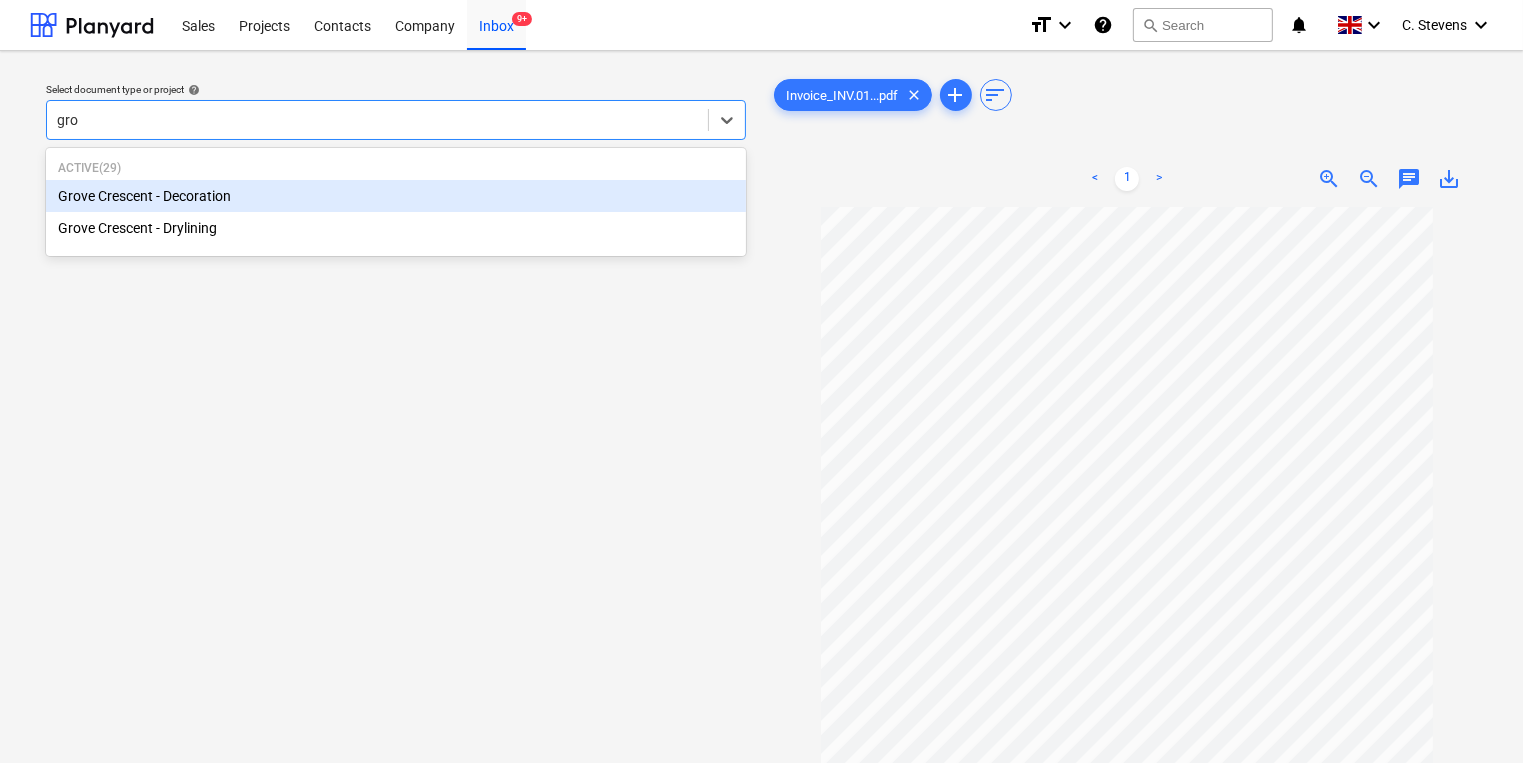 type on "grov" 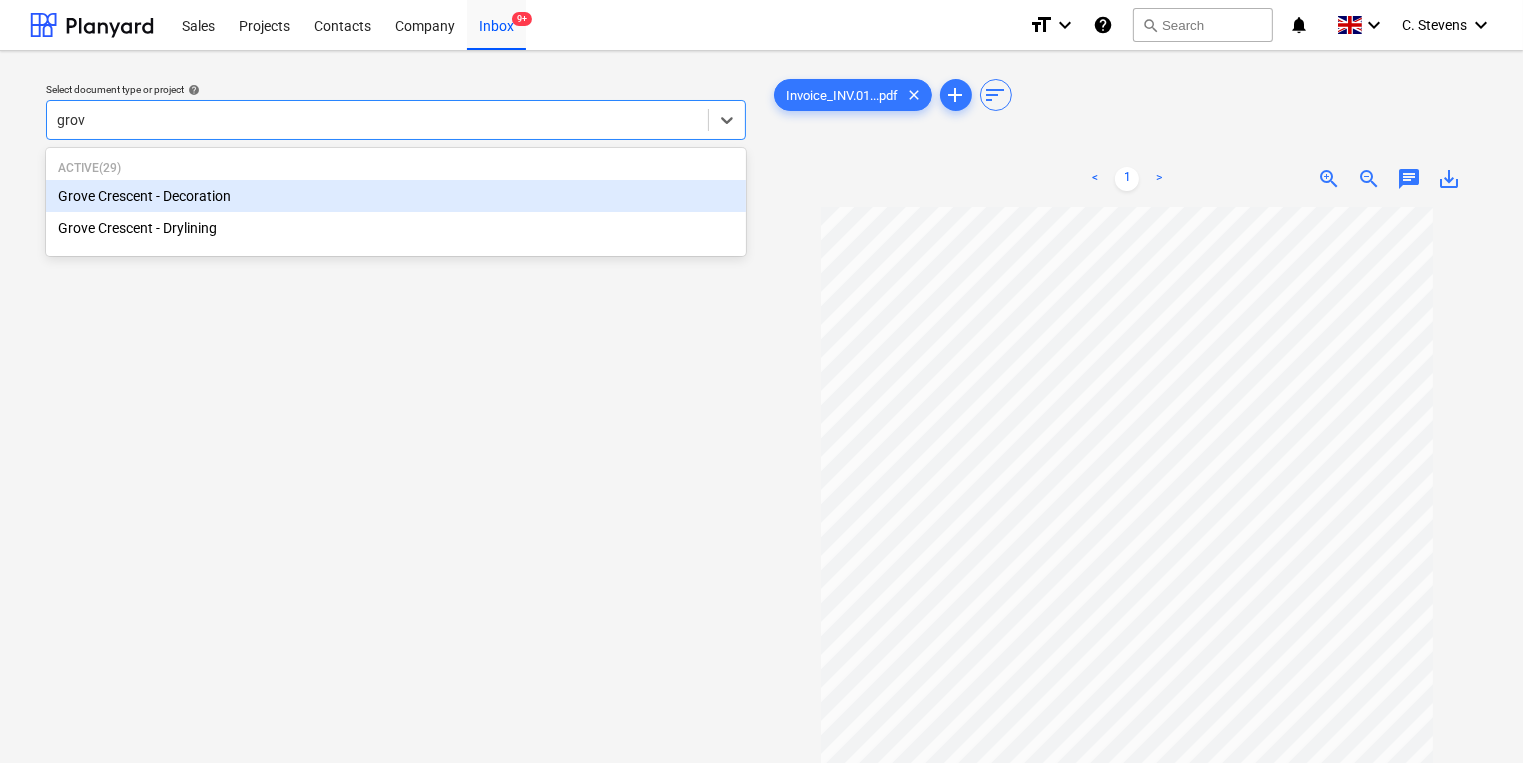 type 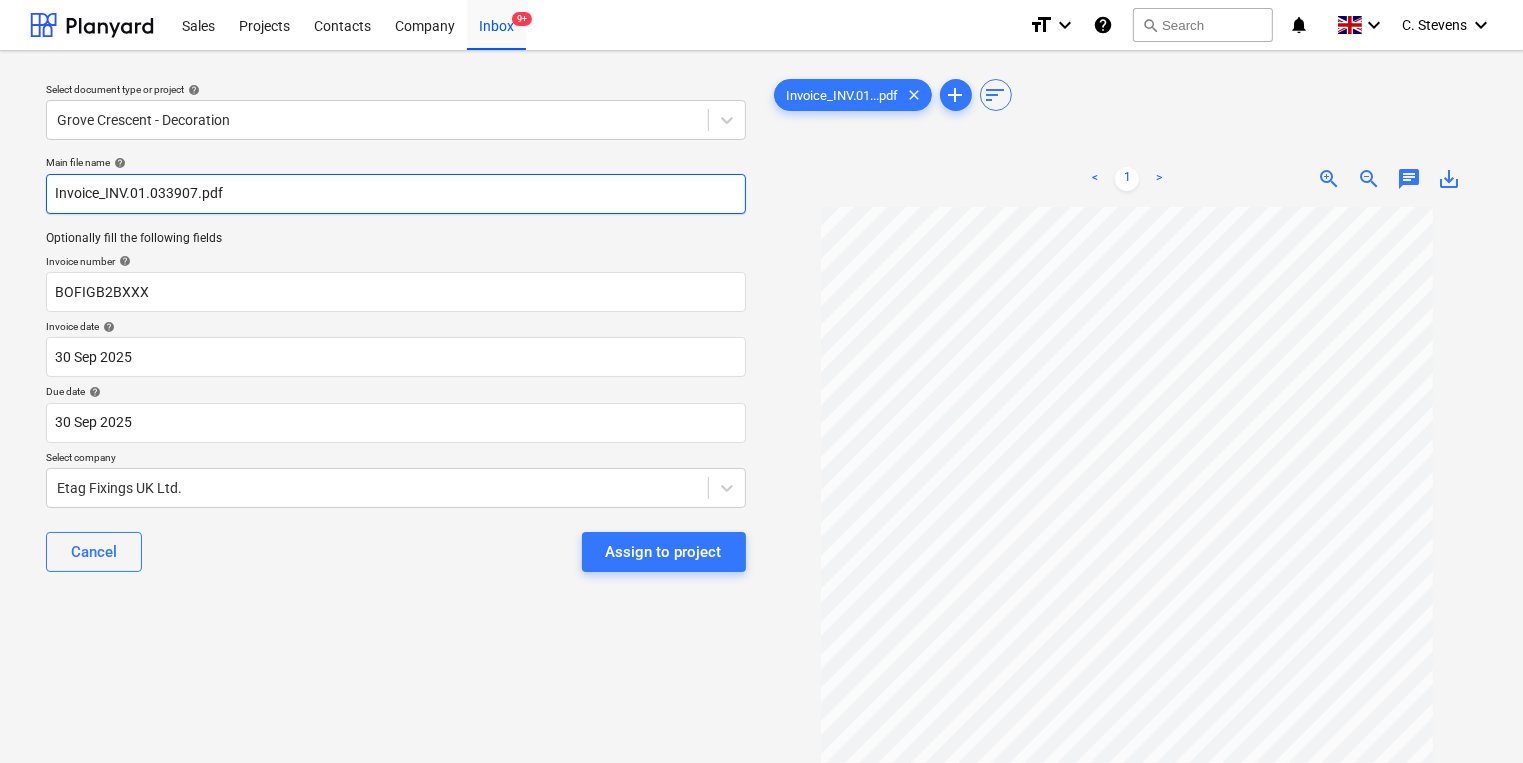 drag, startPoint x: 196, startPoint y: 198, endPoint x: 104, endPoint y: 203, distance: 92.13577 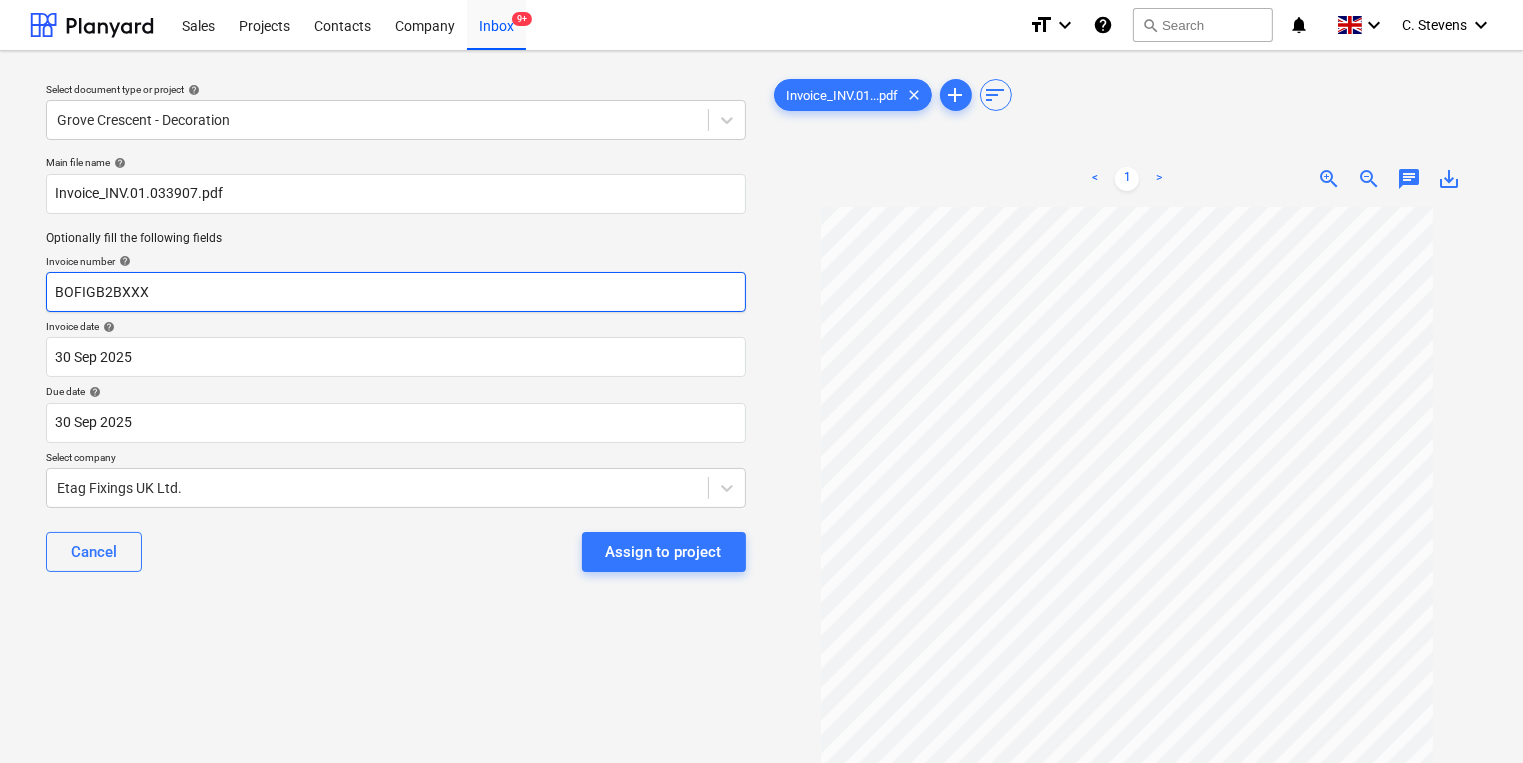 drag, startPoint x: 176, startPoint y: 300, endPoint x: -29, endPoint y: 296, distance: 205.03902 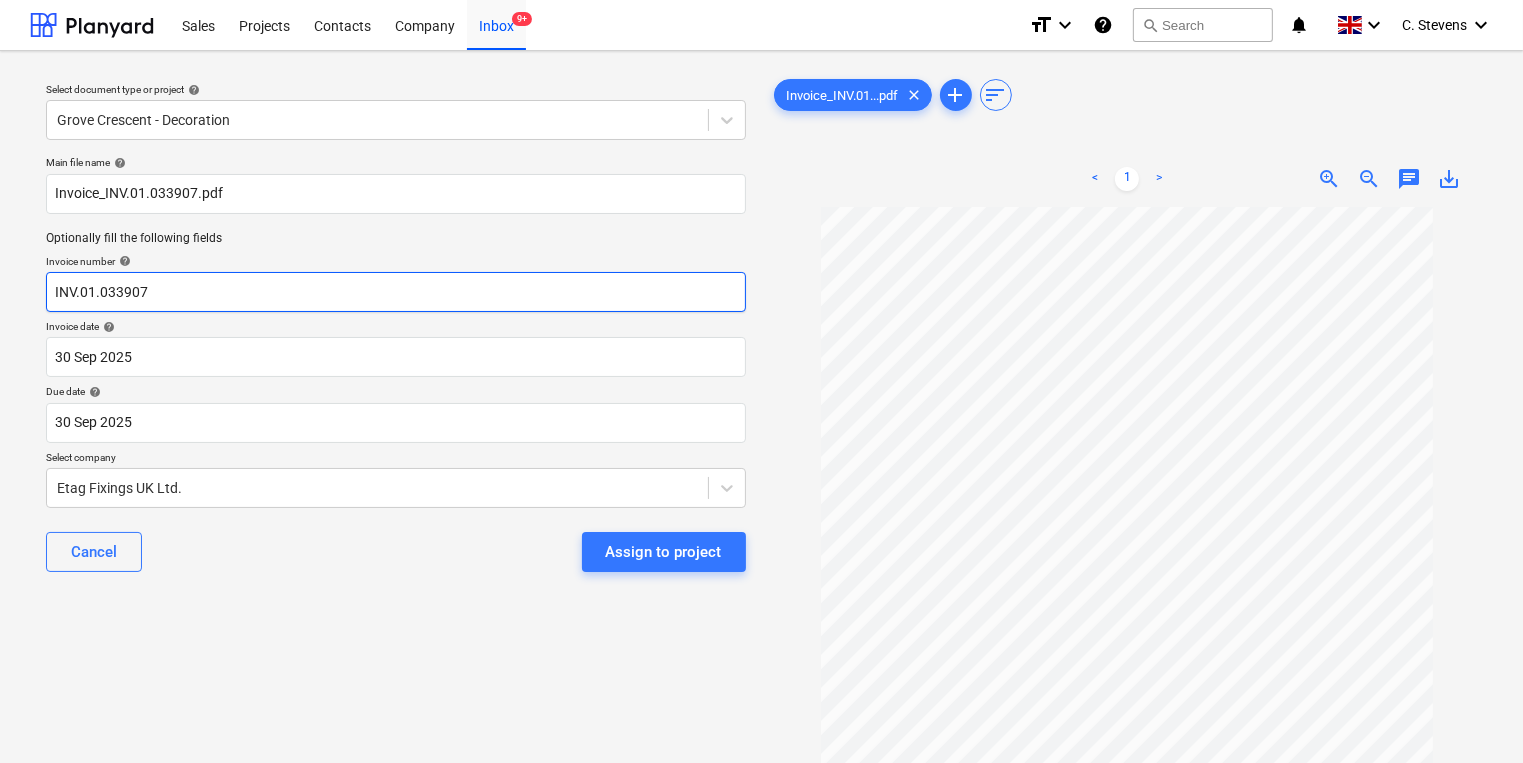 click on "INV.01.033907" at bounding box center (396, 292) 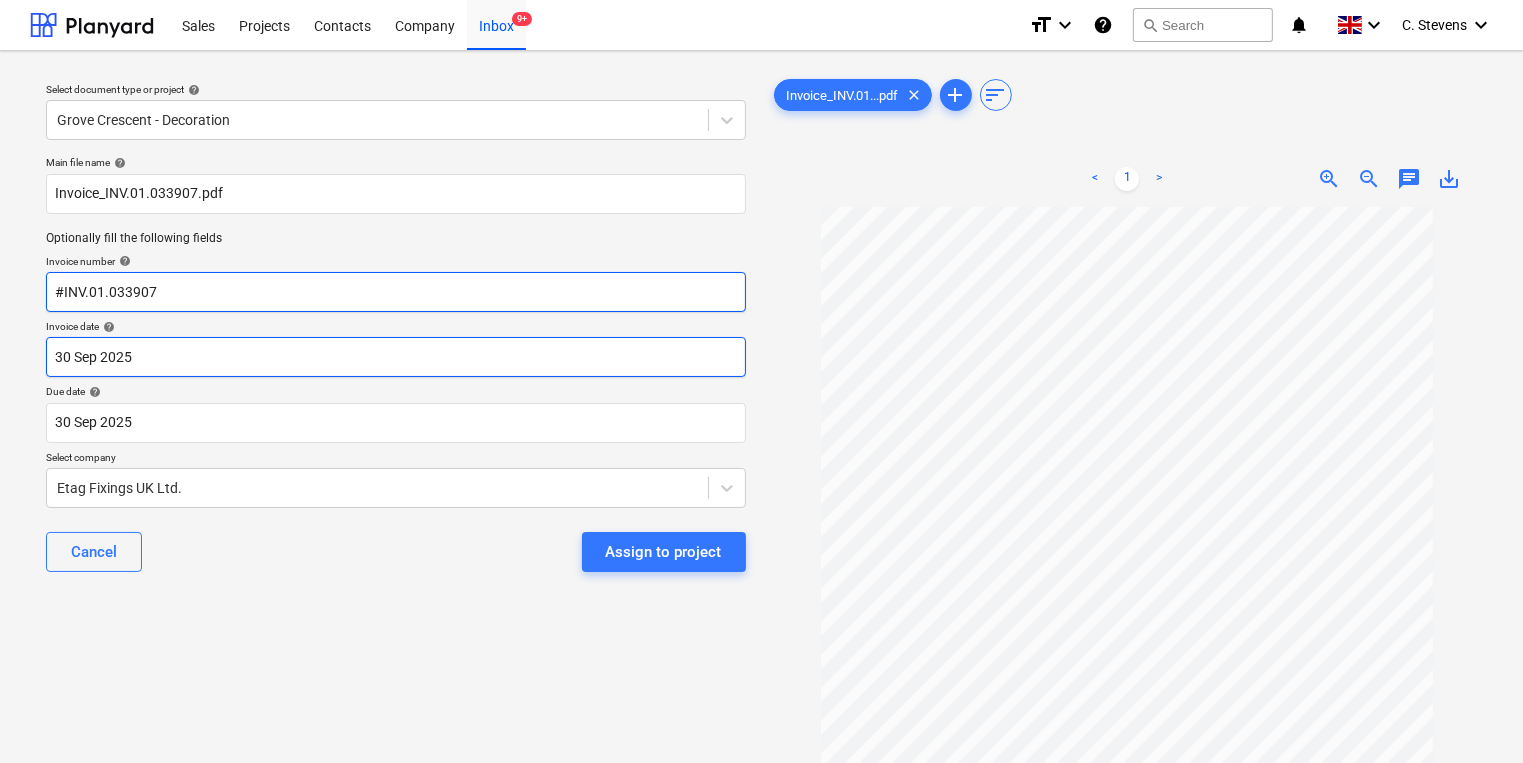 type on "#INV.01.033907" 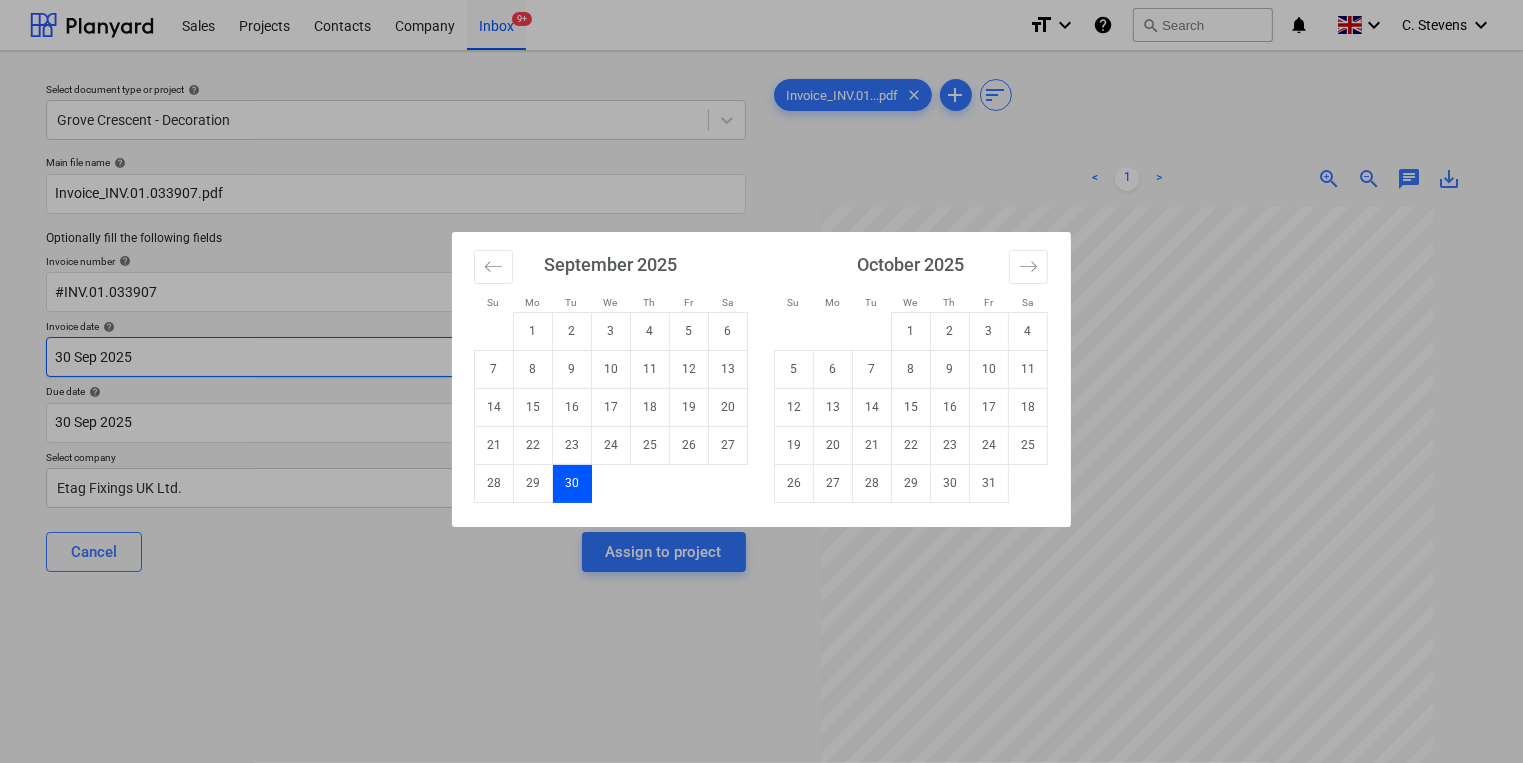 click on "Sales Projects Contacts Company Inbox 9+ format_size keyboard_arrow_down help search Search notifications 0 keyboard_arrow_down [FIRST] [LAST] keyboard_arrow_down Select document type or project help Grove Crescent - Decoration Main file name help Invoice_INV.01.033907.pdf Optionally fill the following fields Invoice number help #INV.01.033907 Invoice date help [DATE] [DATE]. Press the down arrow key to interact with the calendar and
select a date. Press the question mark key to get the keyboard shortcuts for changing dates. Due date help [DATE] [DATE]. Press the down arrow key to interact with the calendar and
select a date. Press the question mark key to get the keyboard shortcuts for changing dates. Select company Etag Fixings UK Ltd.   Cancel Assign to project Invoice_INV.01...pdf clear add sort < 1 > zoom_in zoom_out chat 0 save_alt
Su Mo Tu We Th Fr Sa Su Mo Tu We Th Fr Sa August 2025 1 2 3 4 5 6 7 8 9 10 11 12 13 14 15 16 17 18 19 20 21 22 23 24 25 26 27 28 29 30 31 1" at bounding box center [761, 381] 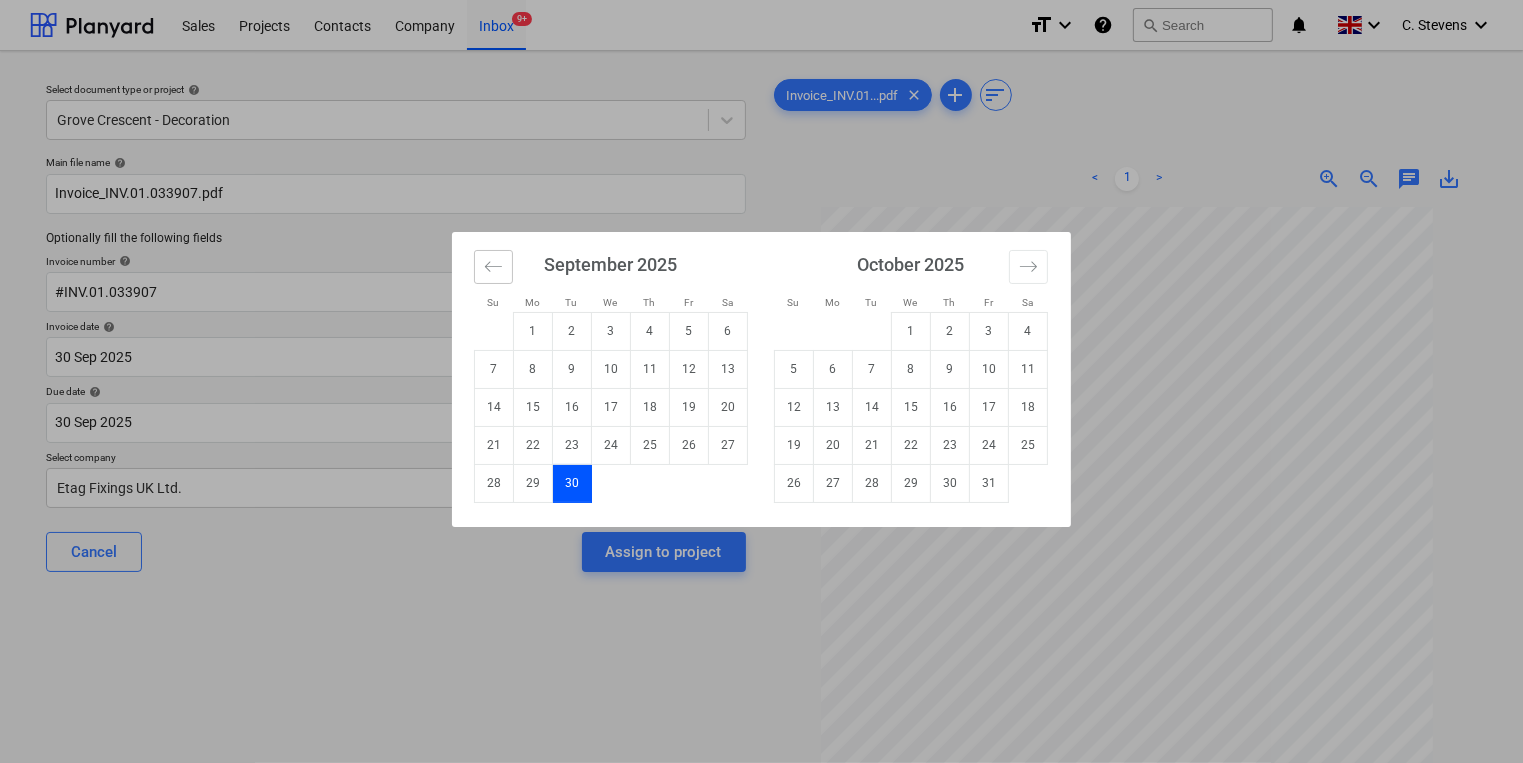click 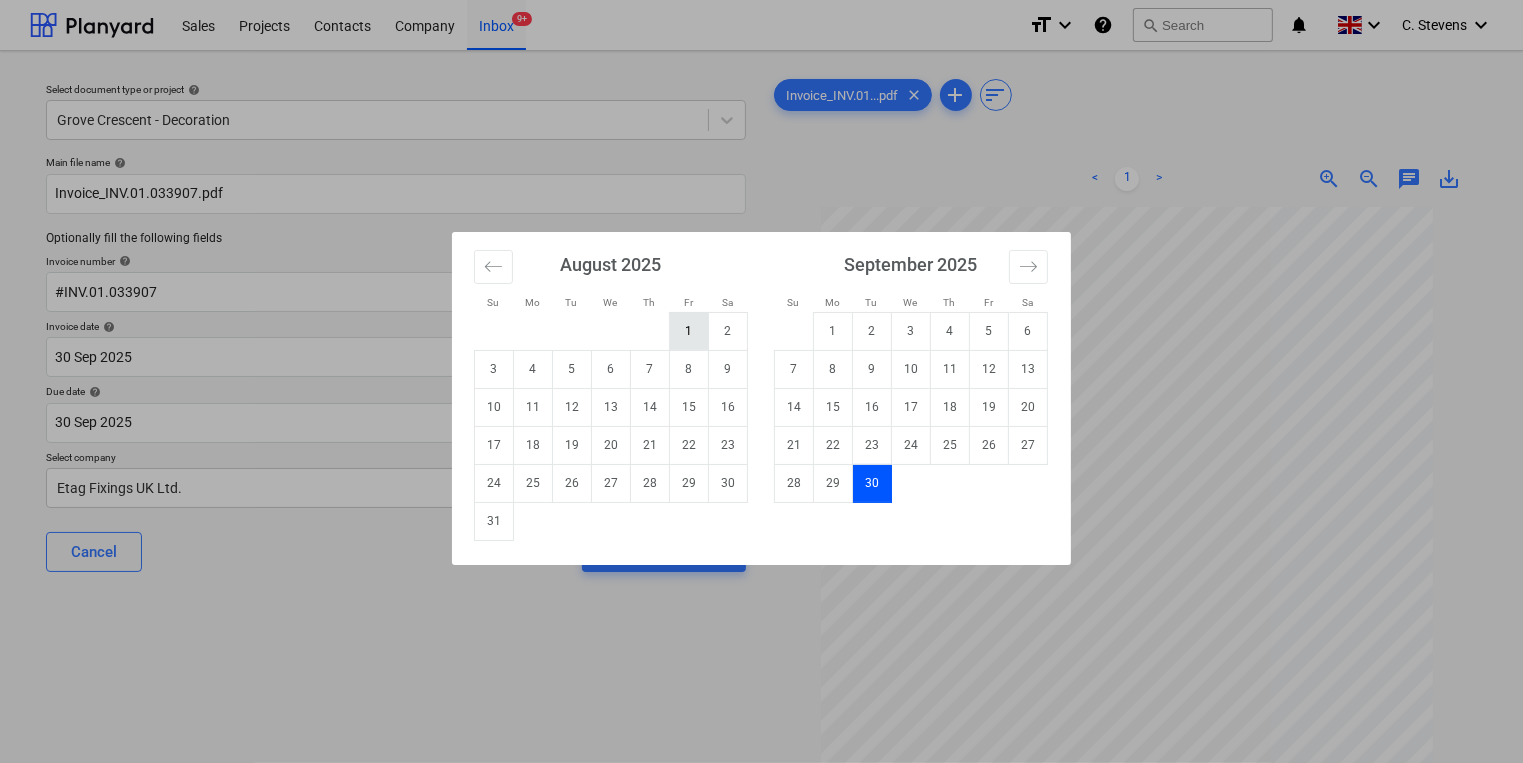 click on "1" at bounding box center [689, 331] 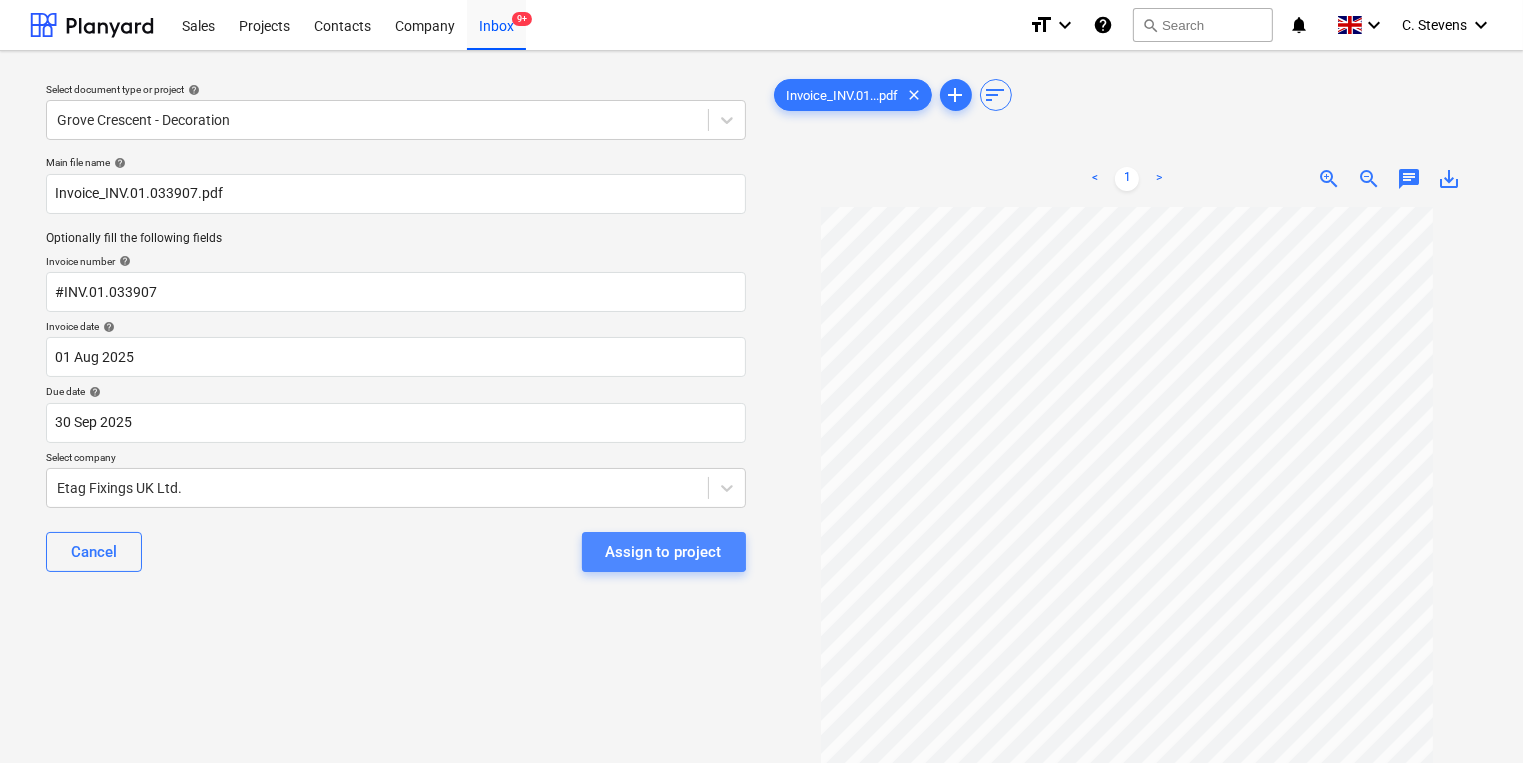 click on "Assign to project" at bounding box center (664, 552) 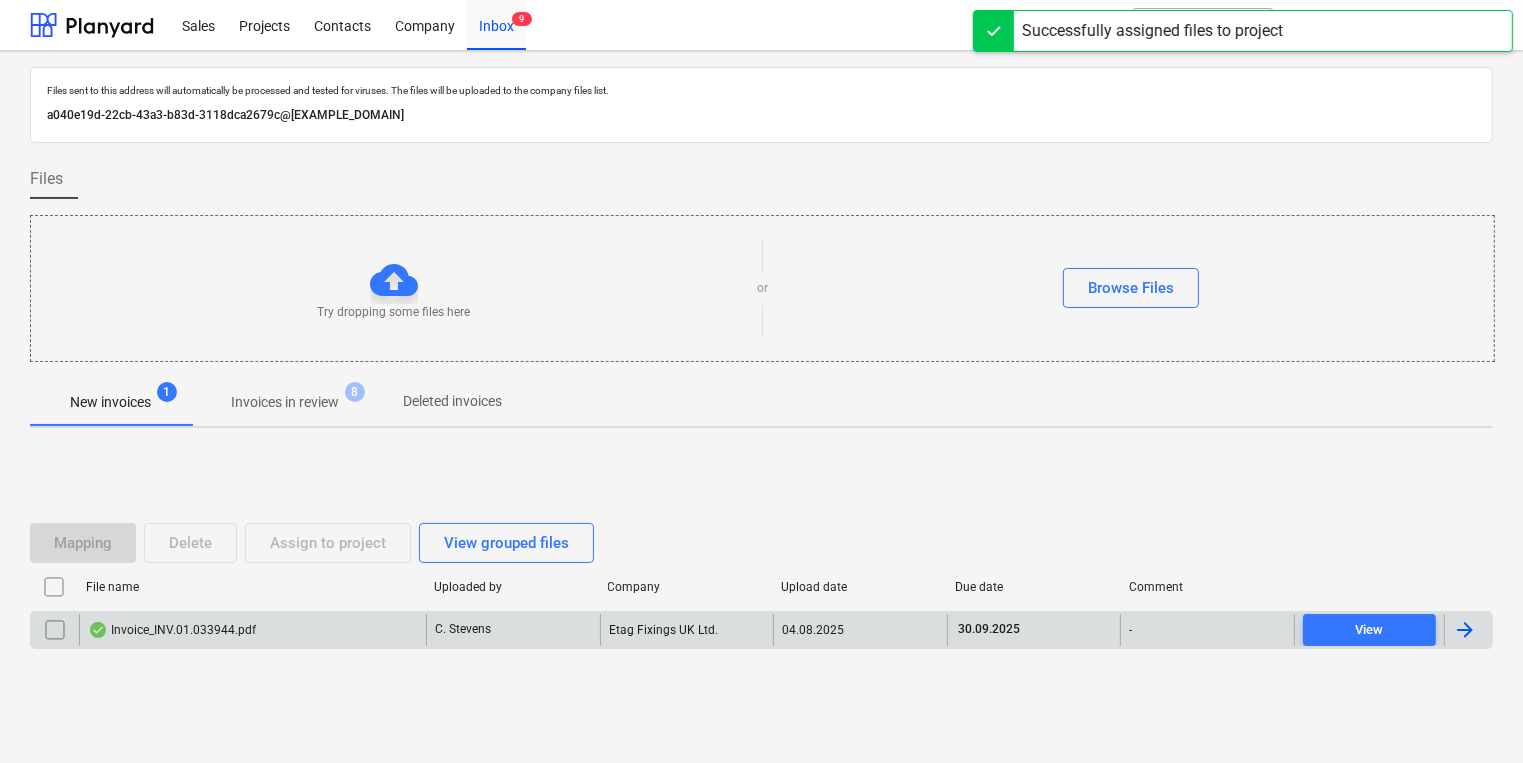 click on "Invoice_INV.01.033944.pdf" at bounding box center (252, 630) 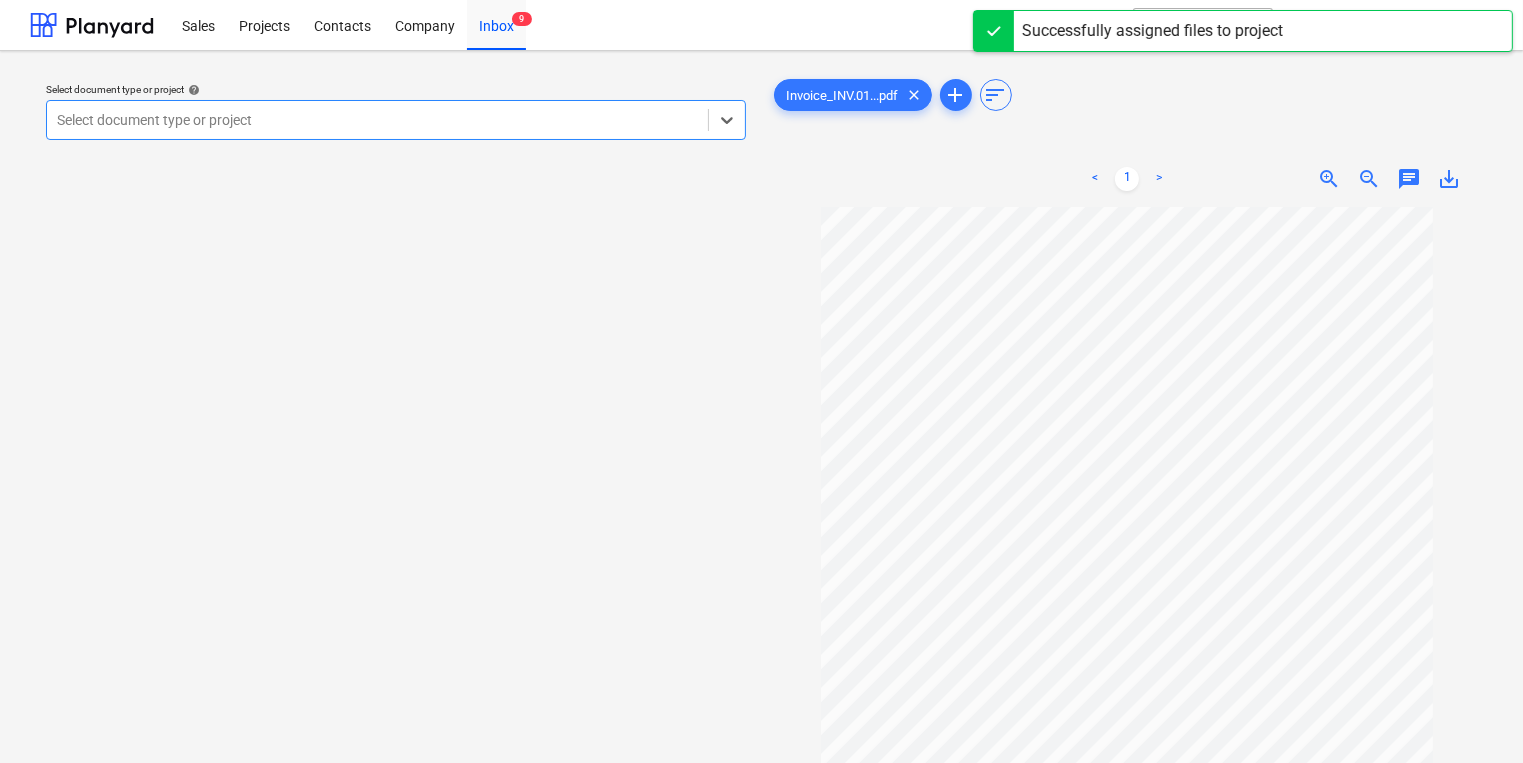 click at bounding box center (377, 120) 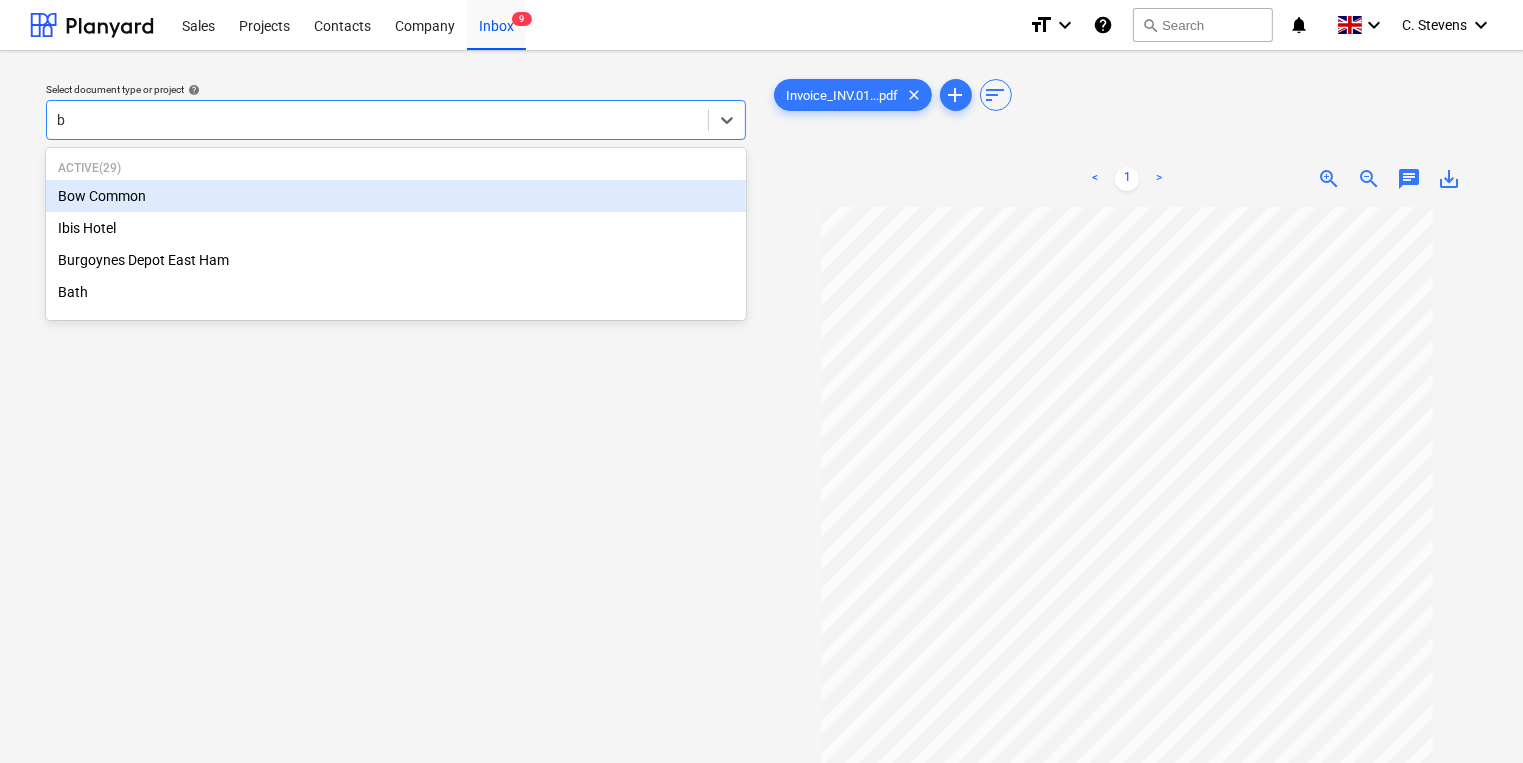 type on "bo" 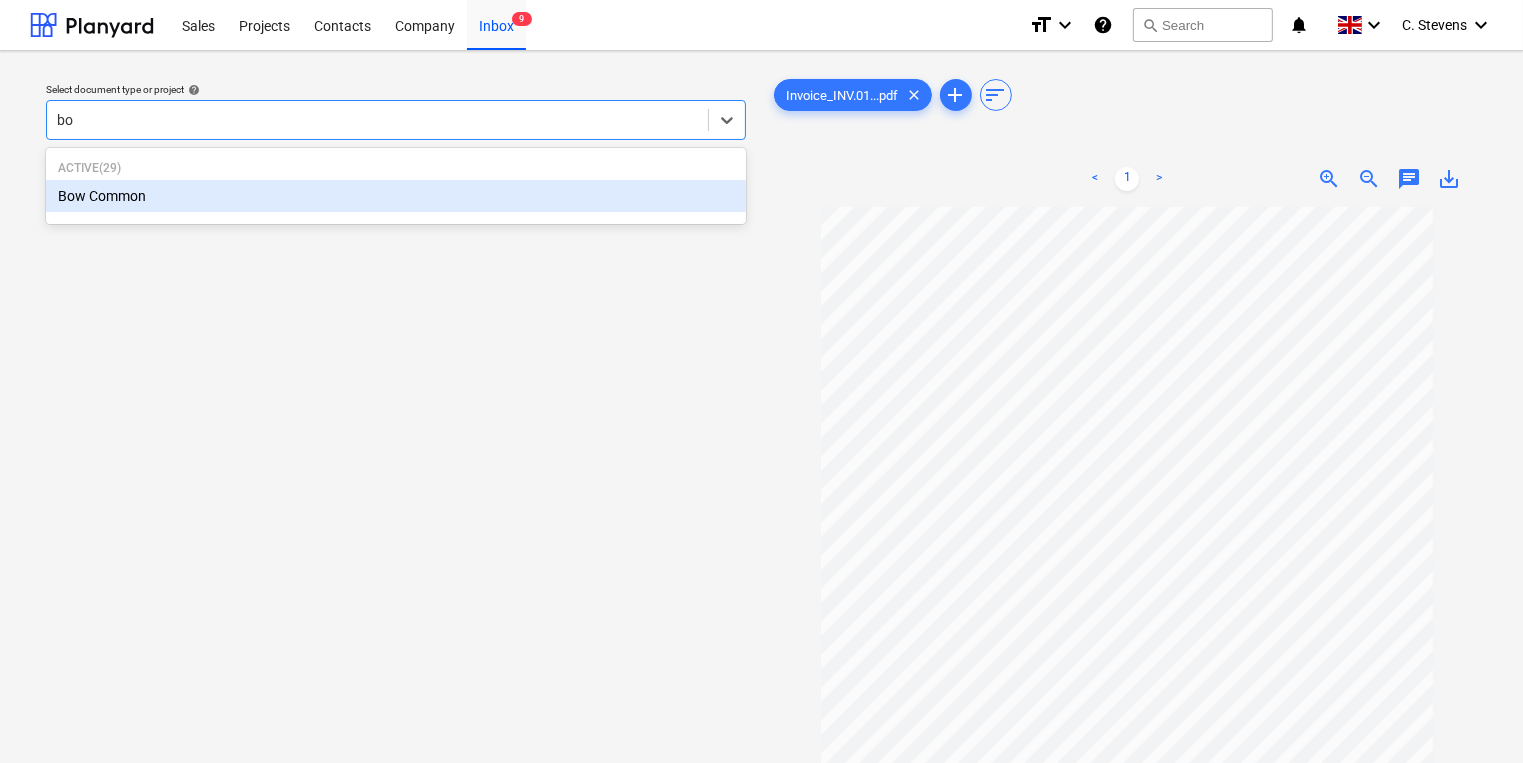 type 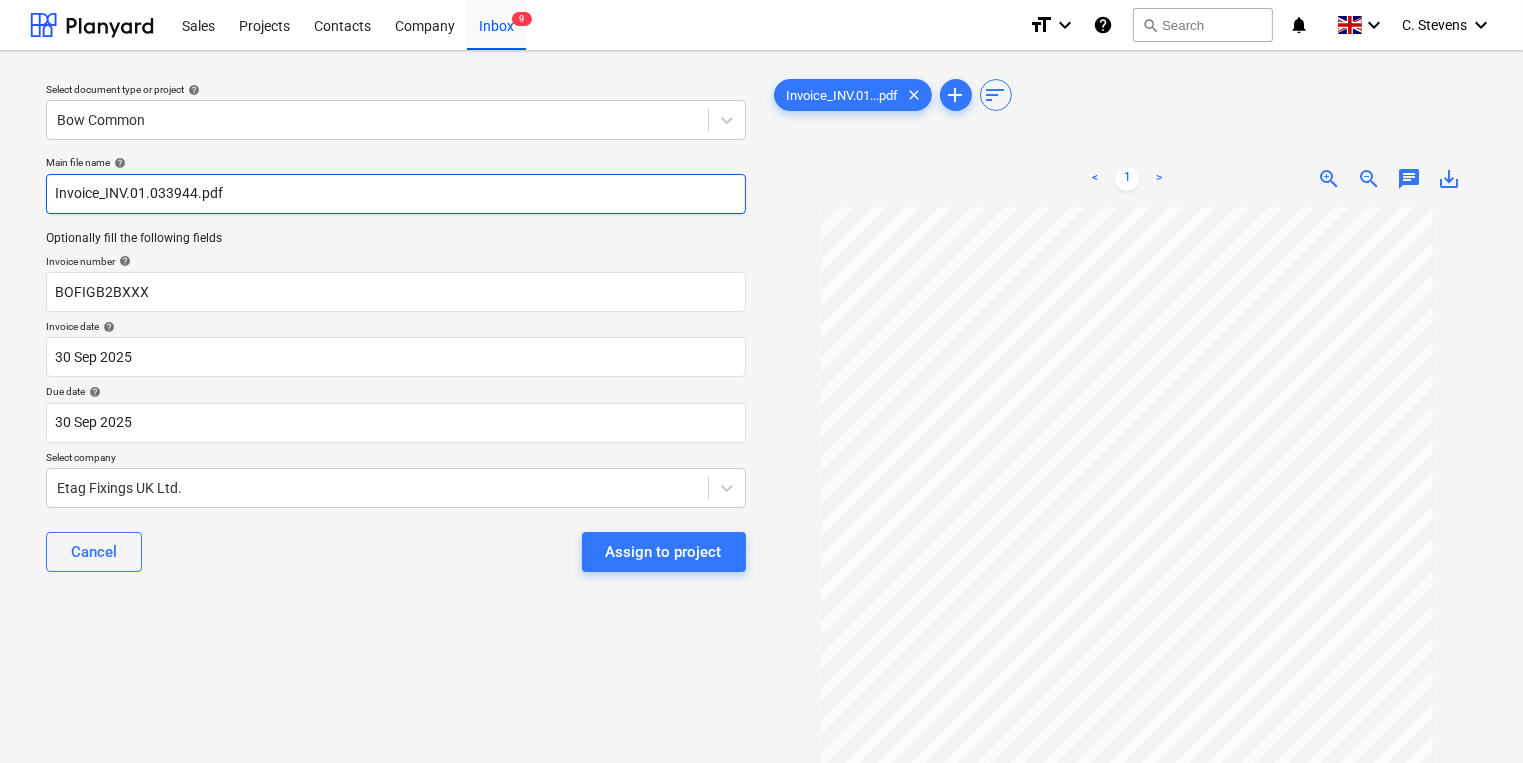 drag, startPoint x: 194, startPoint y: 192, endPoint x: 104, endPoint y: 192, distance: 90 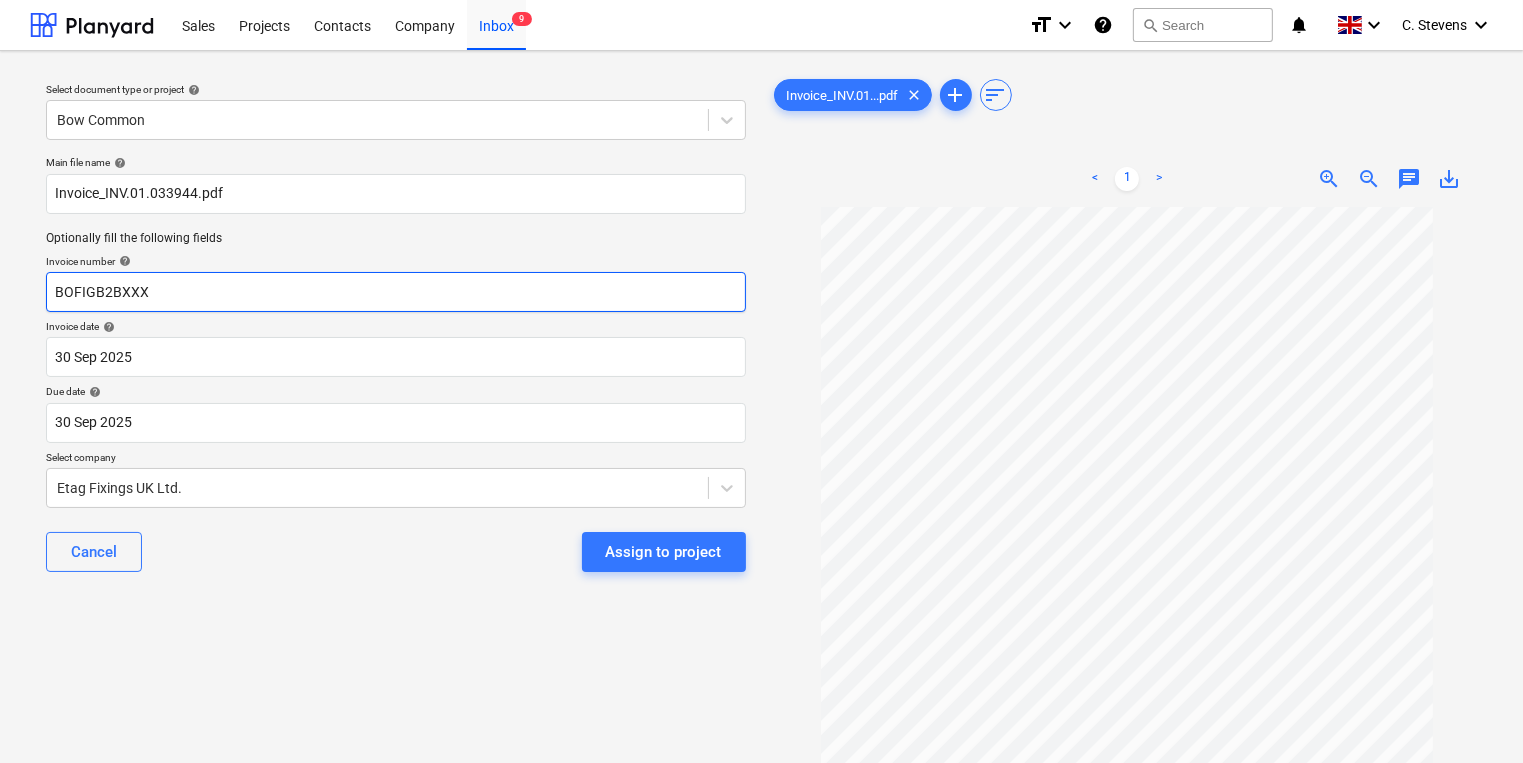 drag, startPoint x: 168, startPoint y: 296, endPoint x: 36, endPoint y: 294, distance: 132.01515 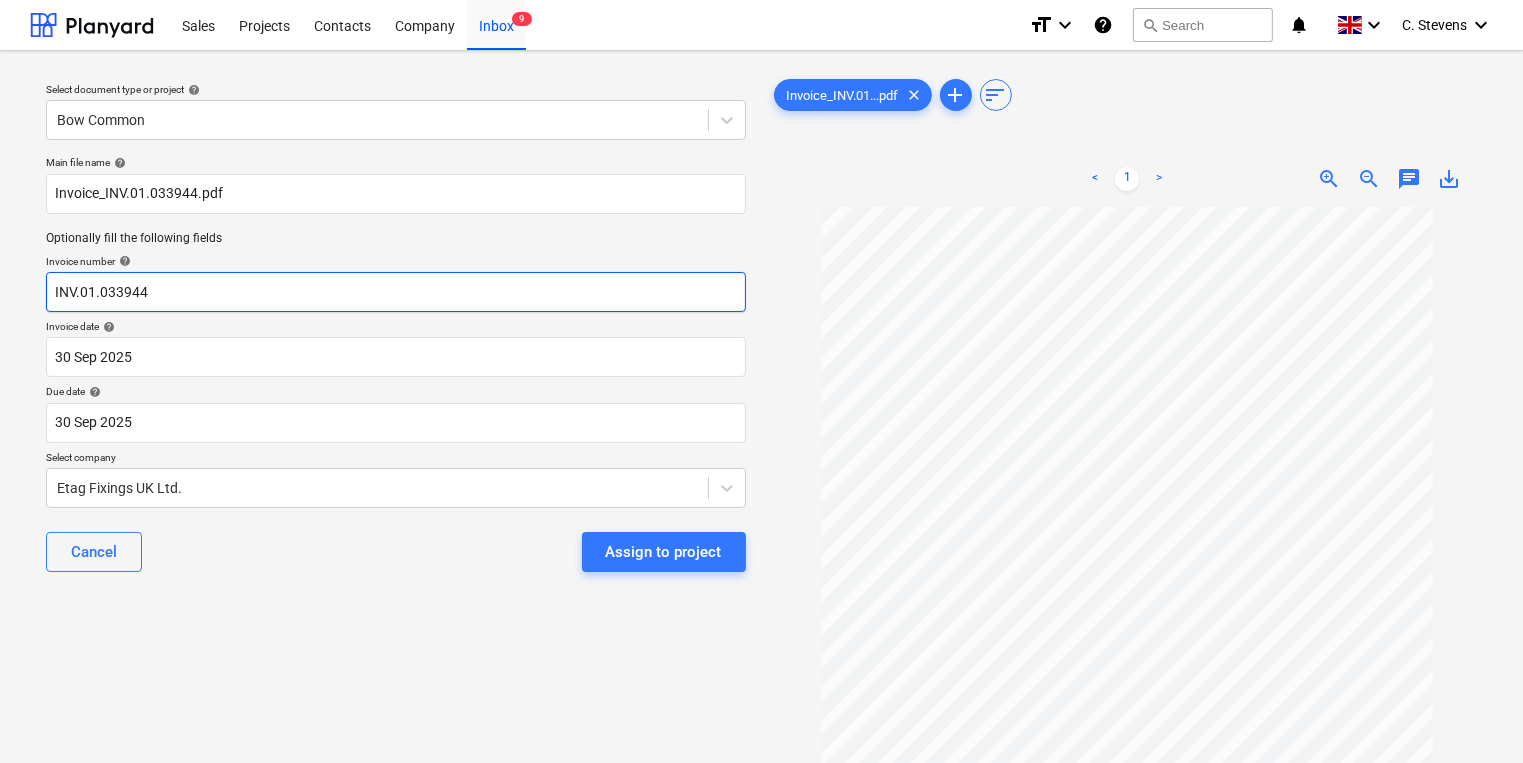 click on "INV.01.033944" at bounding box center (396, 292) 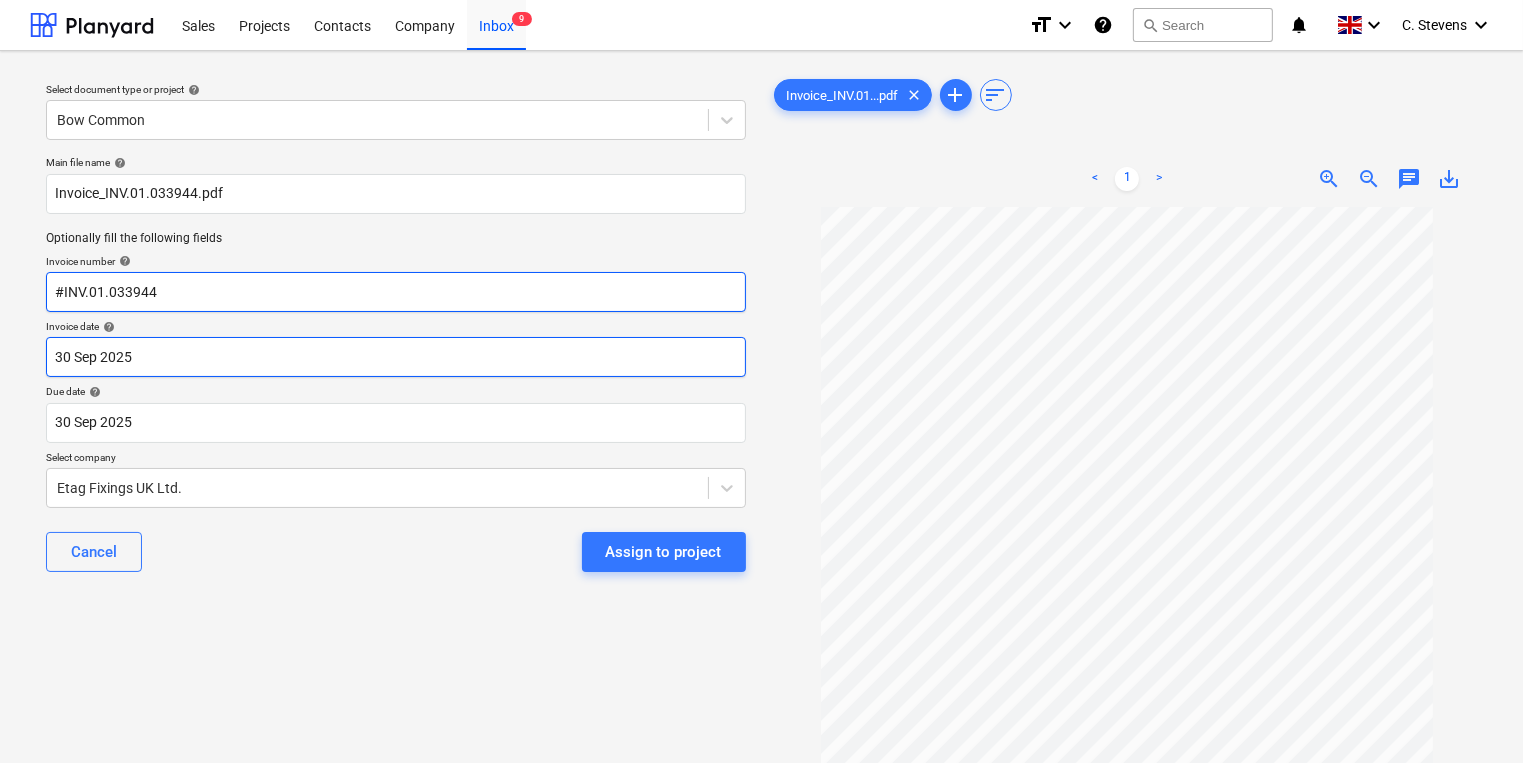 type on "#INV.01.033944" 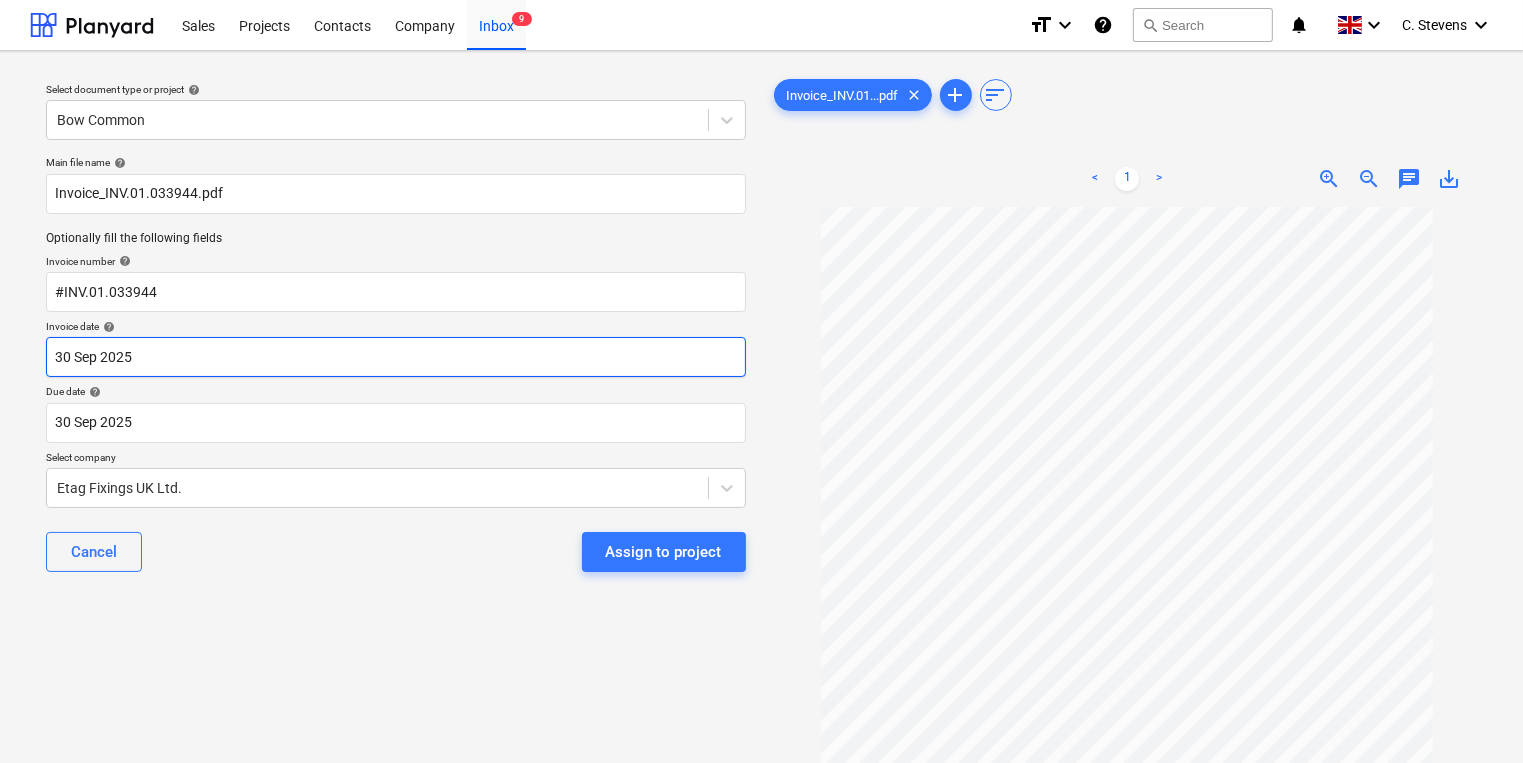 click on "Sales Projects Contacts Company Inbox 9 format_size keyboard_arrow_down help search Search notifications 0 keyboard_arrow_down [FIRST] [LAST] keyboard_arrow_down Select document type or project help Bow Common Main file name help Invoice_INV.01.033944.pdf Optionally fill the following fields Invoice number help #INV.01.033944 Invoice date help 30 Sep 2025 30.09.2025 Press the down arrow key to interact with the calendar and
select a date. Press the question mark key to get the keyboard shortcuts for changing dates. Due date help 30 Sep 2025 30.09.2025 Press the down arrow key to interact with the calendar and
select a date. Press the question mark key to get the keyboard shortcuts for changing dates. Select company Etag Fixings UK Ltd.   Cancel Assign to project Invoice_INV.01...pdf clear add sort < 1 > zoom_in zoom_out chat 0 save_alt" at bounding box center [761, 381] 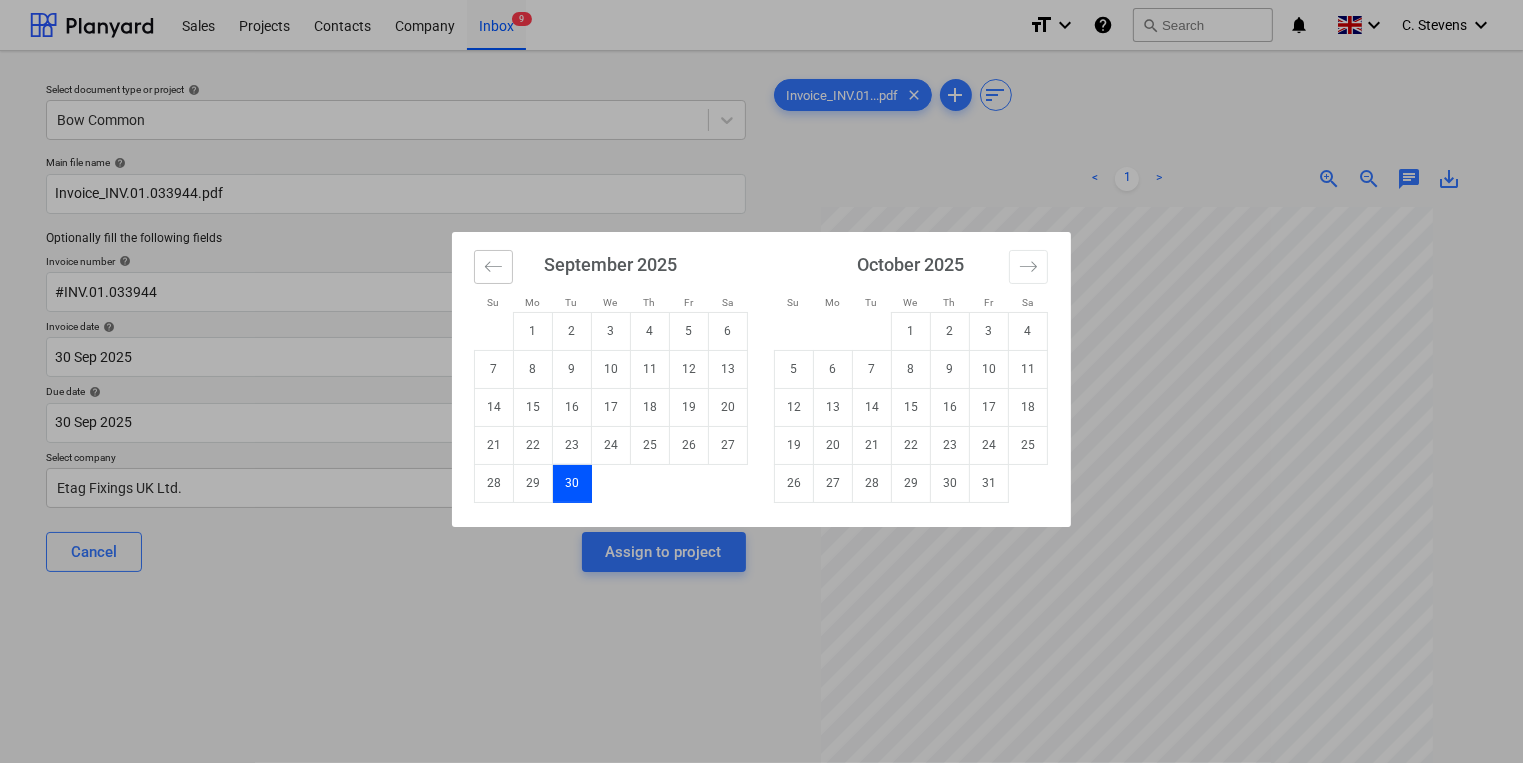 click 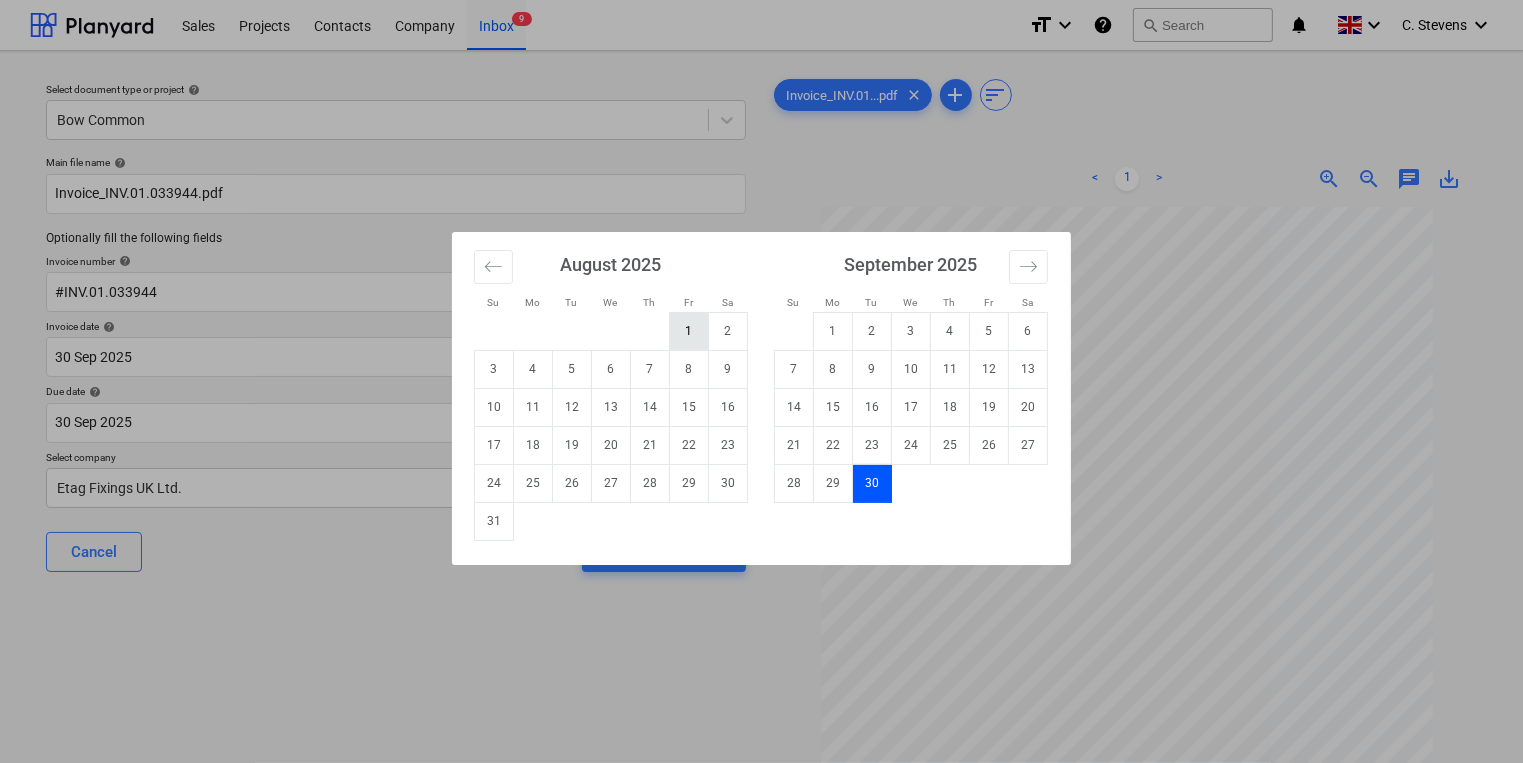 click on "1" at bounding box center [689, 331] 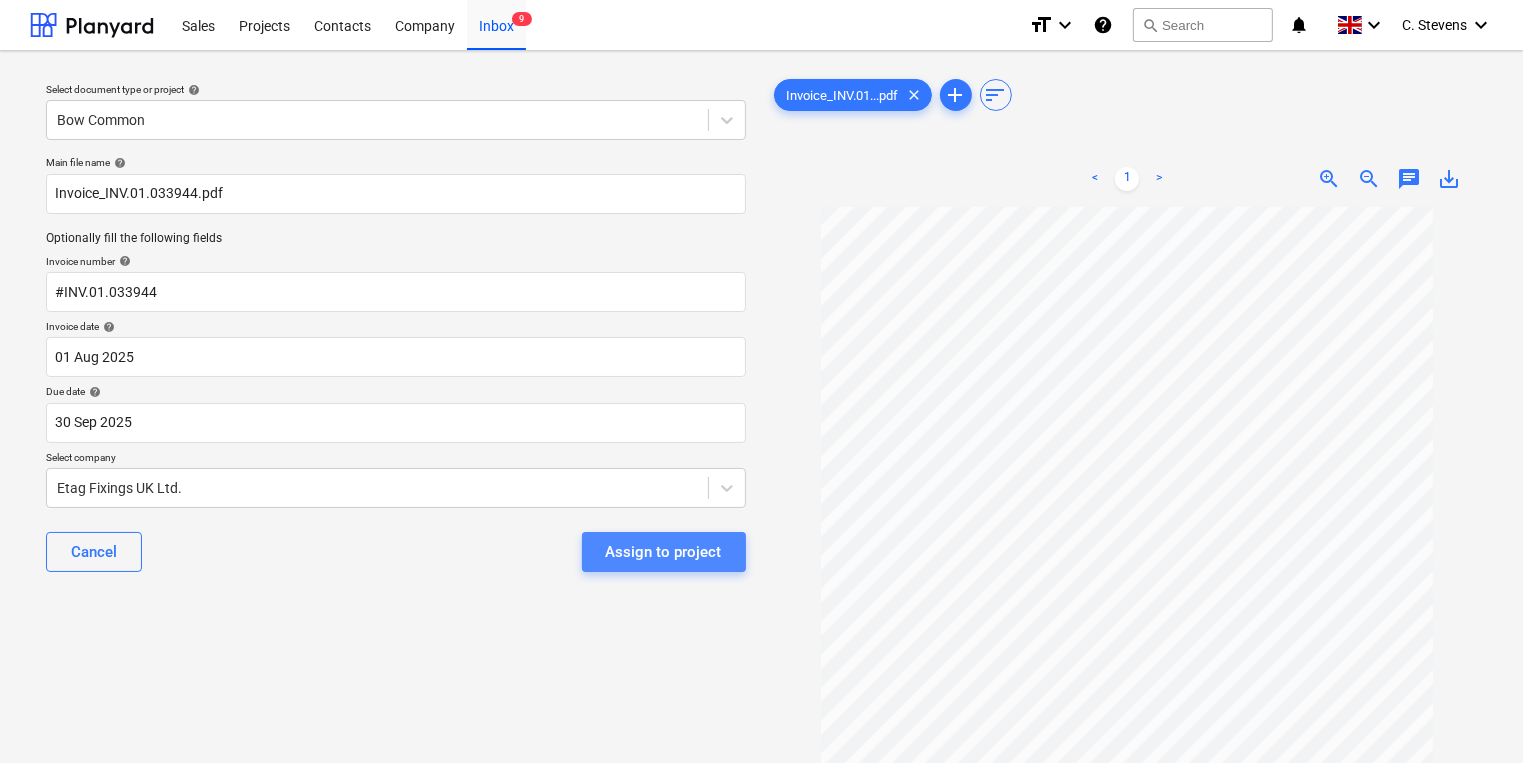 click on "Assign to project" at bounding box center (664, 552) 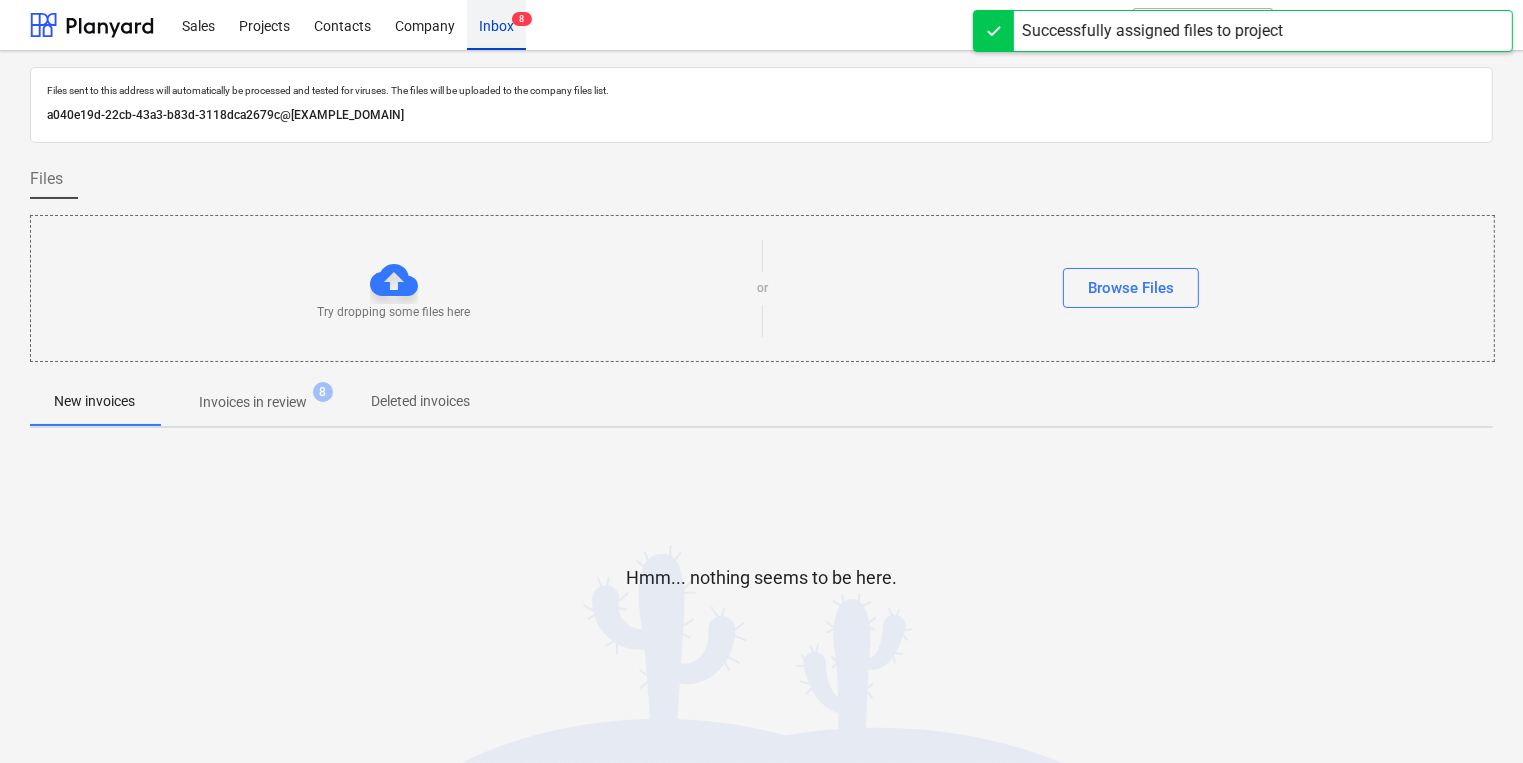 click on "Inbox 8" at bounding box center (496, 24) 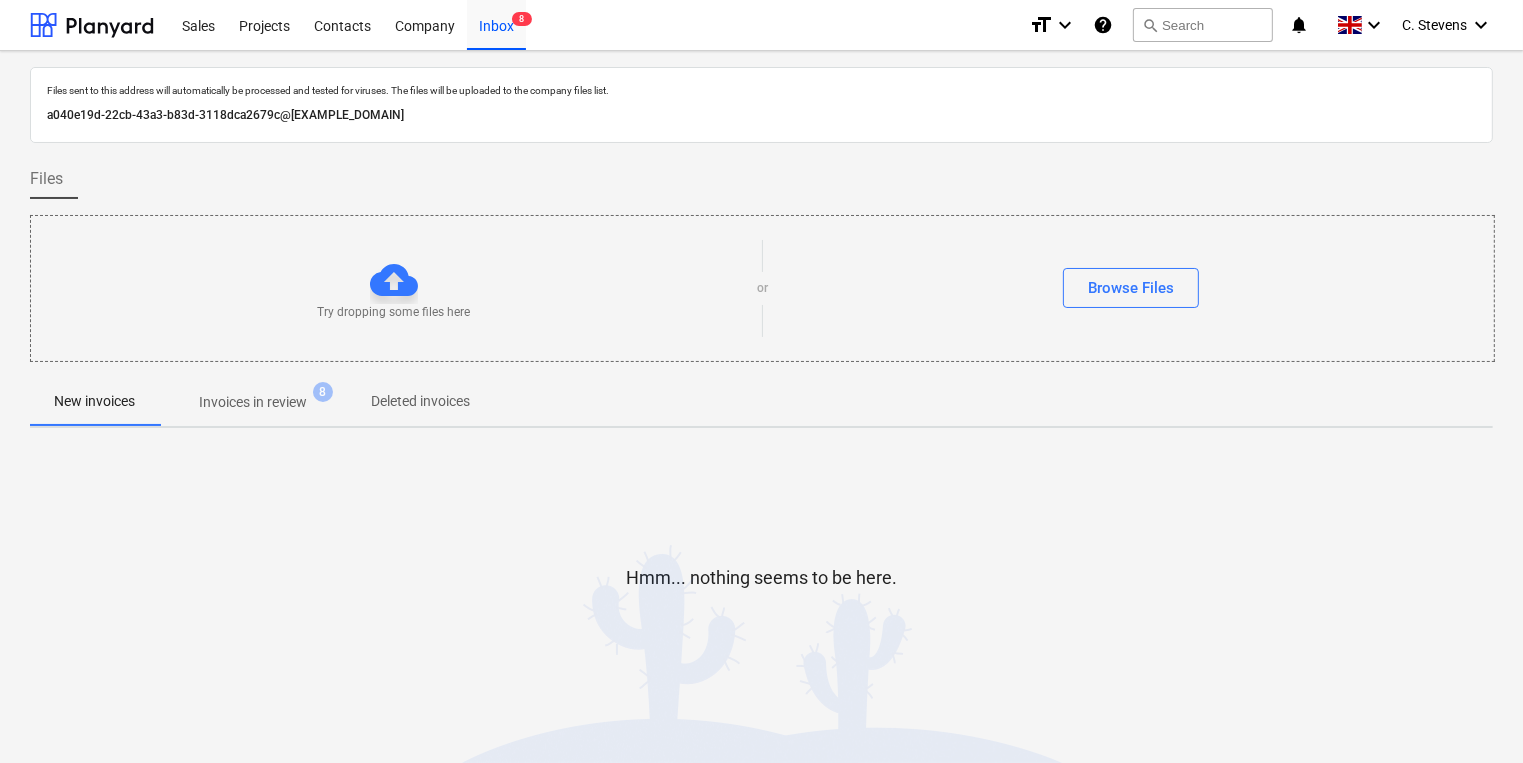 click on "Invoices in review" at bounding box center [253, 402] 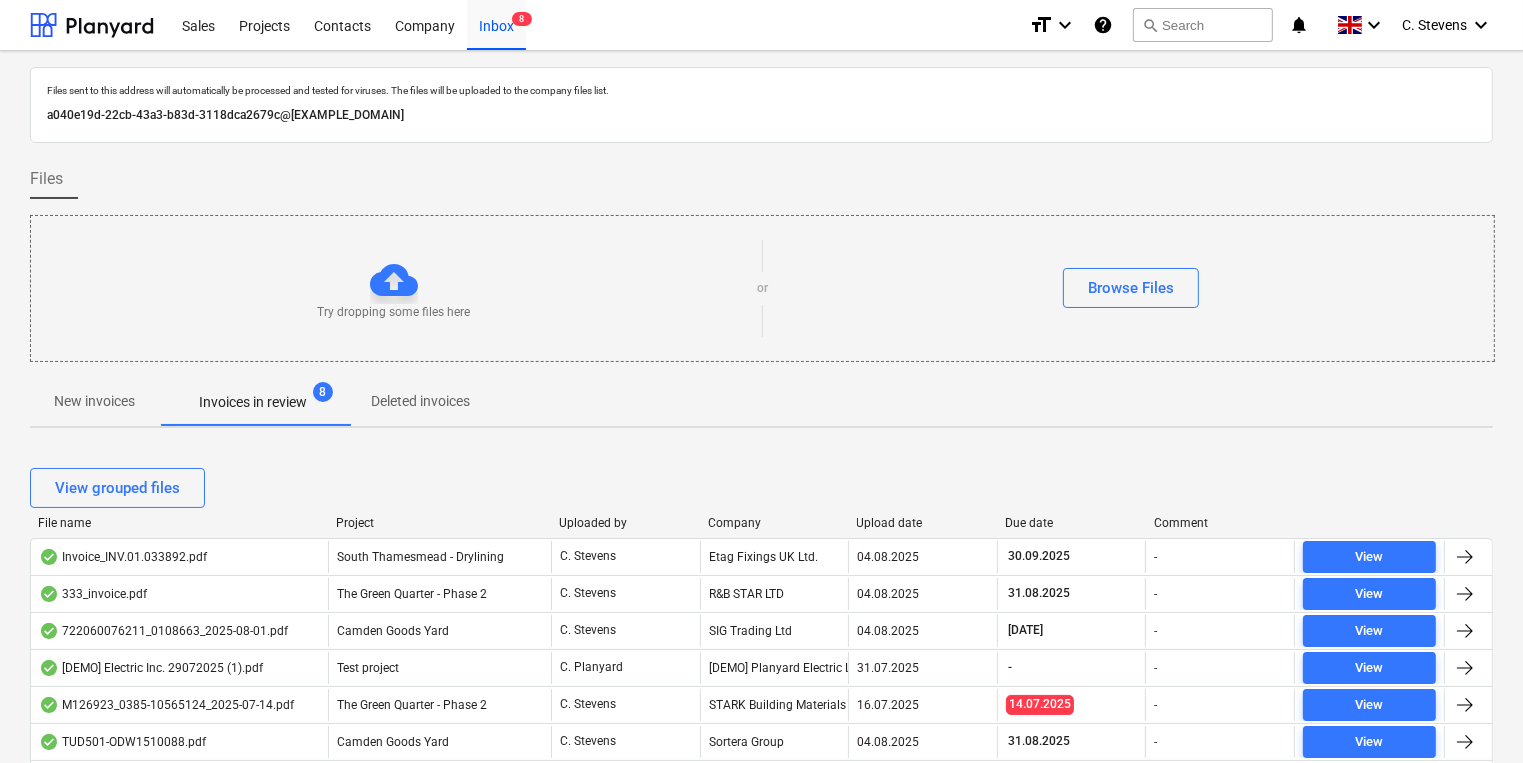 click on "Company" at bounding box center (774, 523) 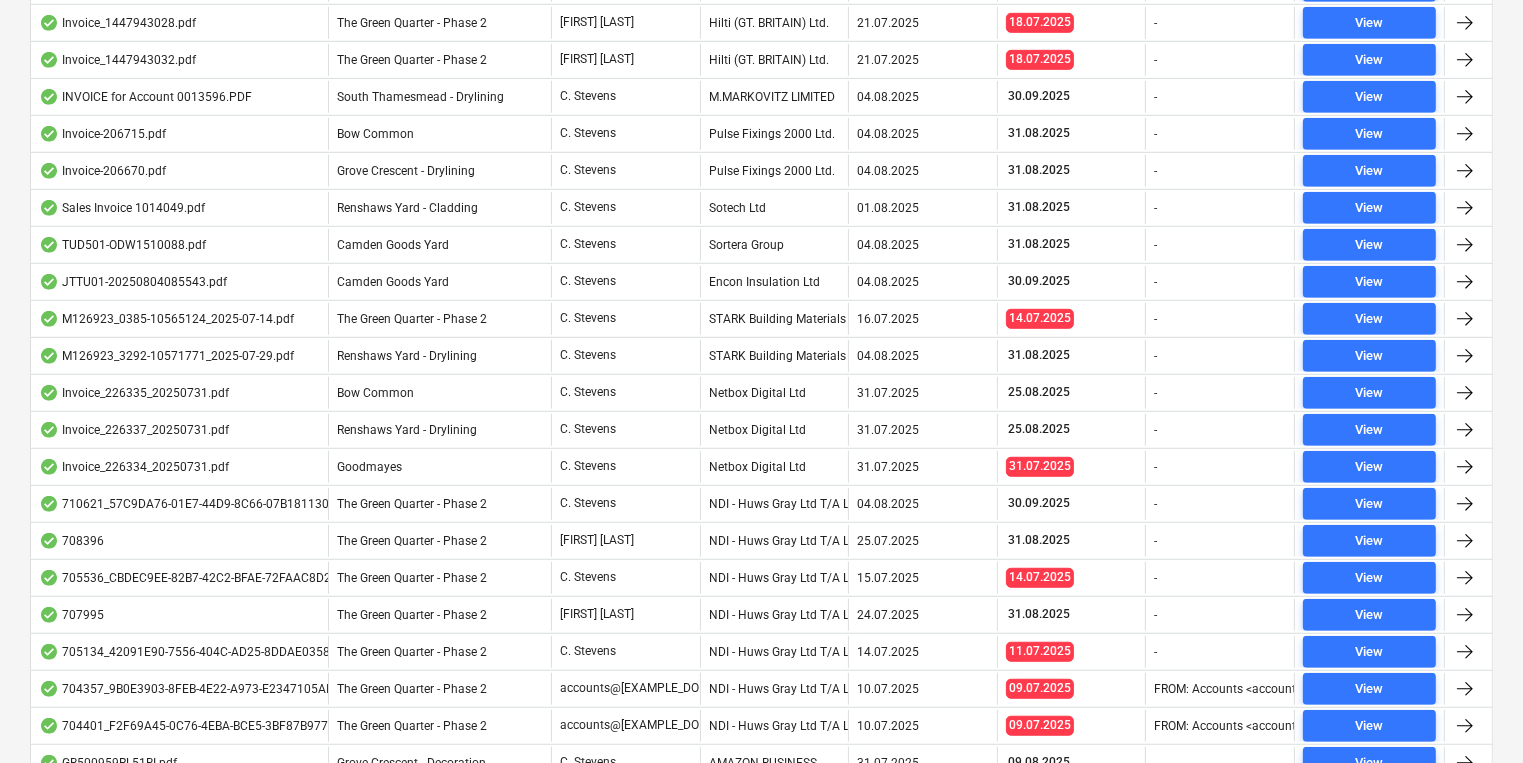 scroll, scrollTop: 1576, scrollLeft: 0, axis: vertical 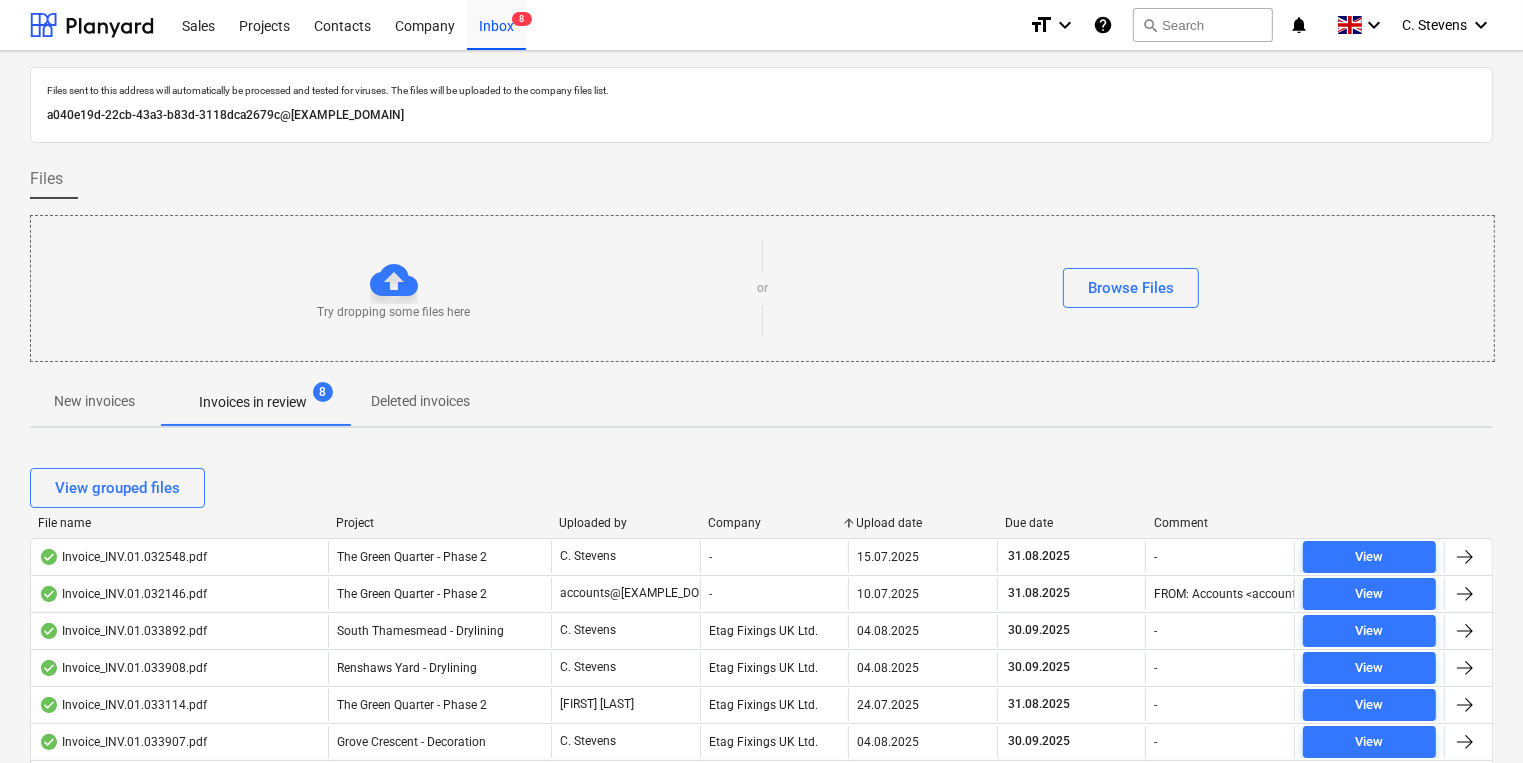 click on "Upload date" at bounding box center [923, 523] 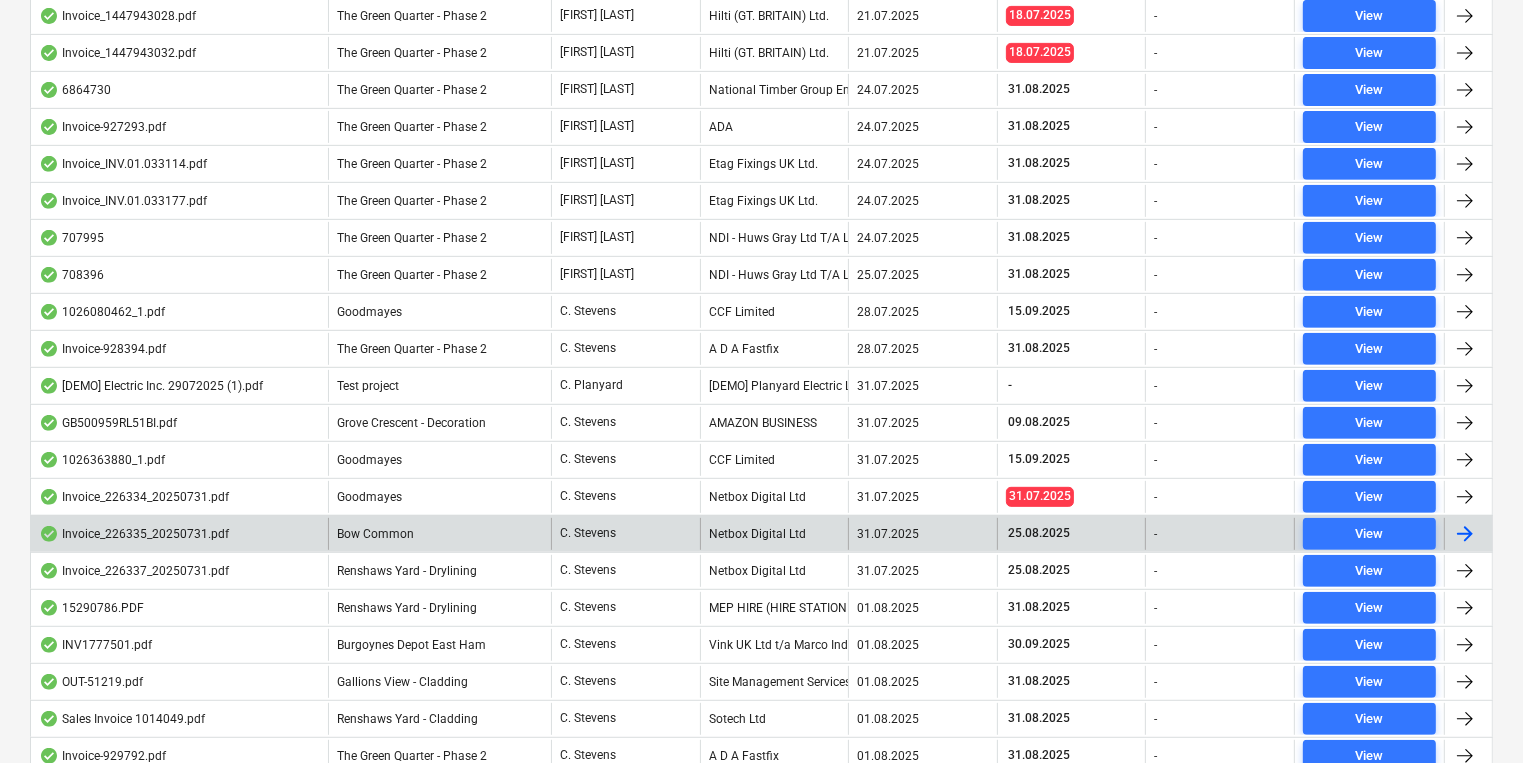 scroll, scrollTop: 400, scrollLeft: 0, axis: vertical 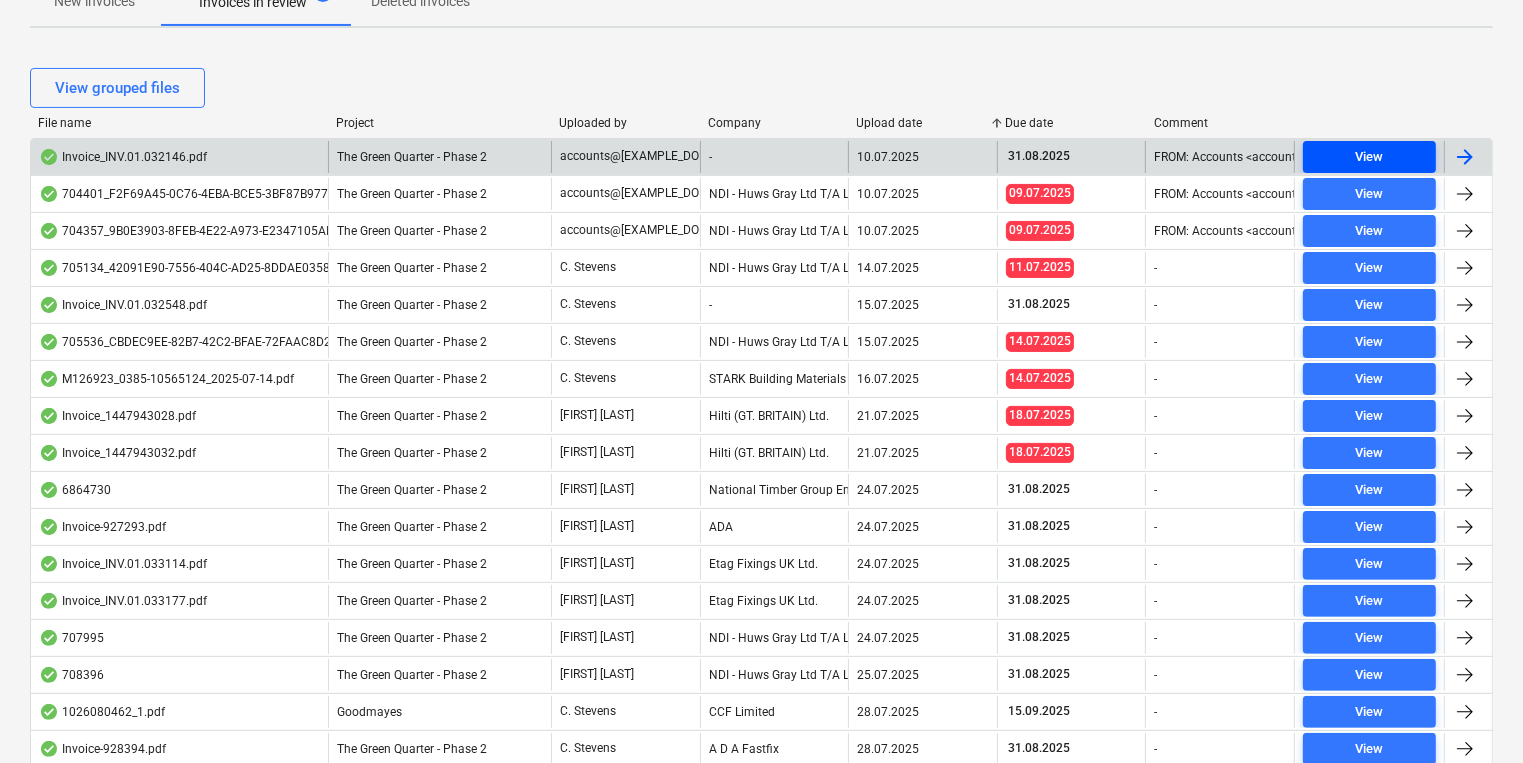 click on "View" at bounding box center [1369, 157] 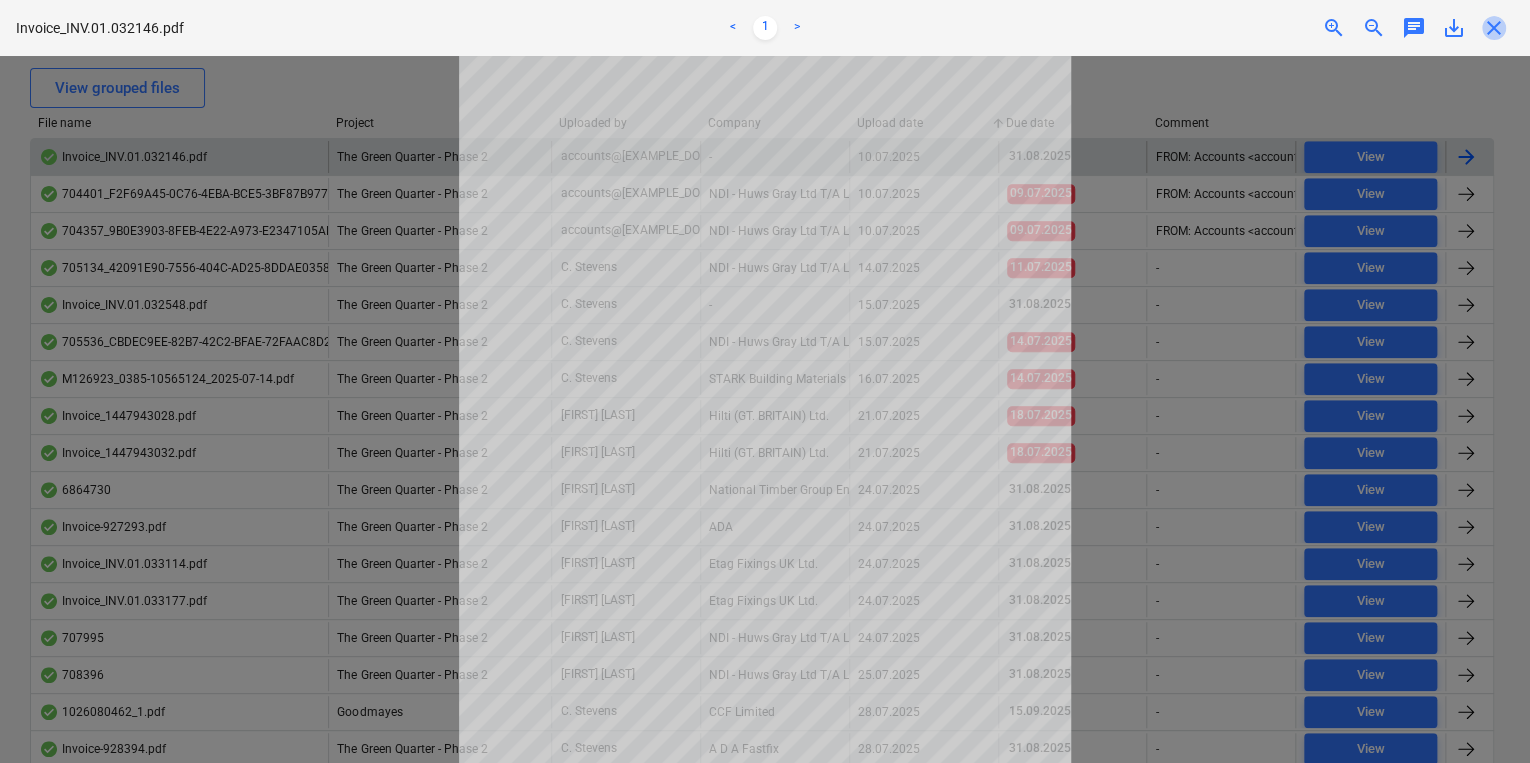 click on "close" at bounding box center (1494, 28) 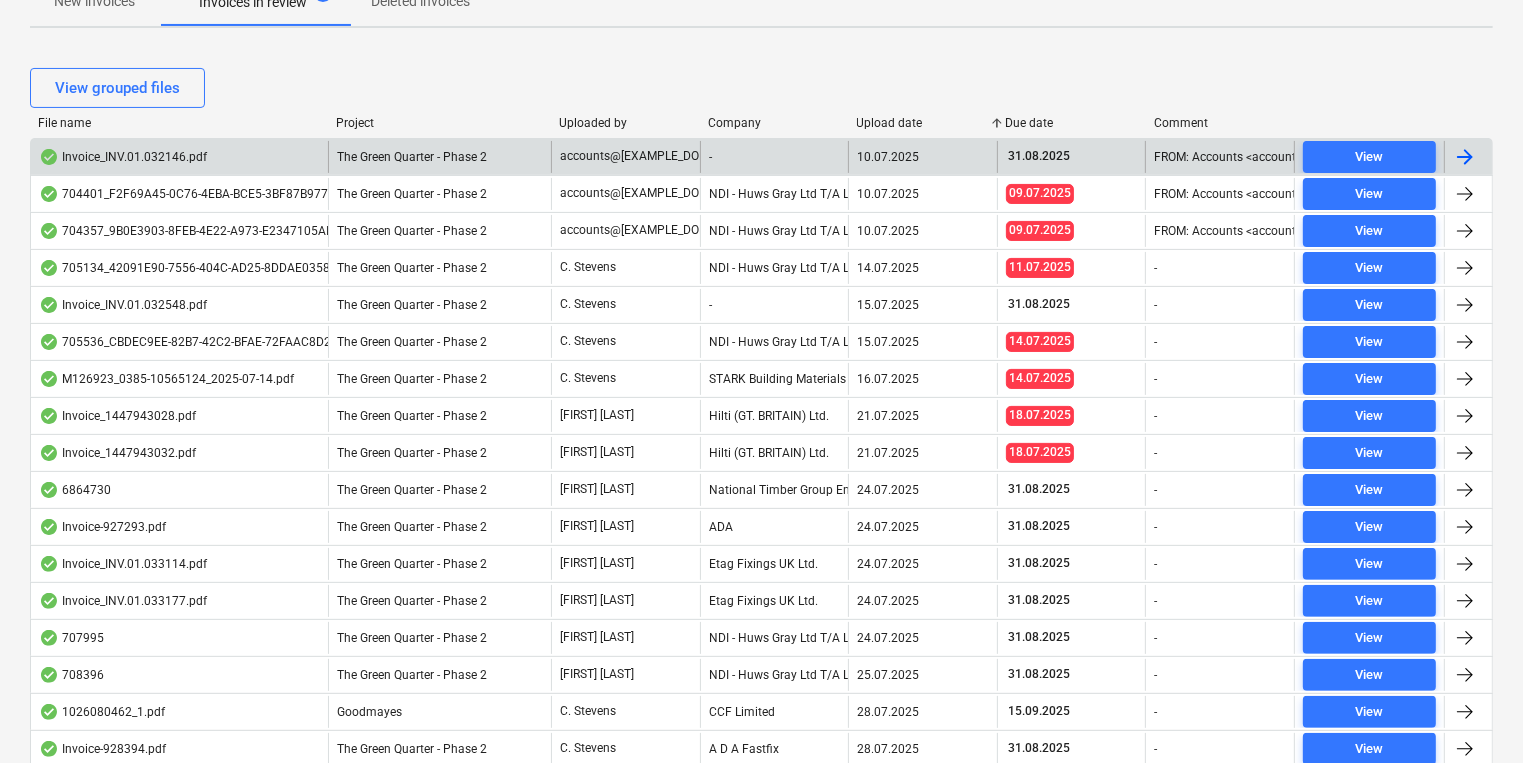 scroll, scrollTop: 0, scrollLeft: 0, axis: both 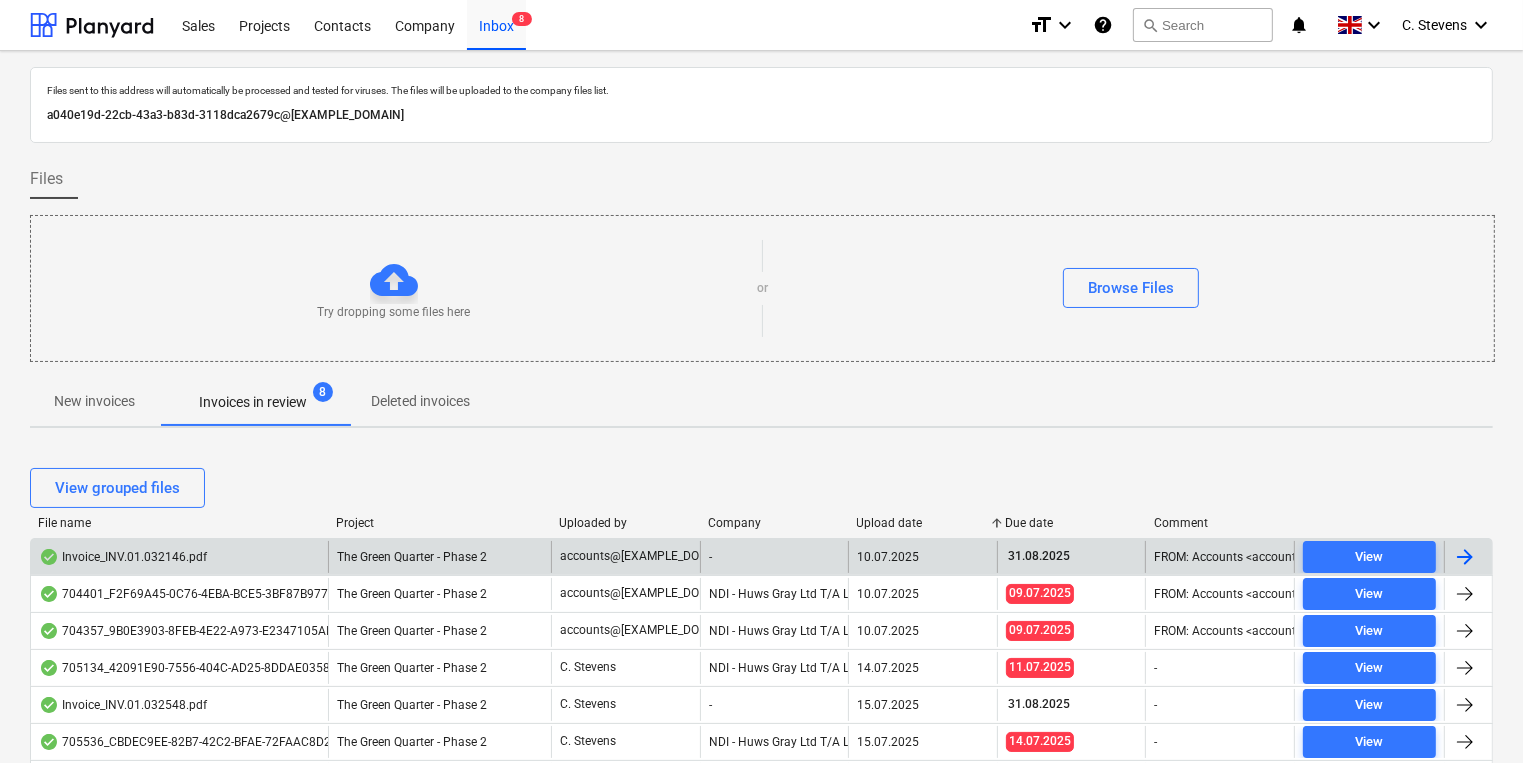 click on "New invoices" at bounding box center (94, 401) 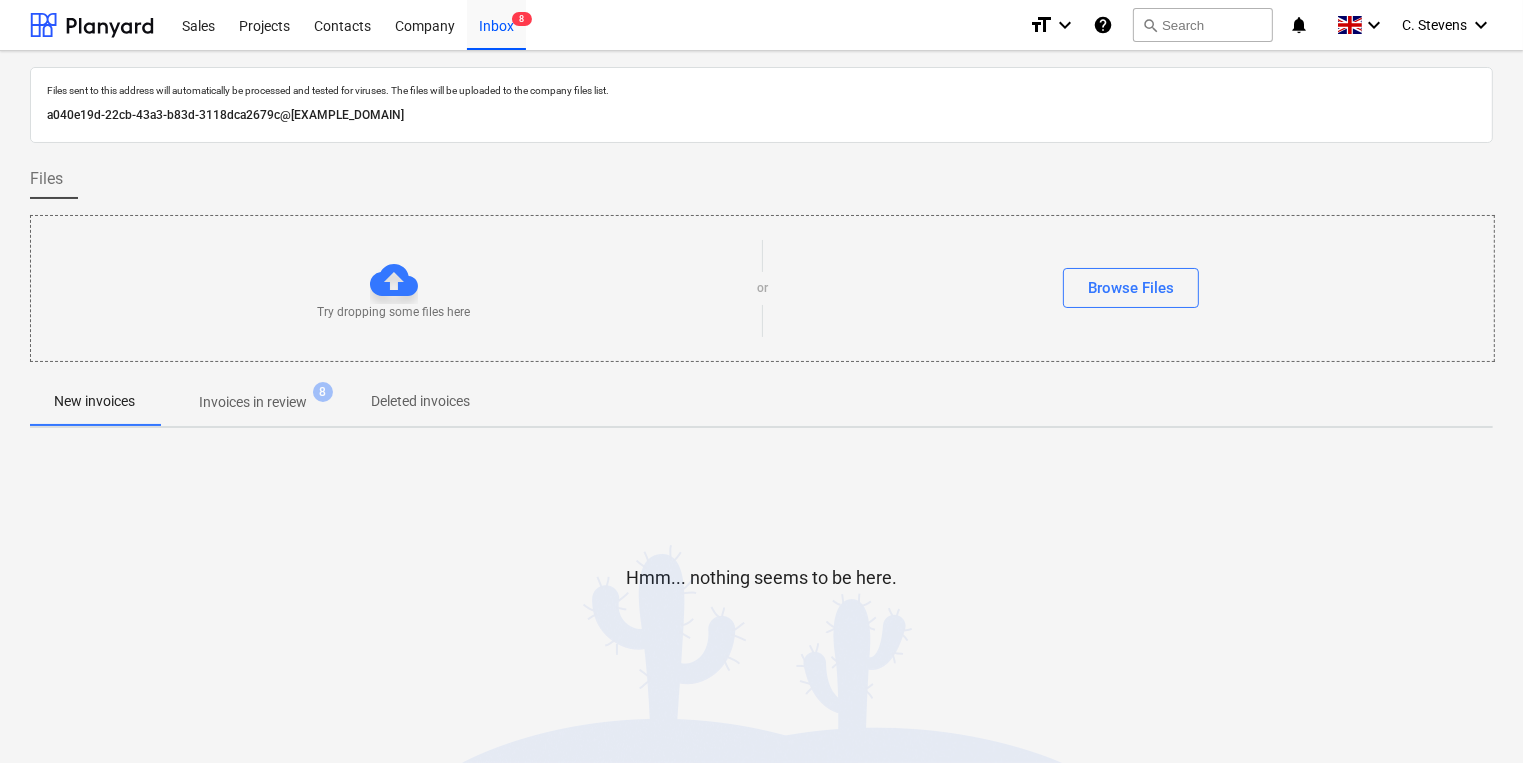 click on "Invoices in review" at bounding box center [253, 402] 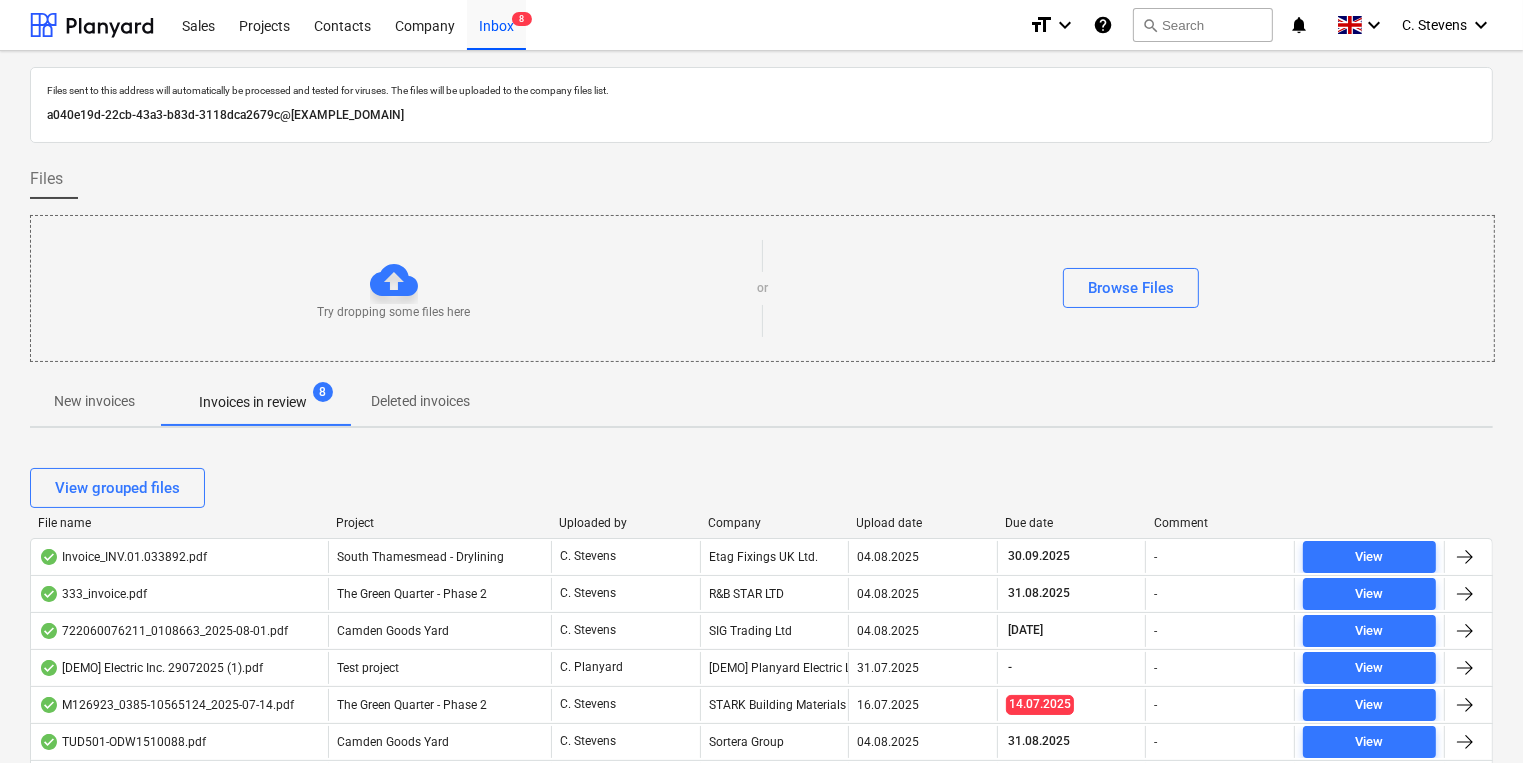click on "Company" at bounding box center (774, 523) 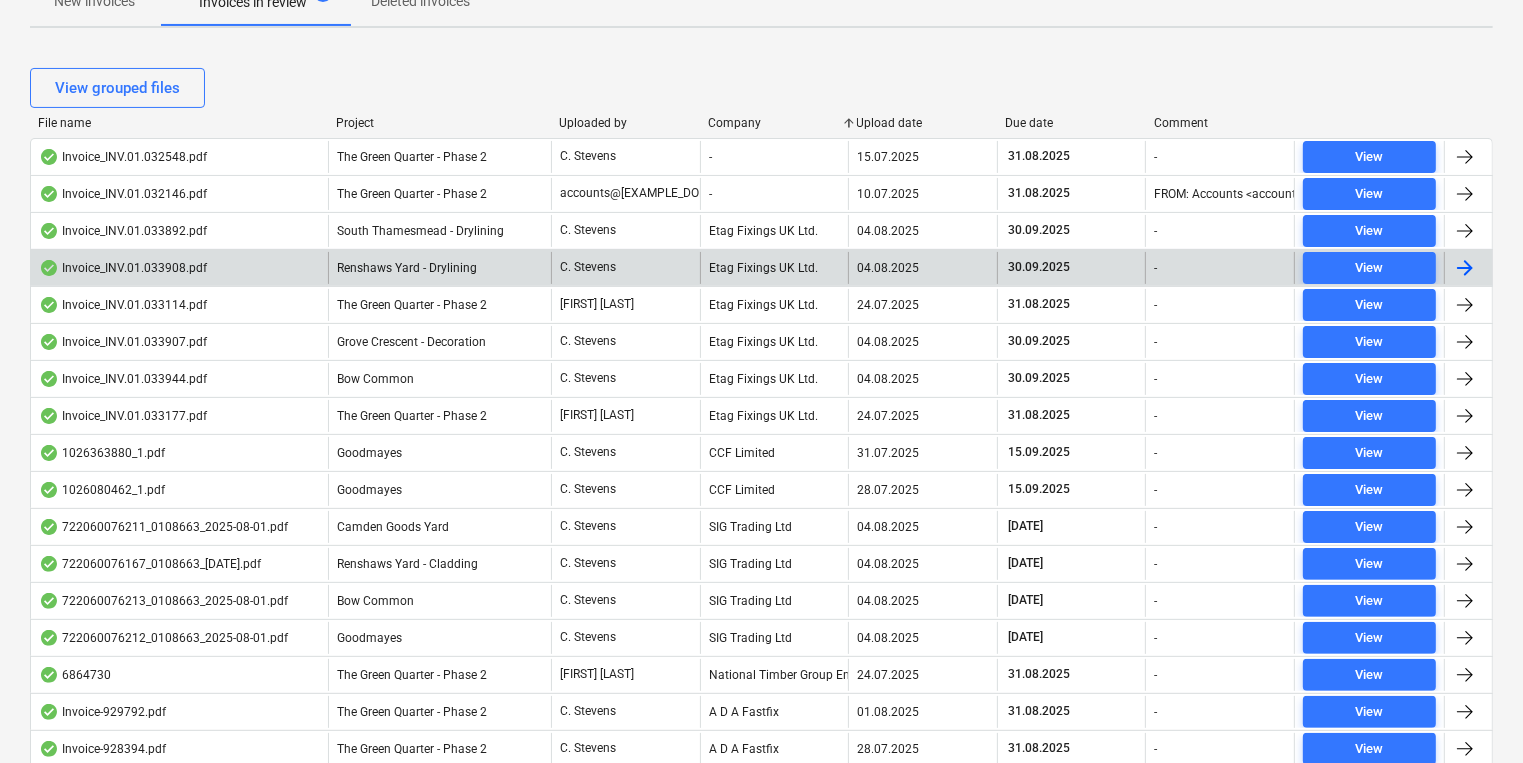 scroll, scrollTop: 800, scrollLeft: 0, axis: vertical 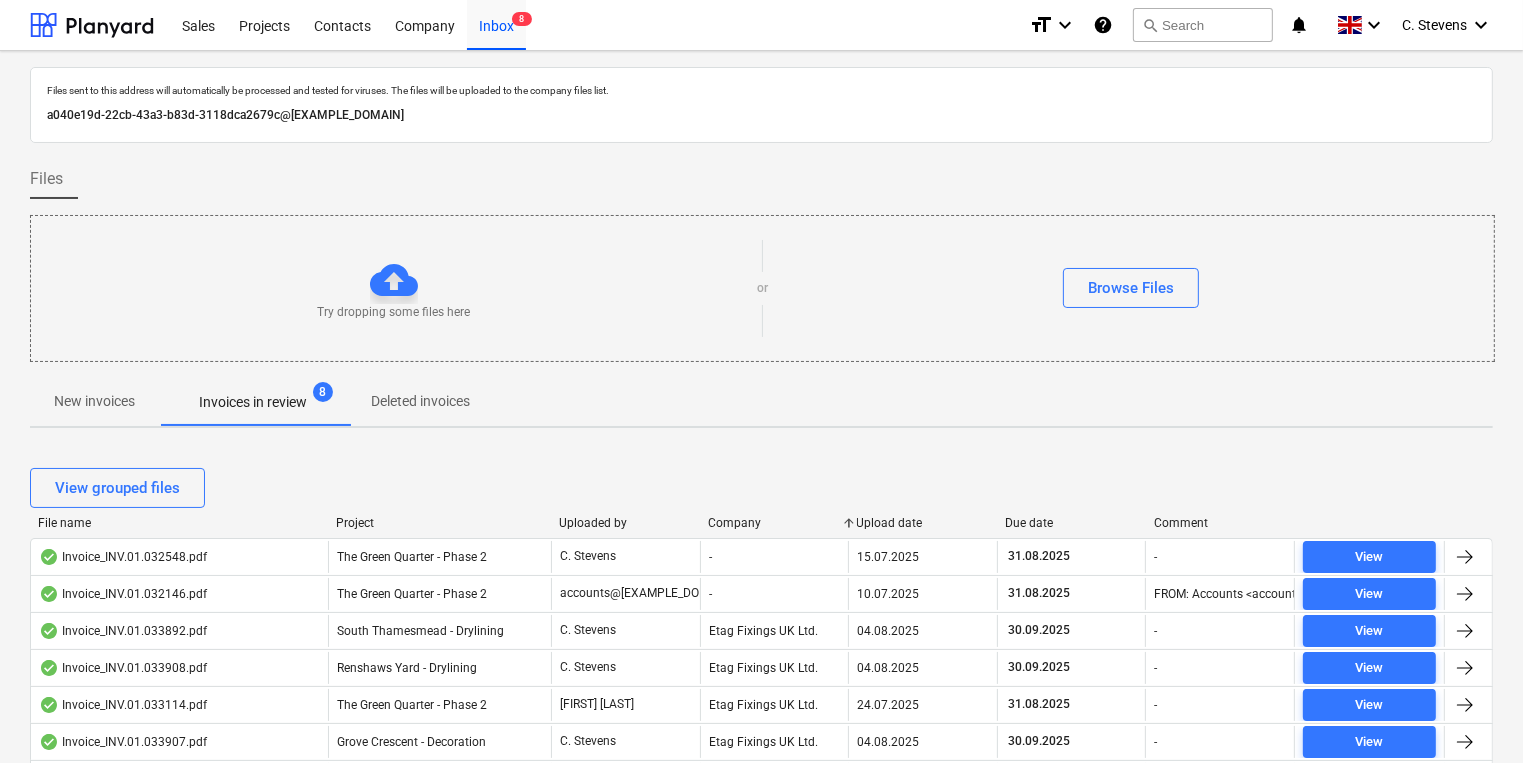 click on "New invoices" at bounding box center (94, 401) 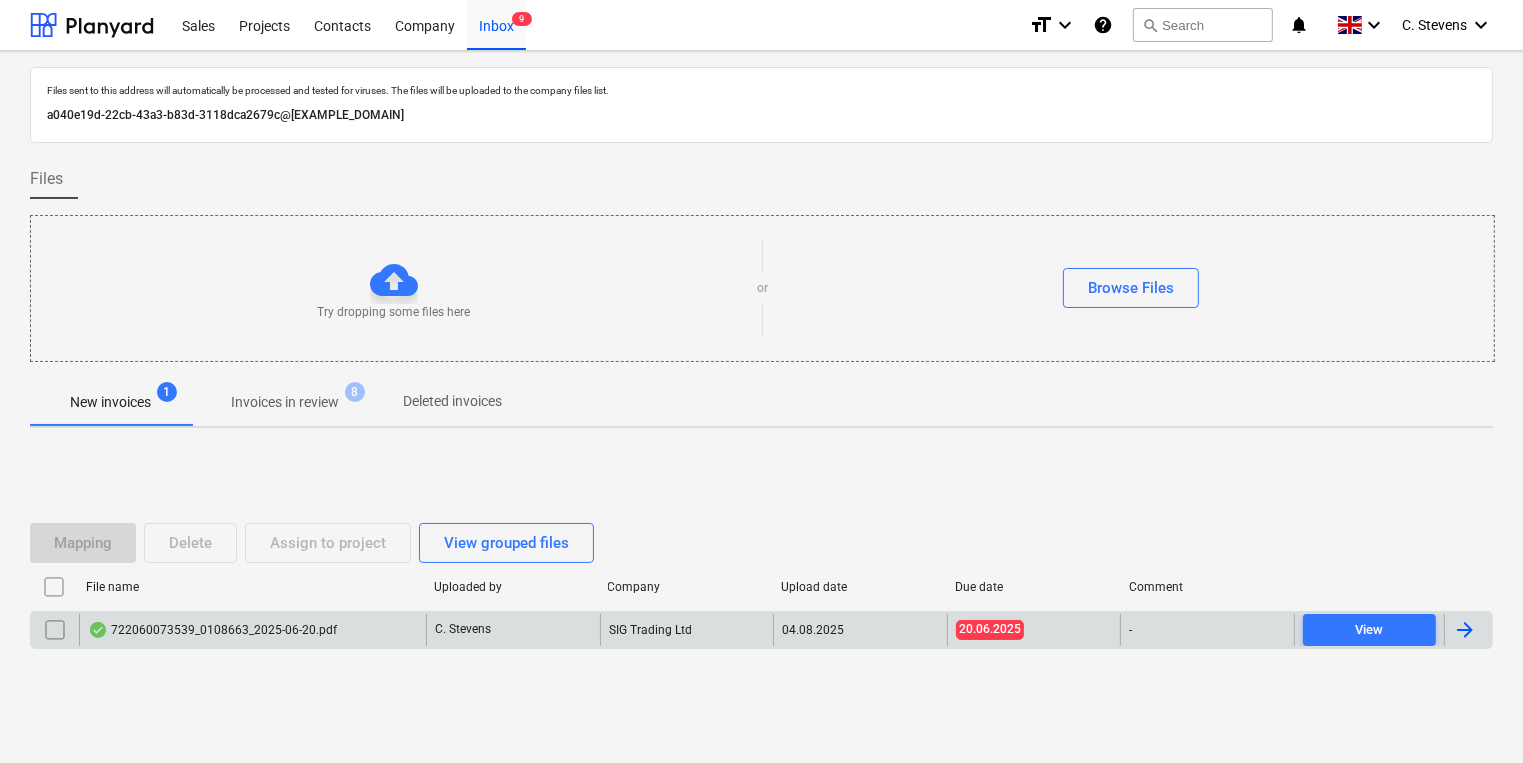 click on "722060073539_0108663_2025-06-20.pdf" at bounding box center [212, 630] 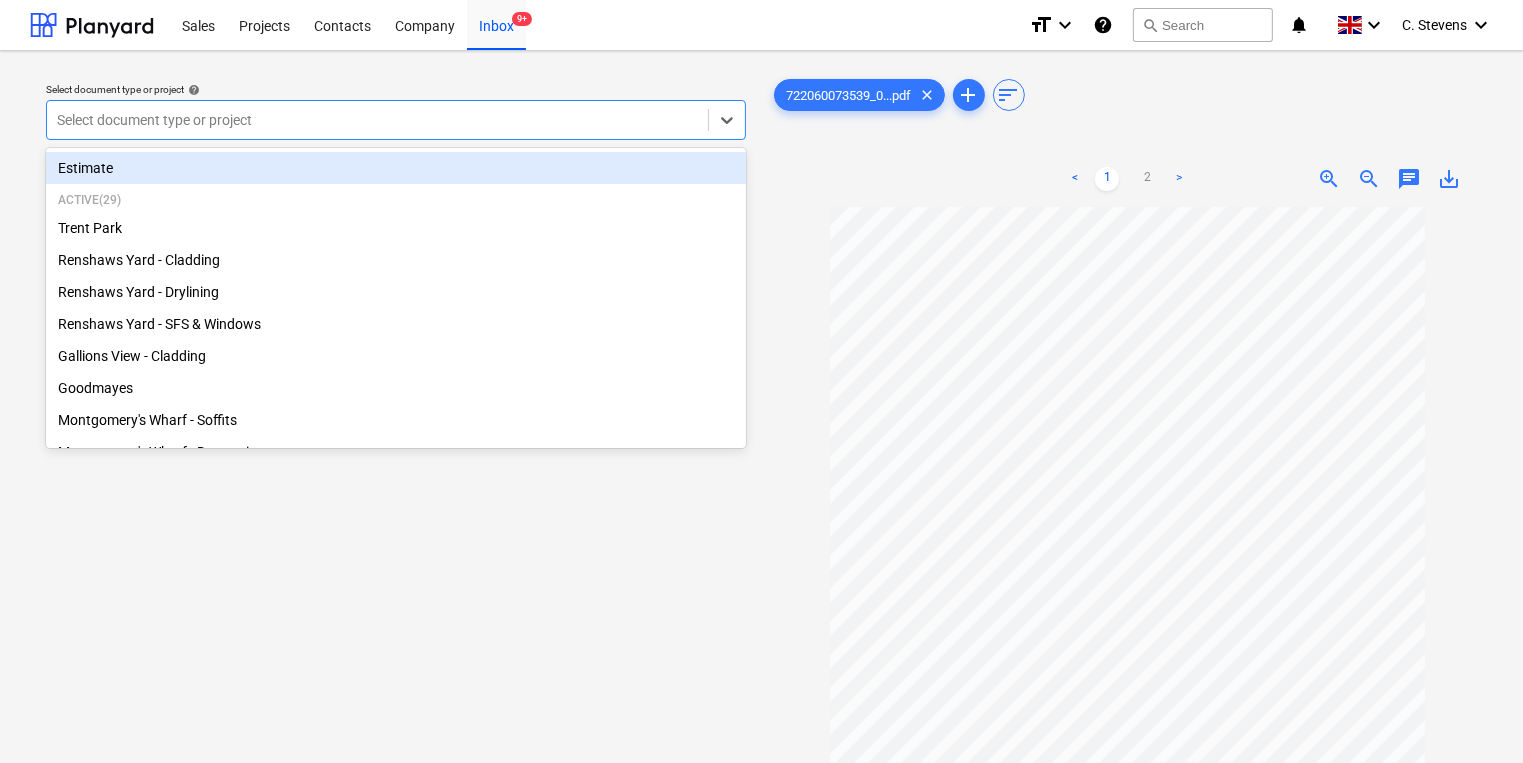 click at bounding box center (377, 120) 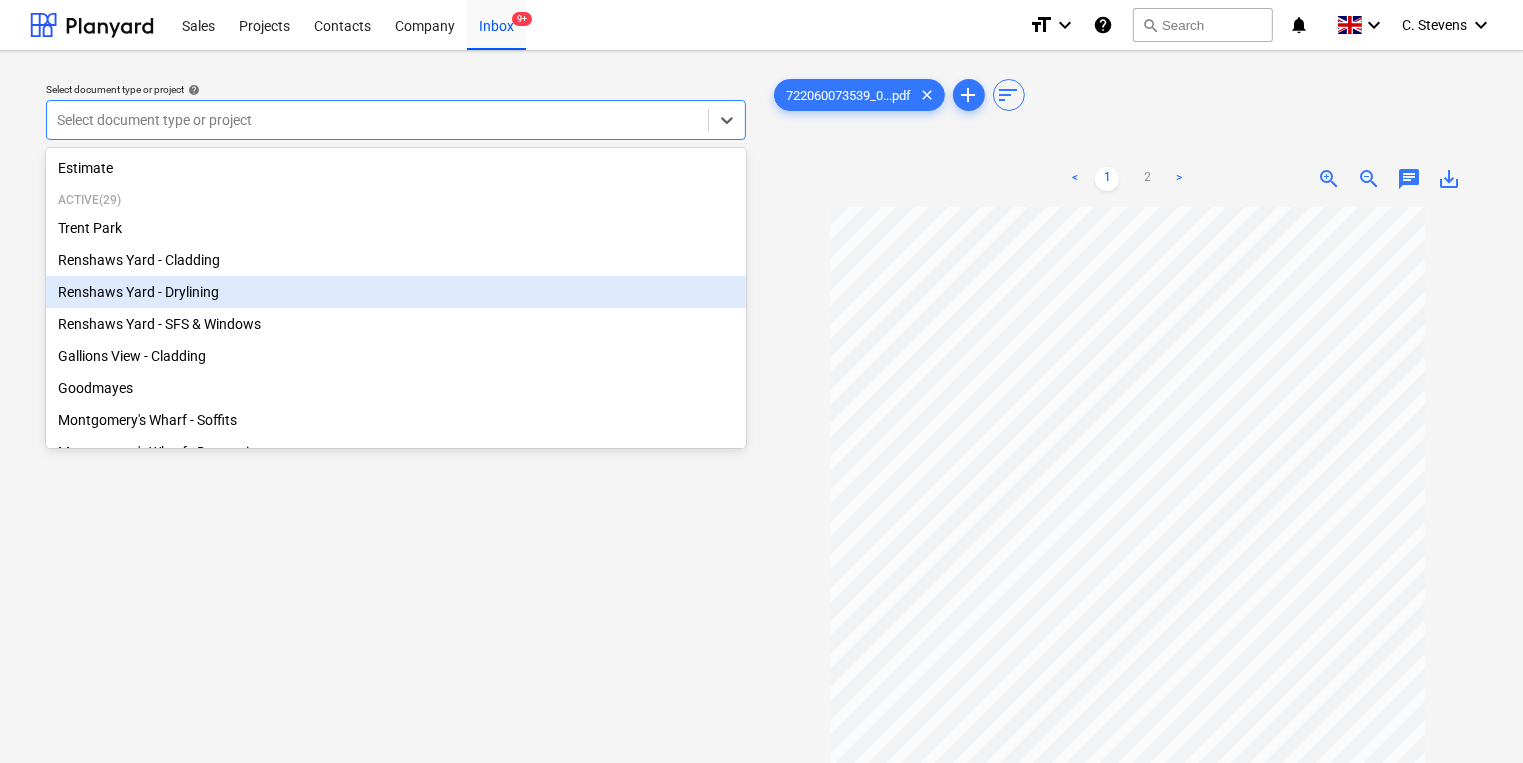 click on "Renshaws Yard -  Drylining" at bounding box center (396, 292) 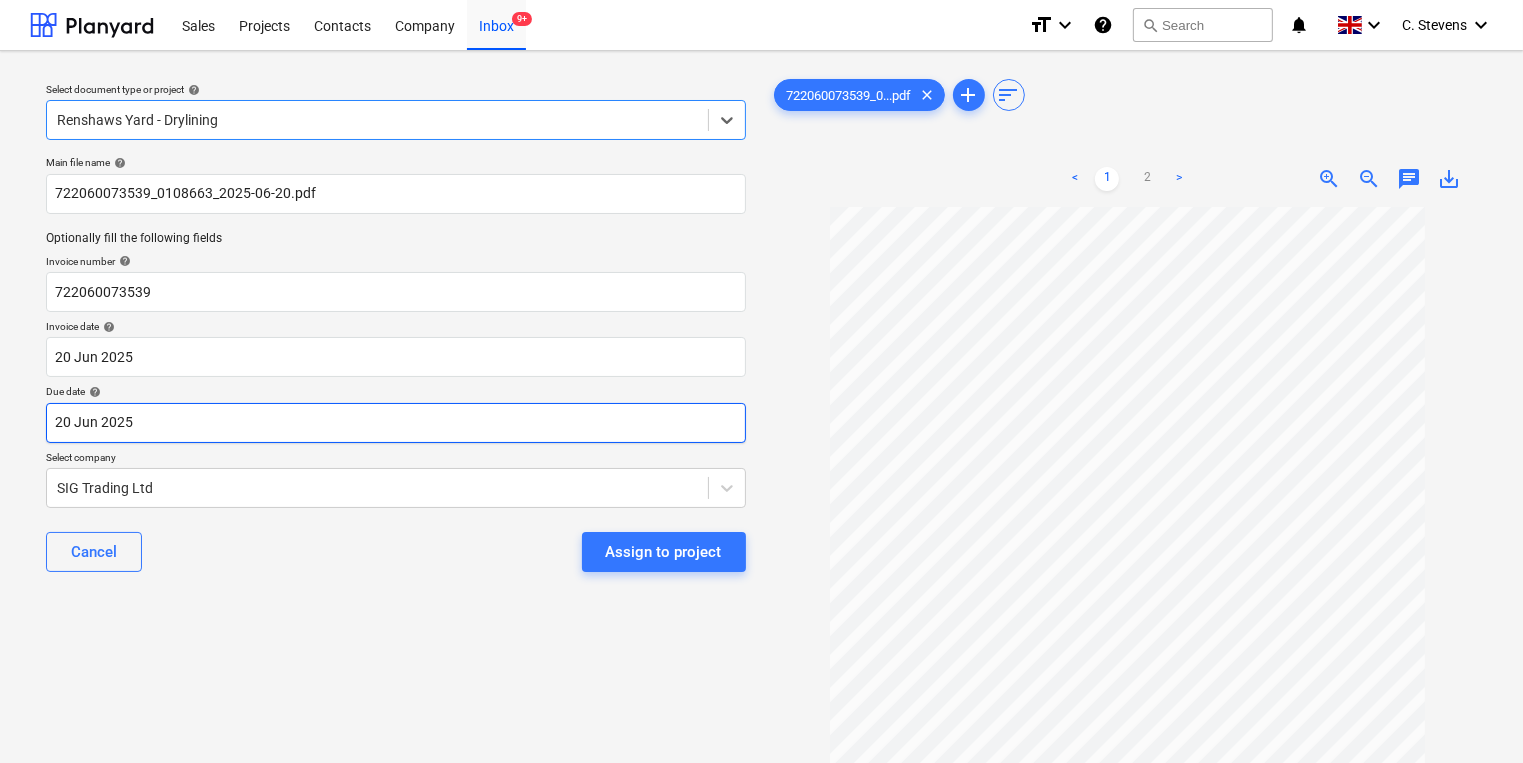 click on "Sales Projects Contacts Company Inbox 9+ format_size keyboard_arrow_down help search Search notifications 0 keyboard_arrow_down [FIRST] [LAST] keyboard_arrow_down Select document type or project help option Renshaws Yard -  Drylining, selected.   Select is focused ,type to refine list, press Down to open the menu,  Renshaws Yard -  Drylining Main file name help 722060073539_0108663_[DATE].pdf Optionally fill the following fields Invoice number help 722060073539 Invoice date help [DATE] [DATE]. Press the down arrow key to interact with the calendar and
select a date. Press the question mark key to get the keyboard shortcuts for changing dates. Due date help [DATE] [DATE]. Press the down arrow key to interact with the calendar and
select a date. Press the question mark key to get the keyboard shortcuts for changing dates. Select company SIG Trading Ltd   Cancel Assign to project 722060073539_0...pdf clear add sort < 1 2 > zoom_in zoom_out chat 0 save_alt" at bounding box center [761, 381] 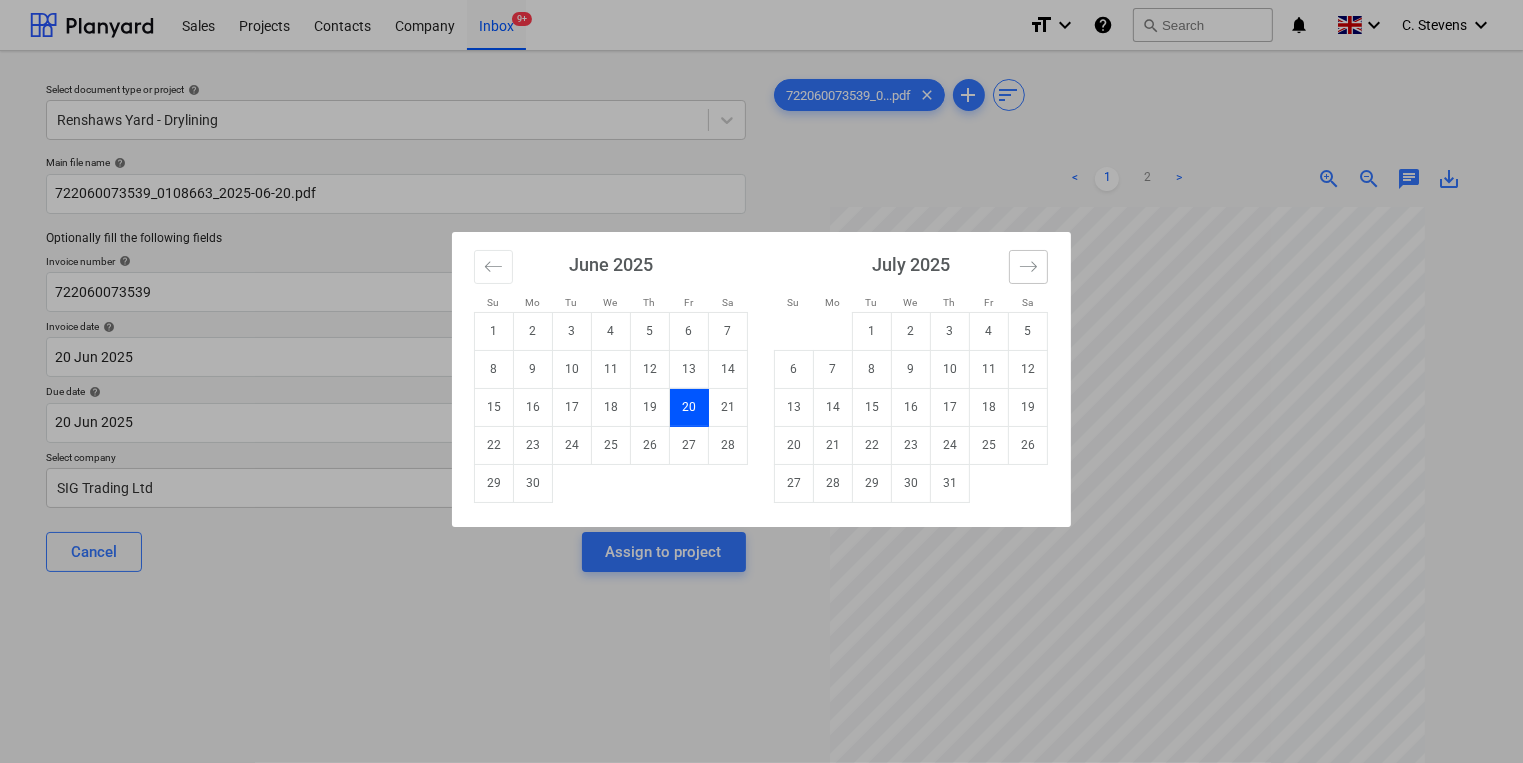 click 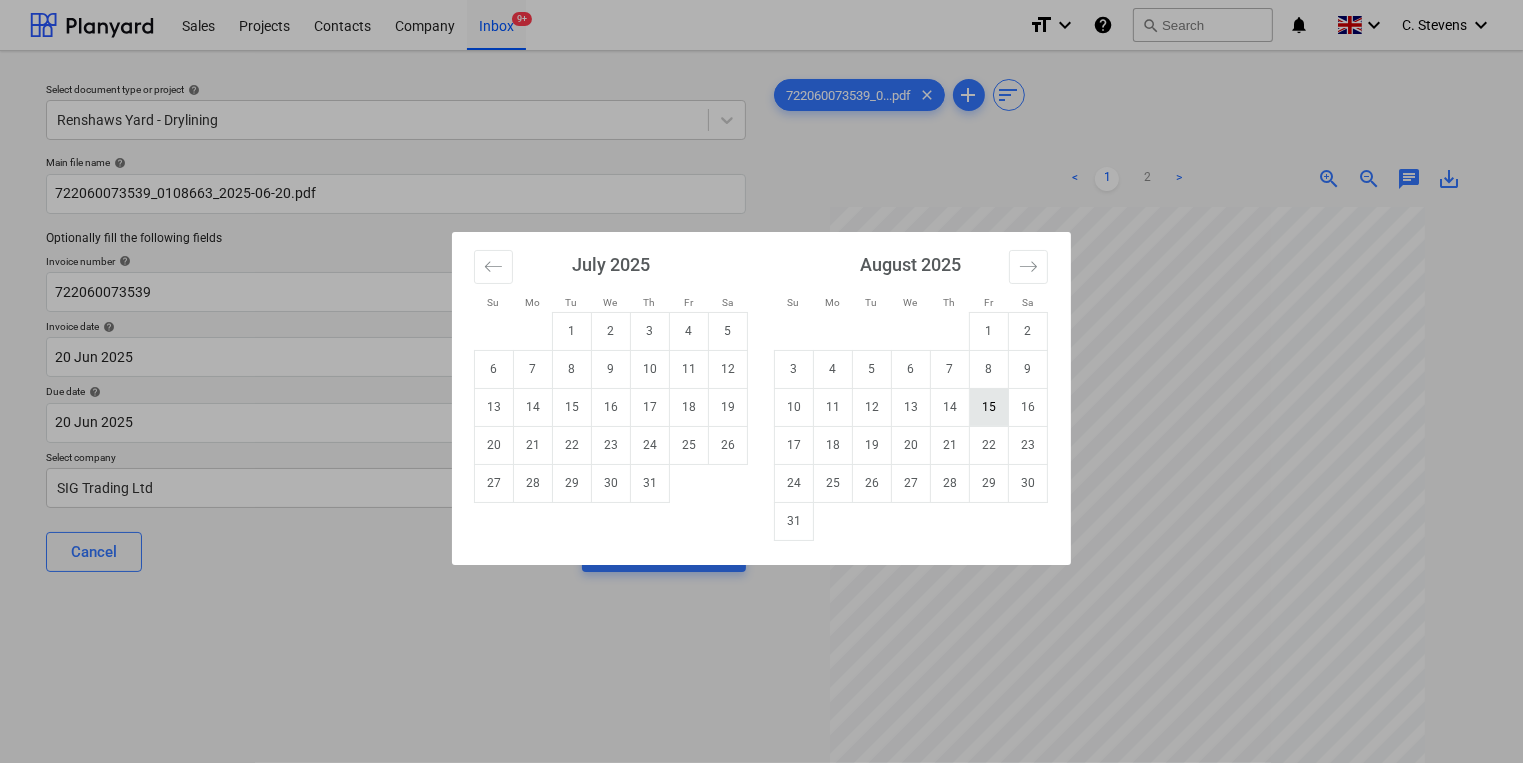 click on "15" at bounding box center (989, 407) 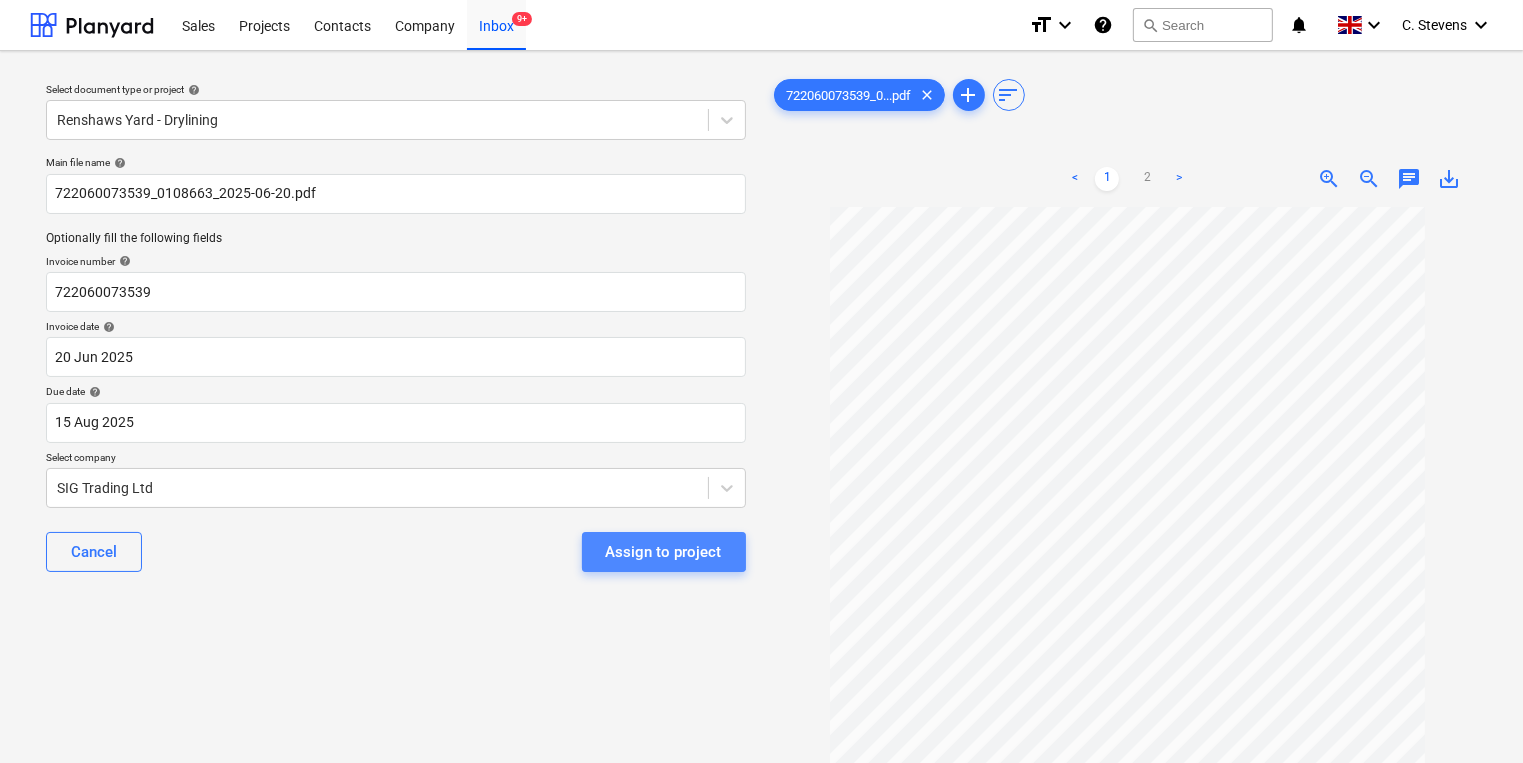 click on "Assign to project" at bounding box center (664, 552) 